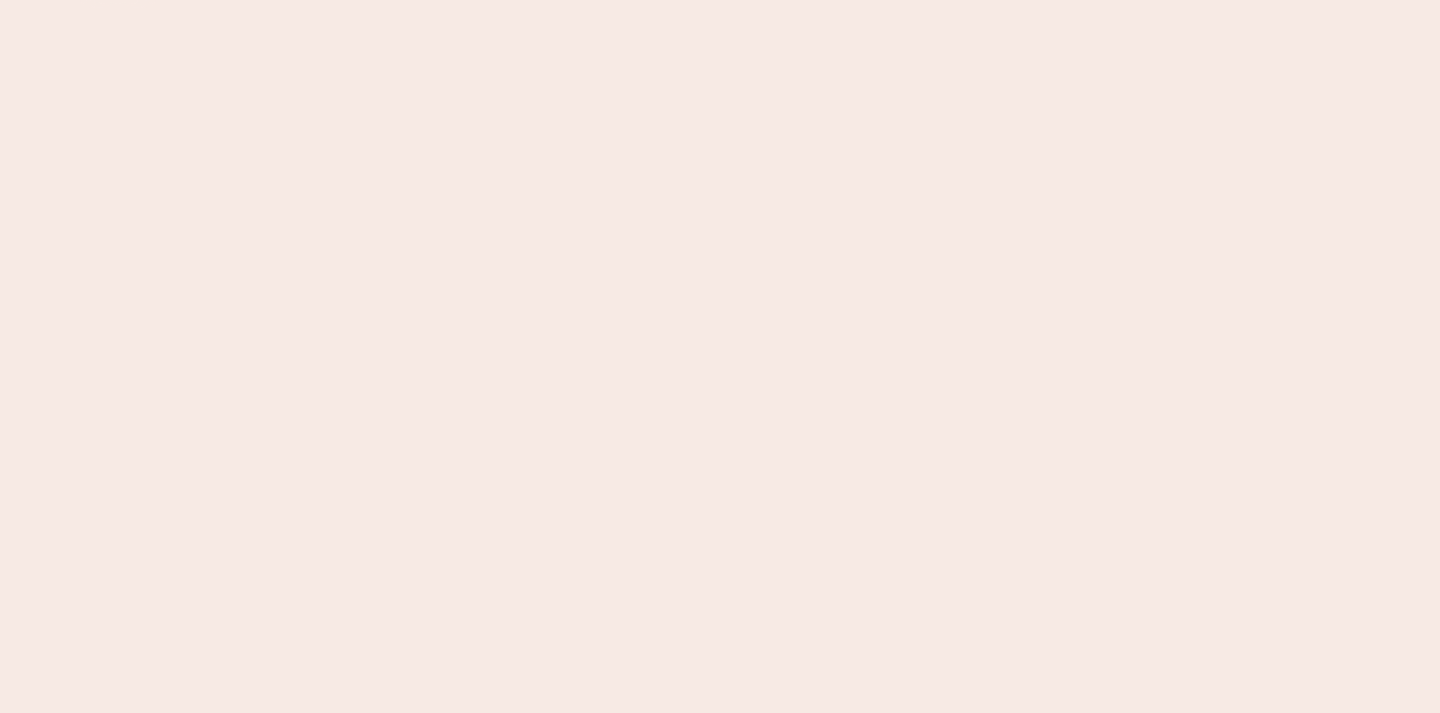 scroll, scrollTop: 0, scrollLeft: 0, axis: both 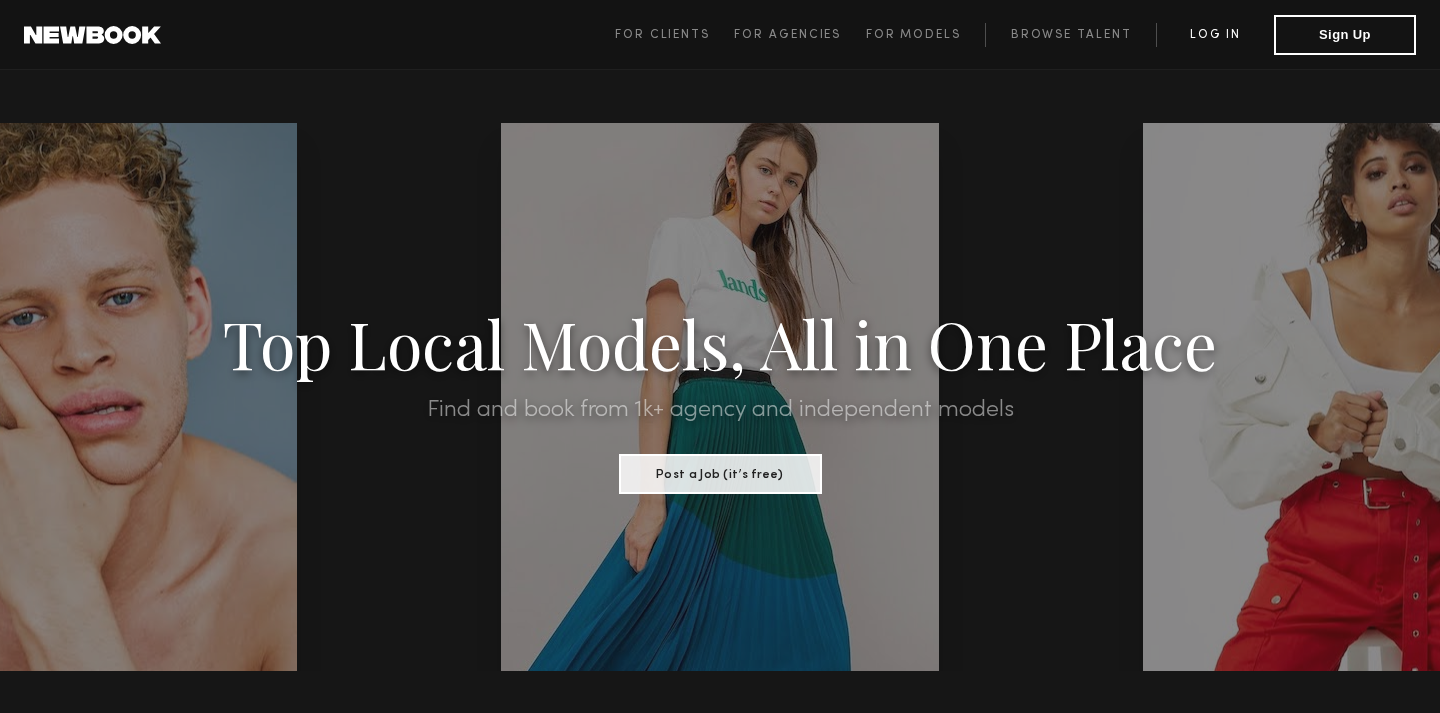 click on "Log in" 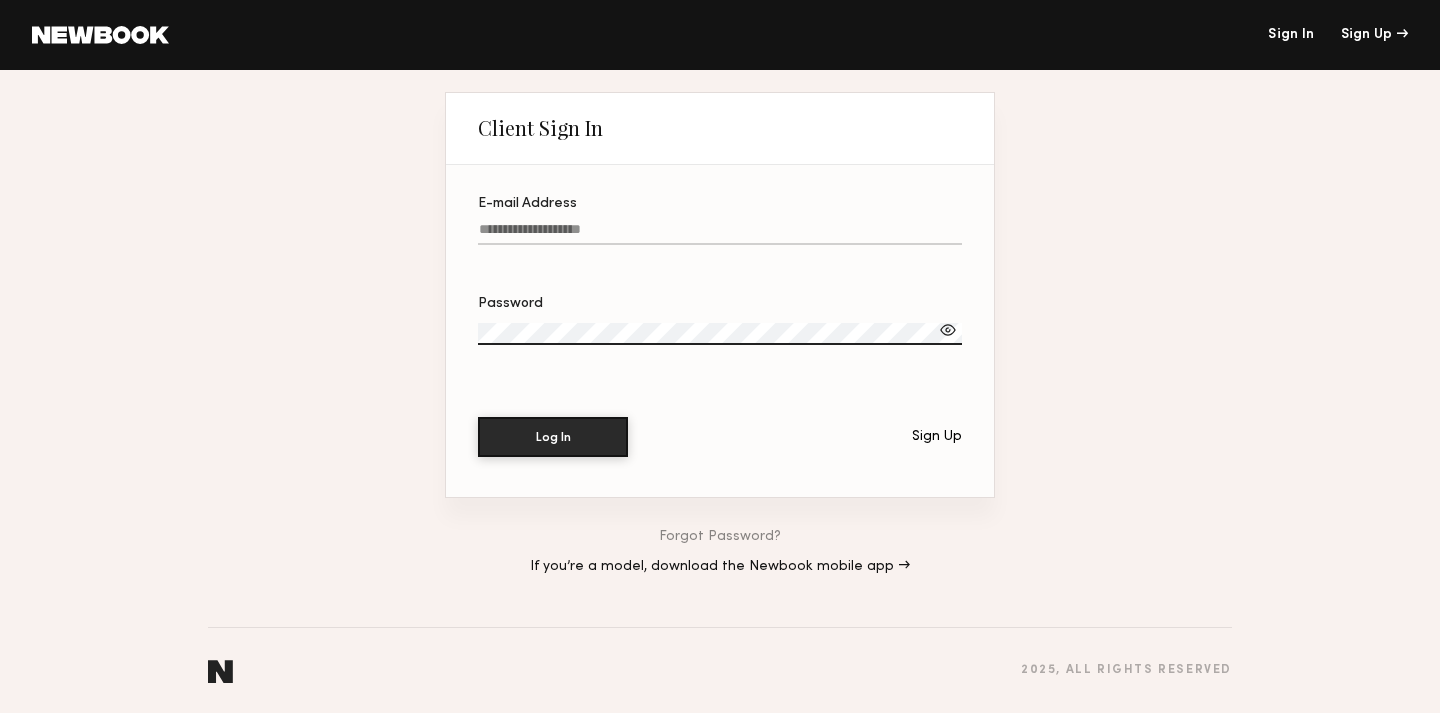 type on "**********" 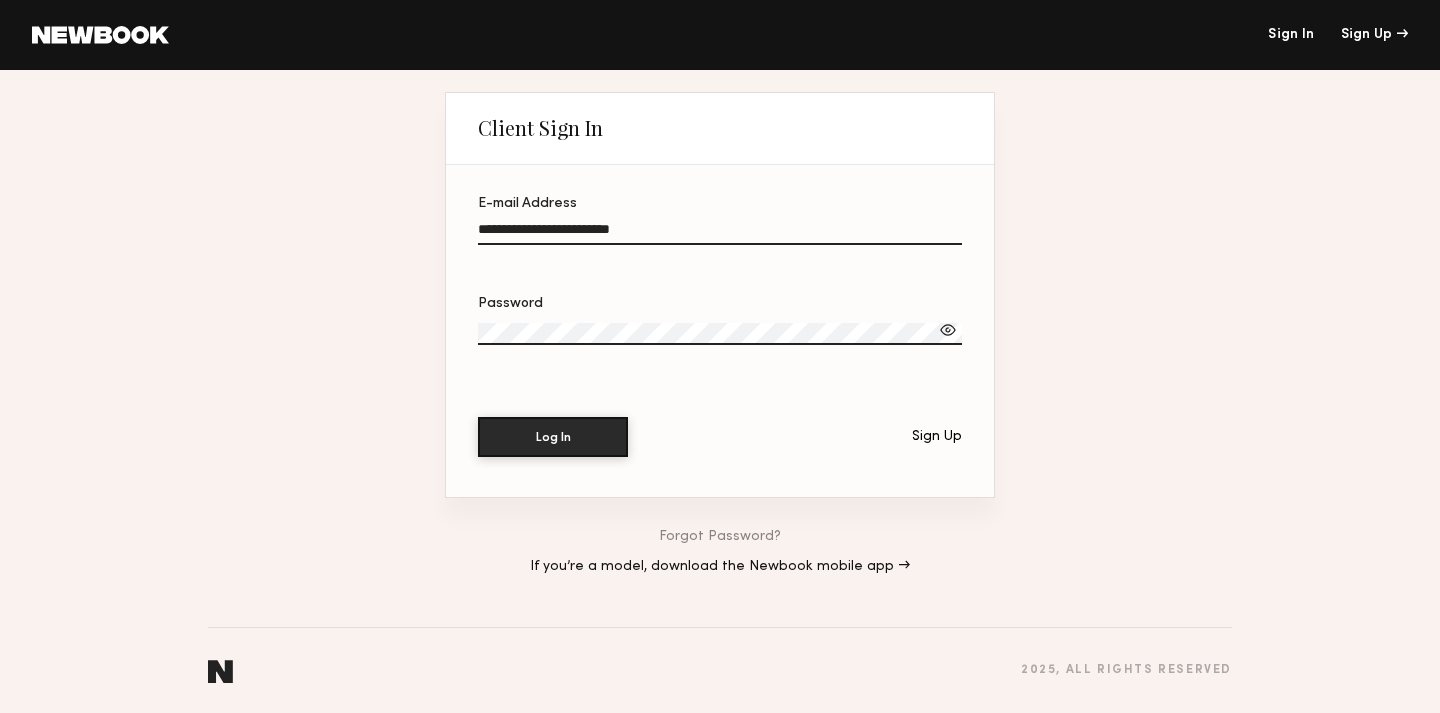 click on "Password" 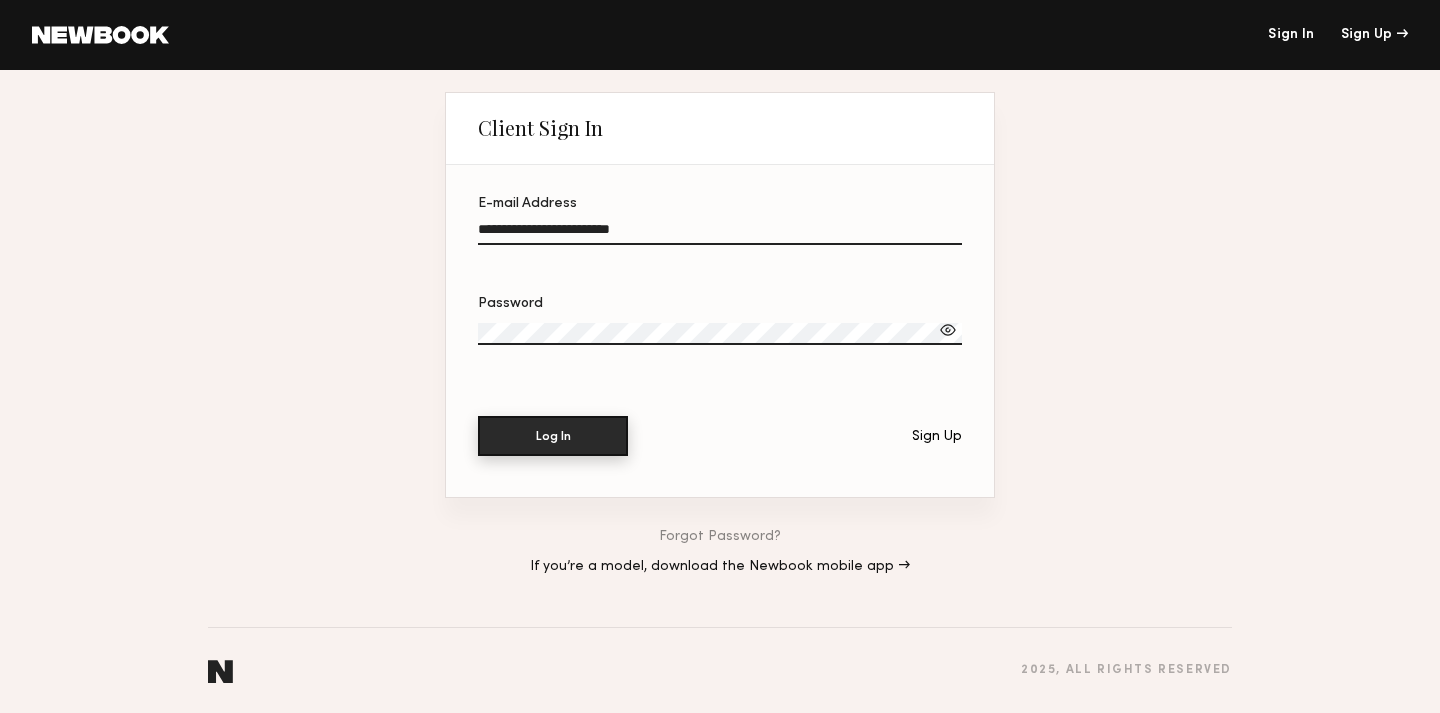click on "Log In" 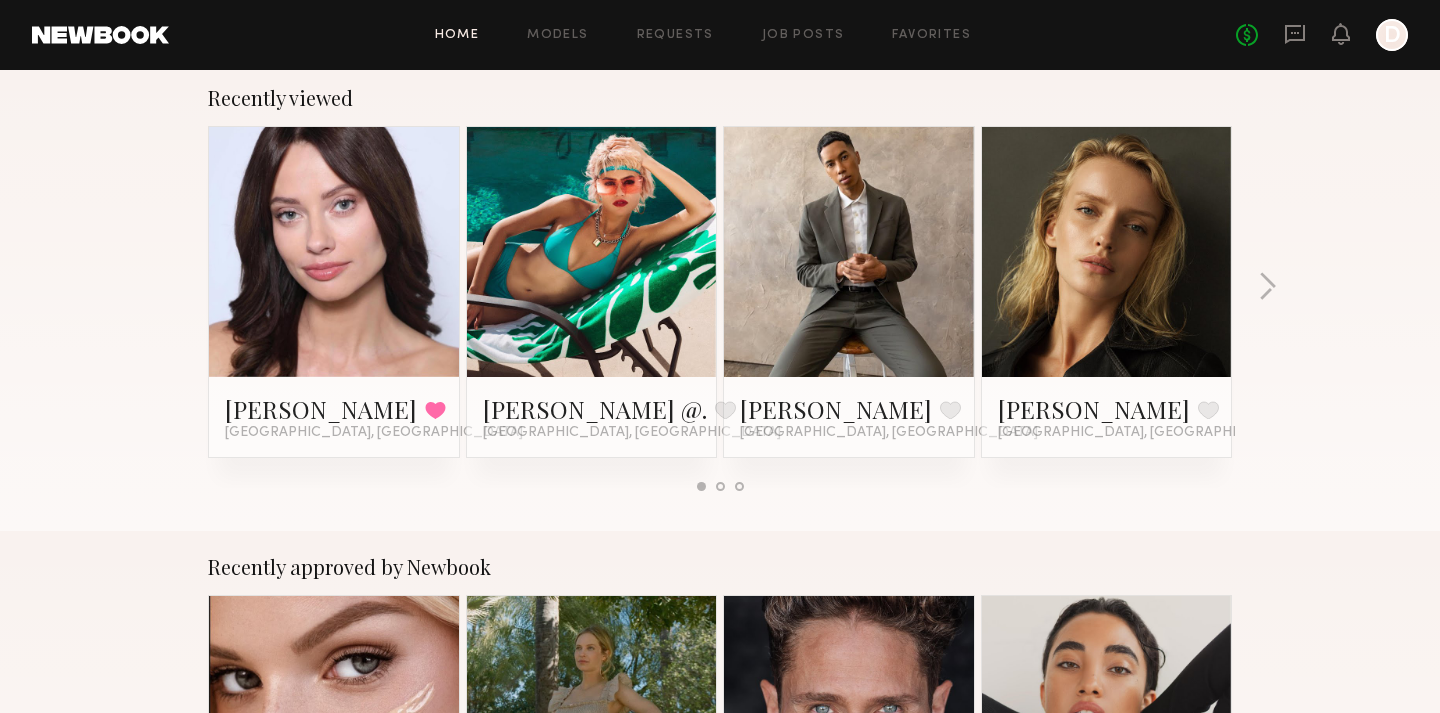 scroll, scrollTop: 0, scrollLeft: 0, axis: both 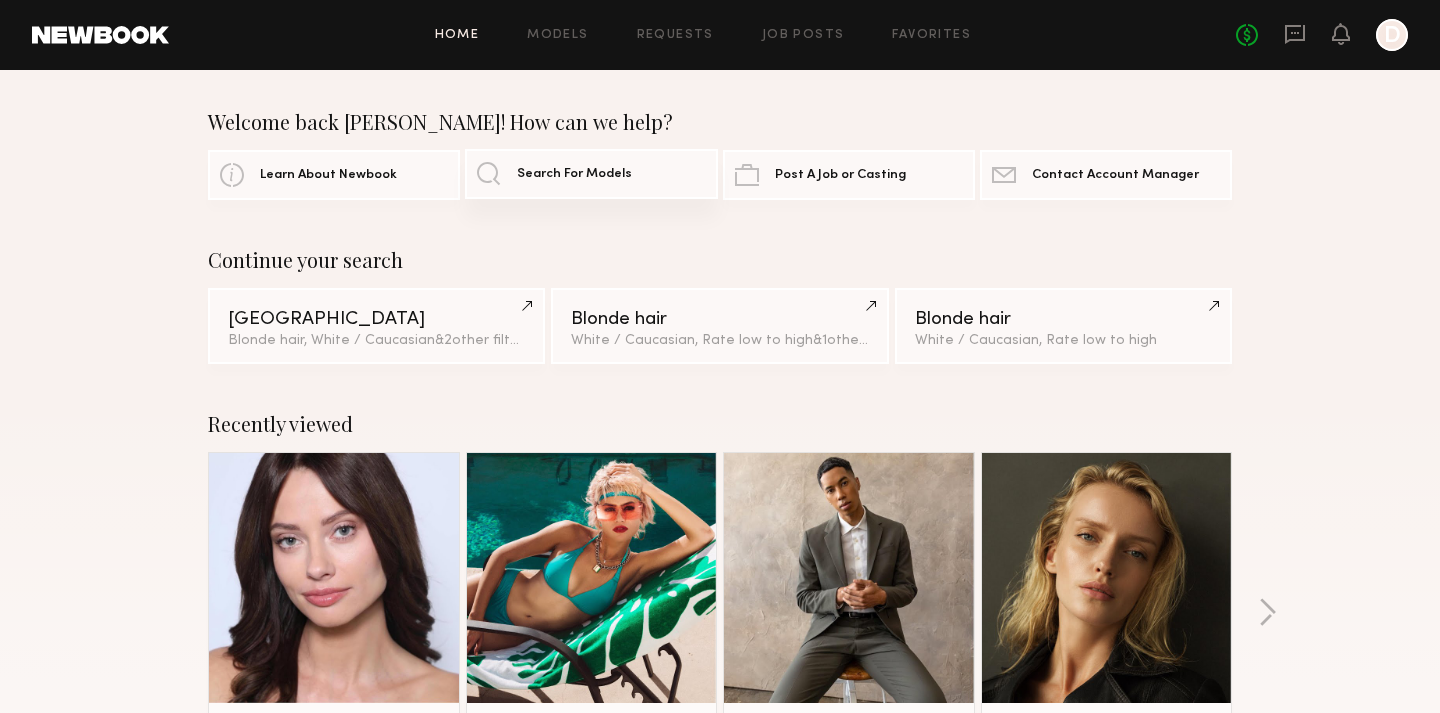 click on "Search For Models" 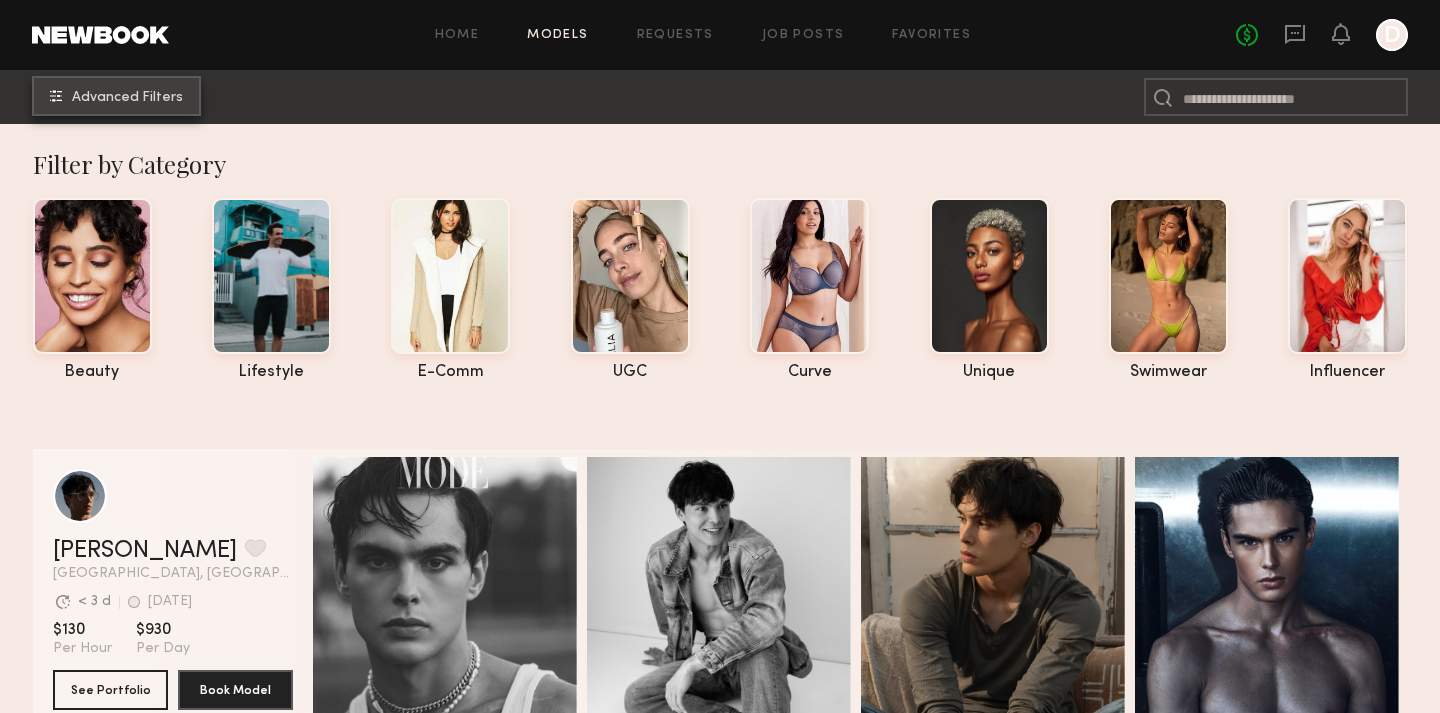 click on "Advanced Filters" 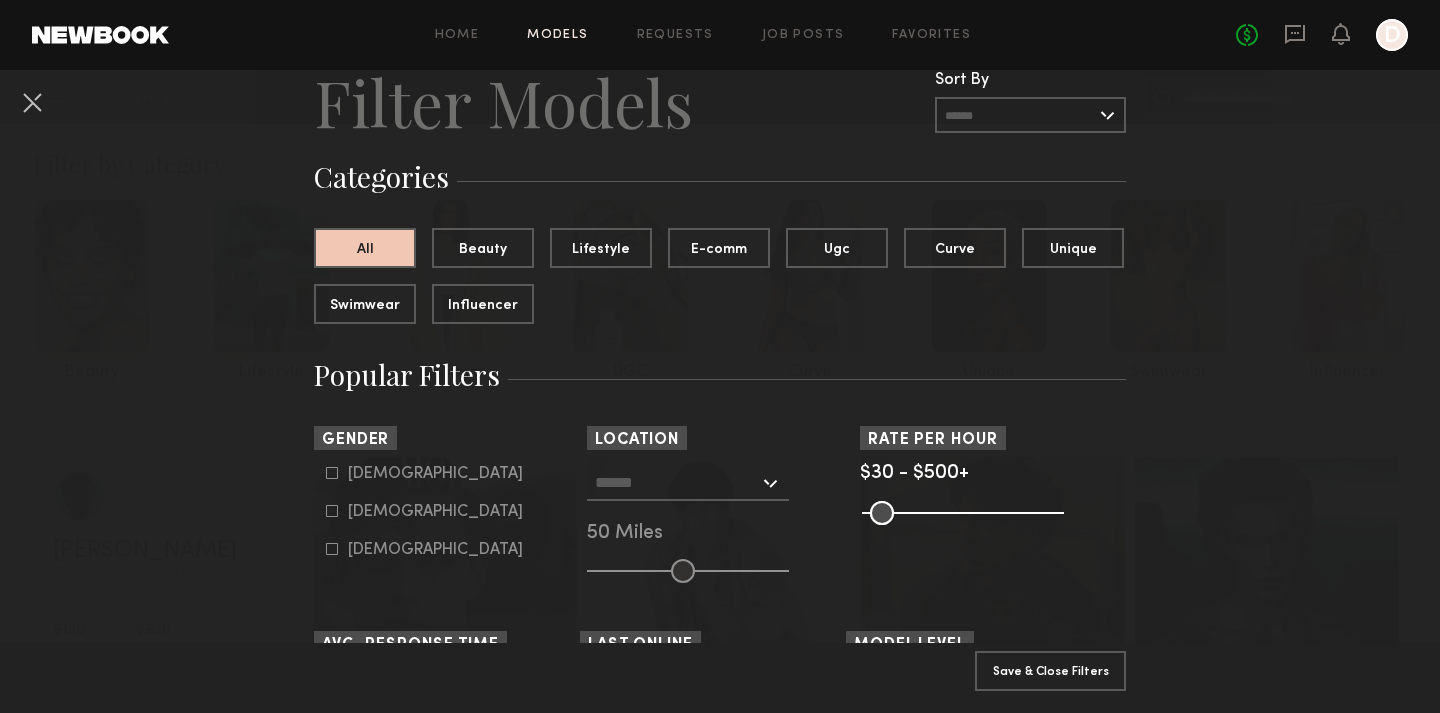 scroll, scrollTop: 161, scrollLeft: 0, axis: vertical 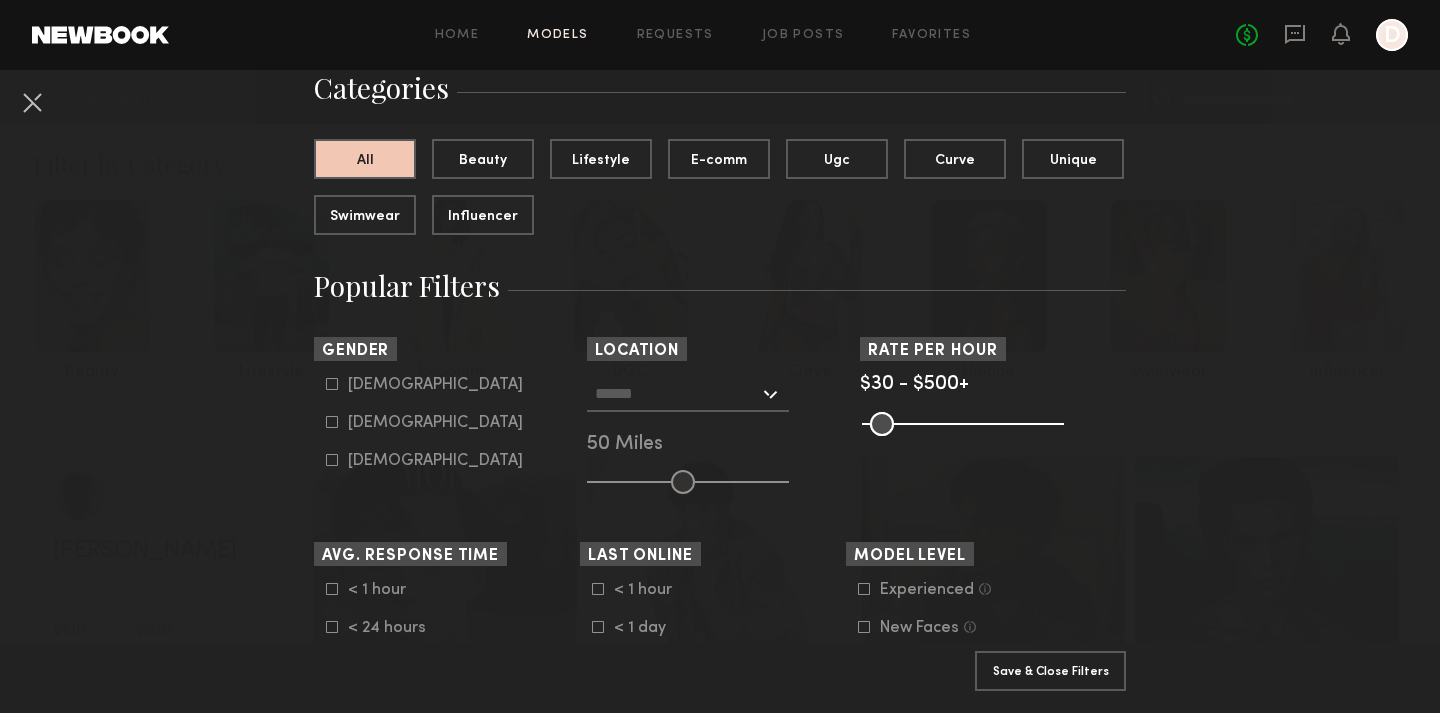 click 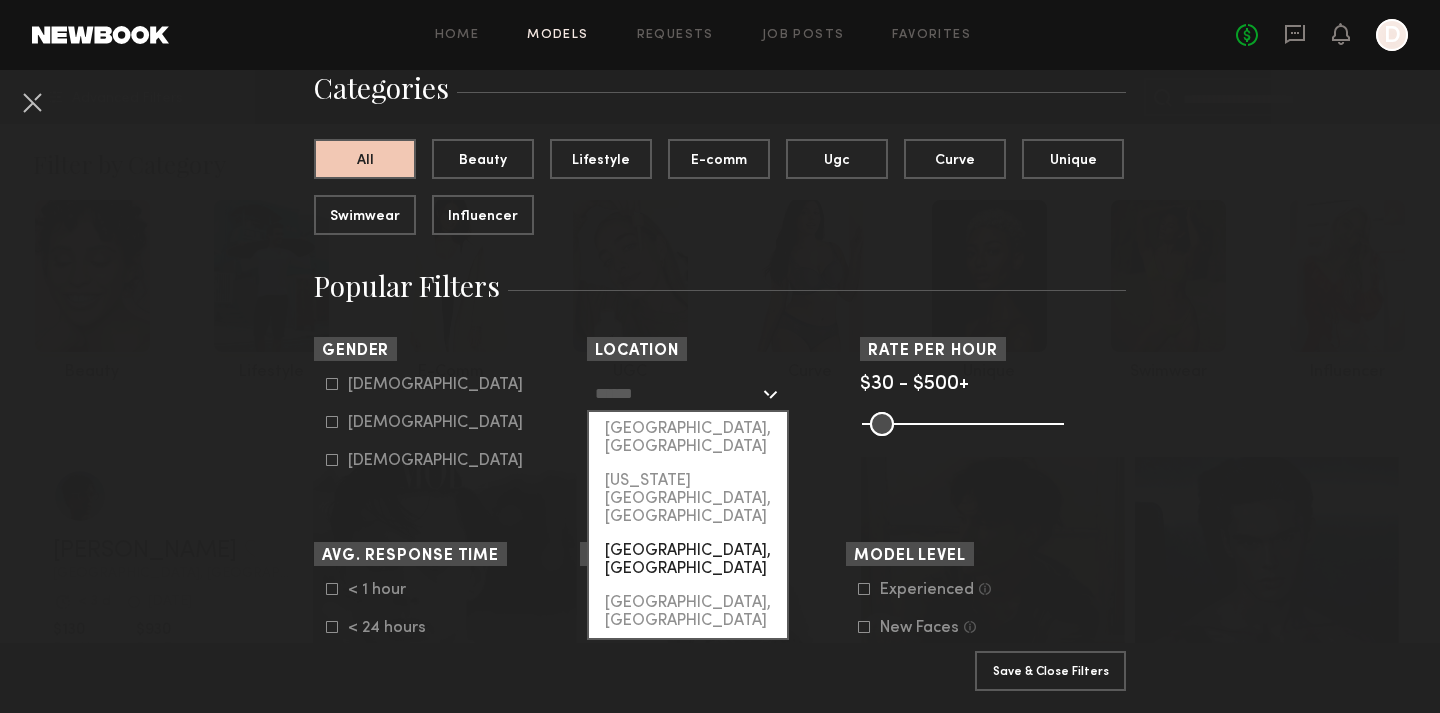 scroll, scrollTop: 192, scrollLeft: 0, axis: vertical 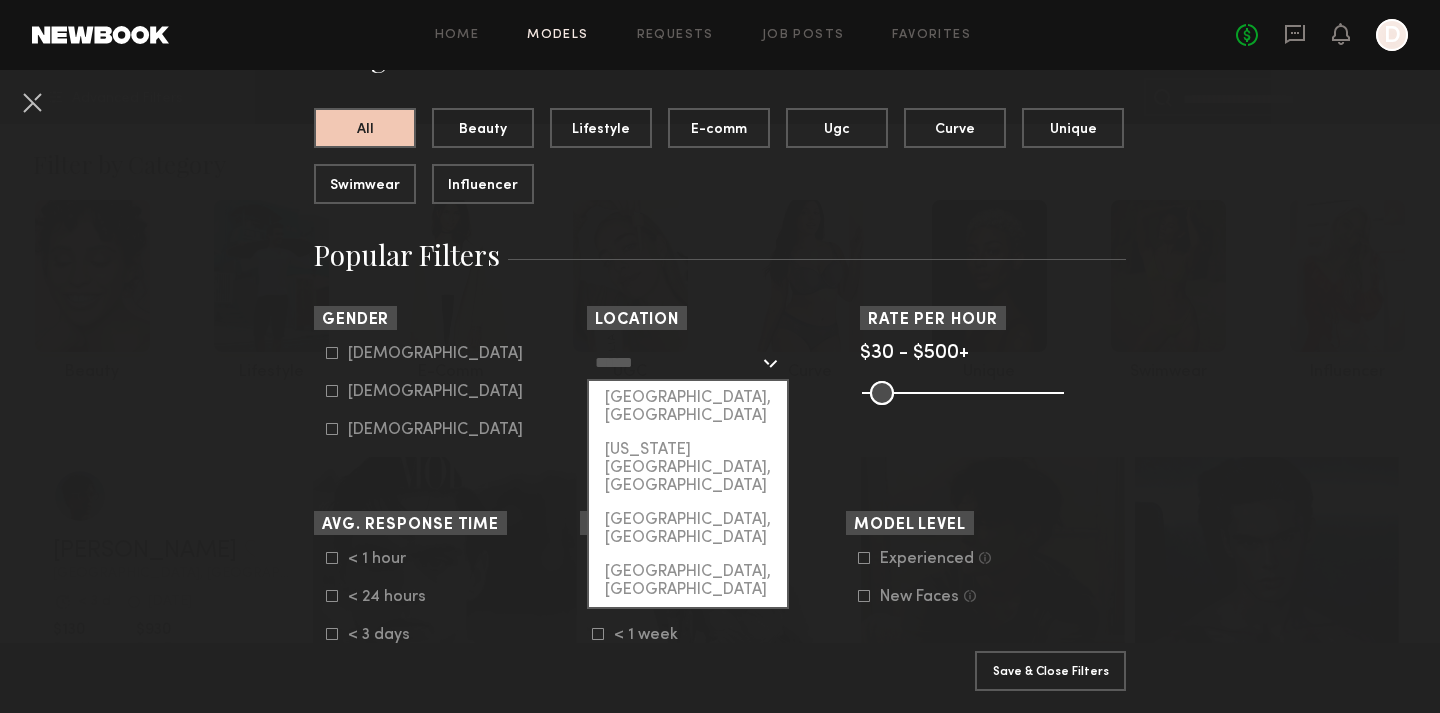 click 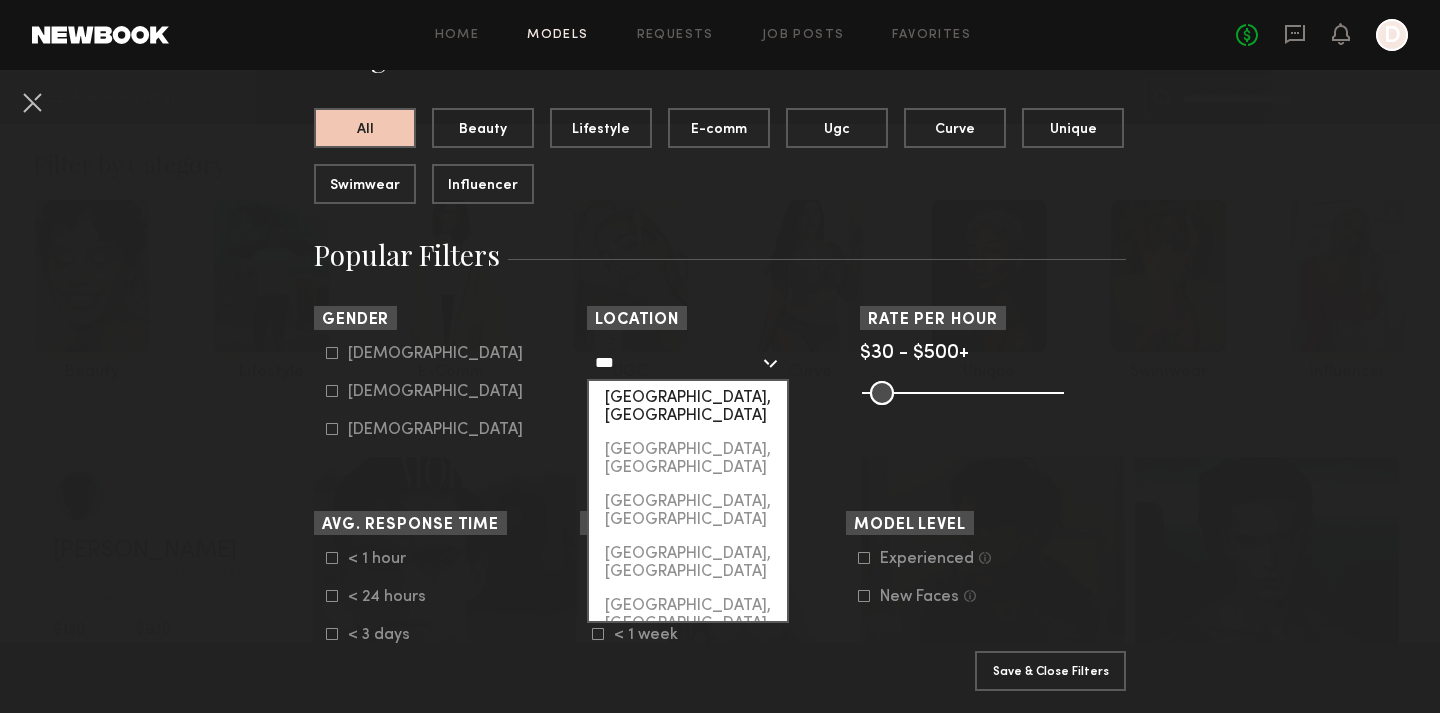 click on "Miami, FL" 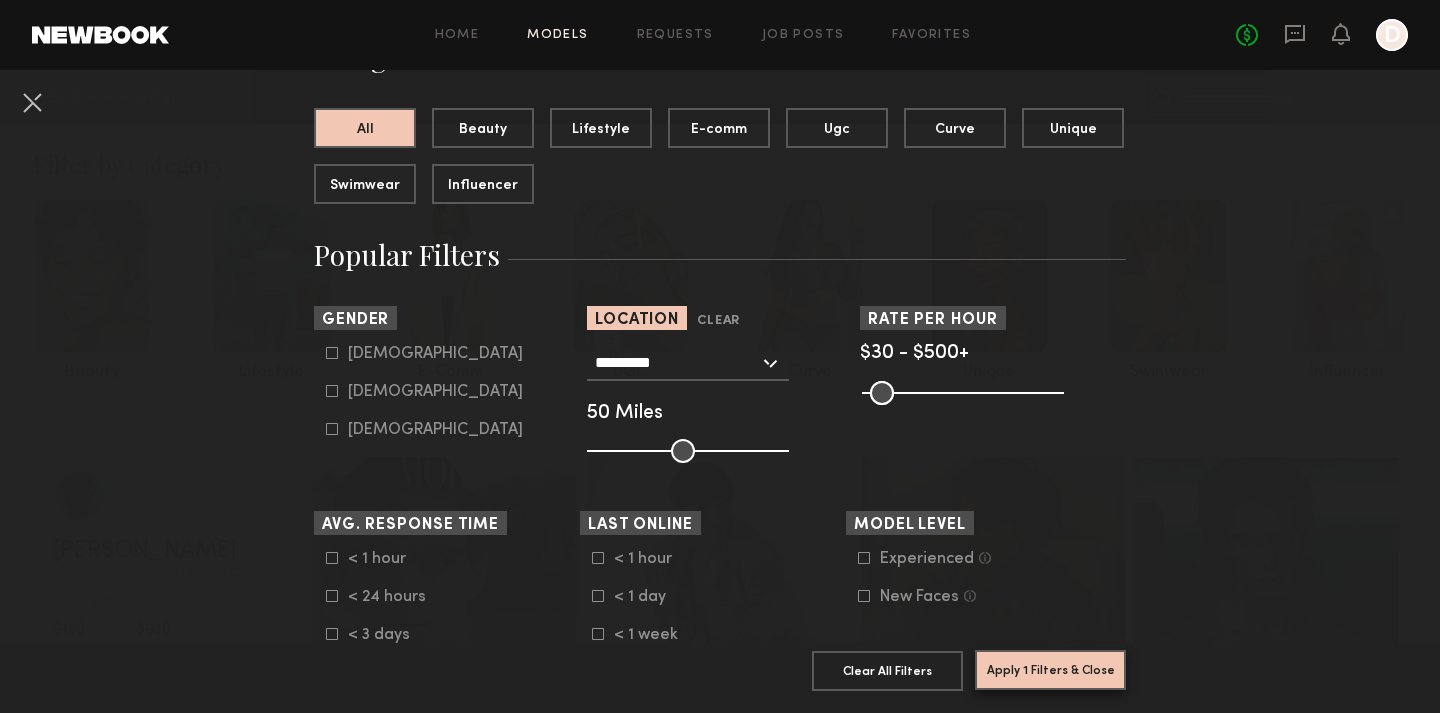click on "Apply 1 Filters & Close" 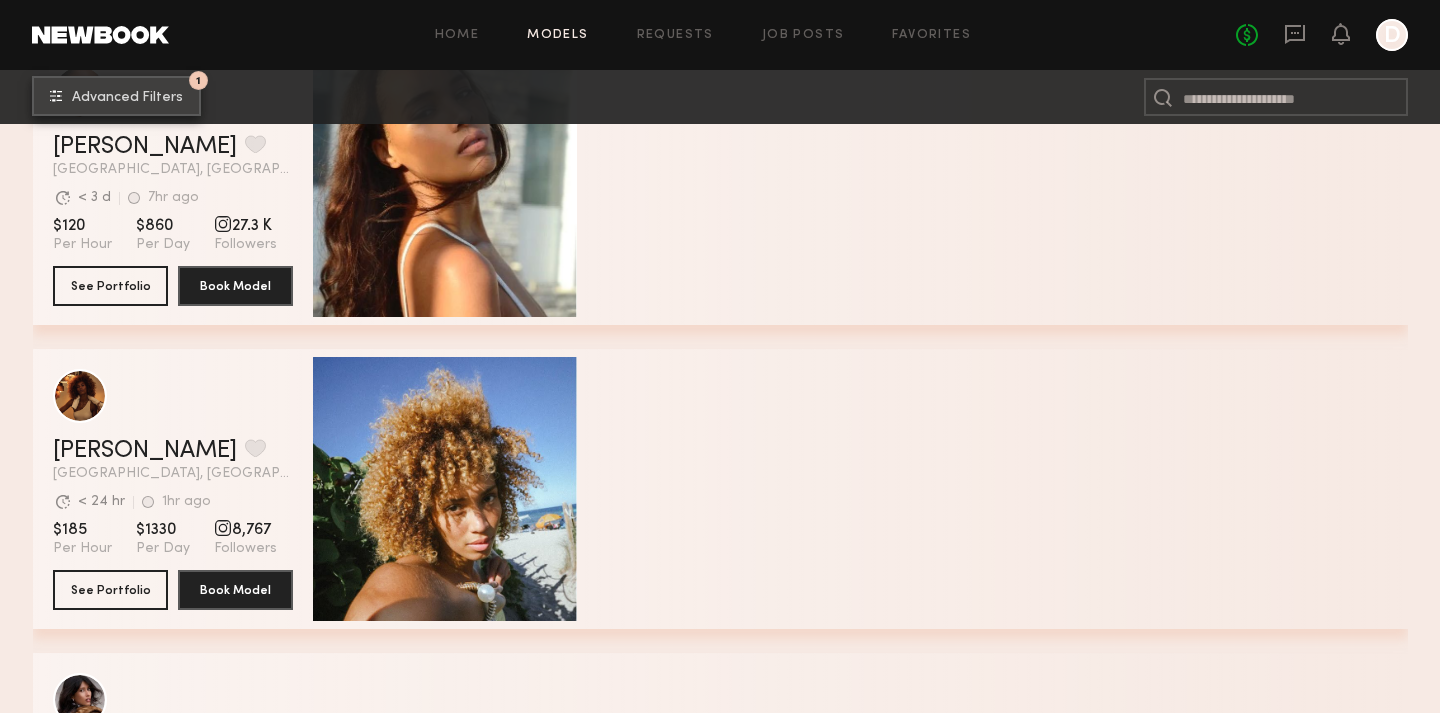 scroll, scrollTop: 2101, scrollLeft: 0, axis: vertical 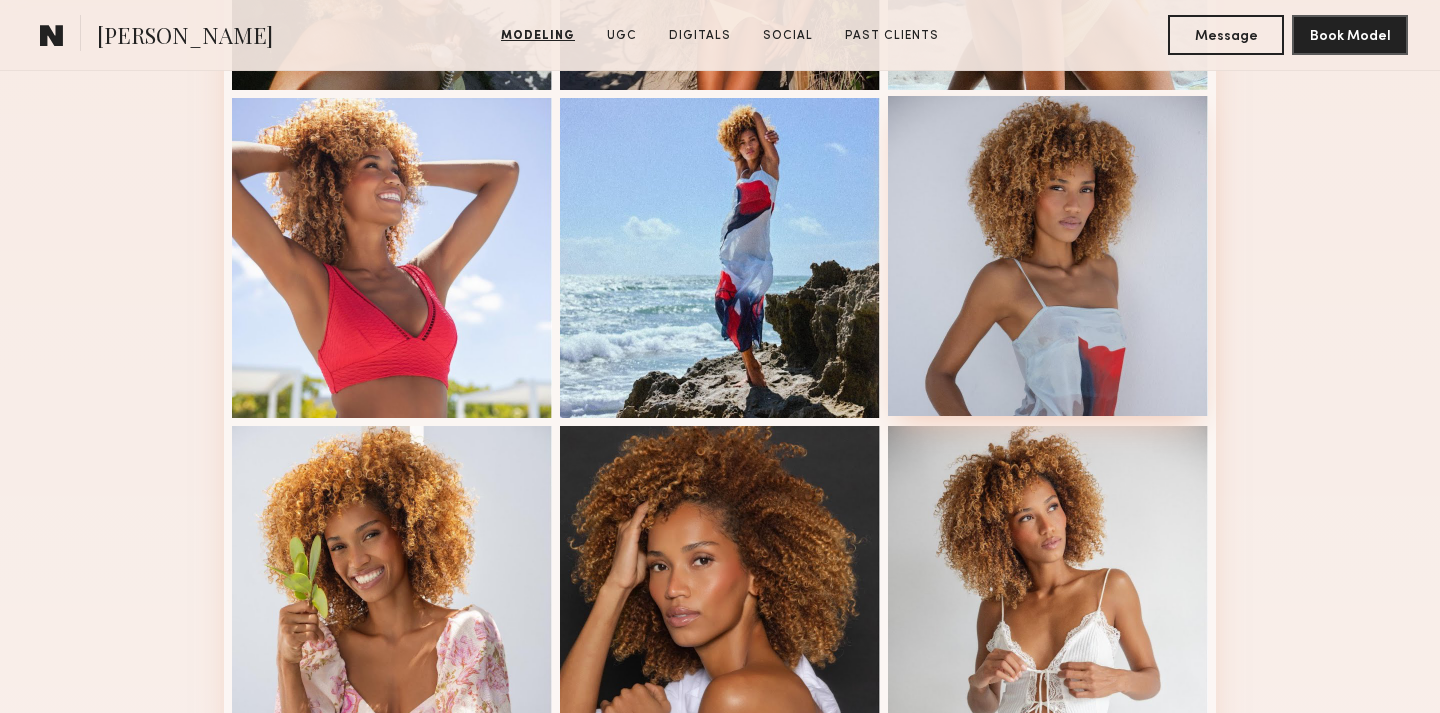 click at bounding box center (1048, 256) 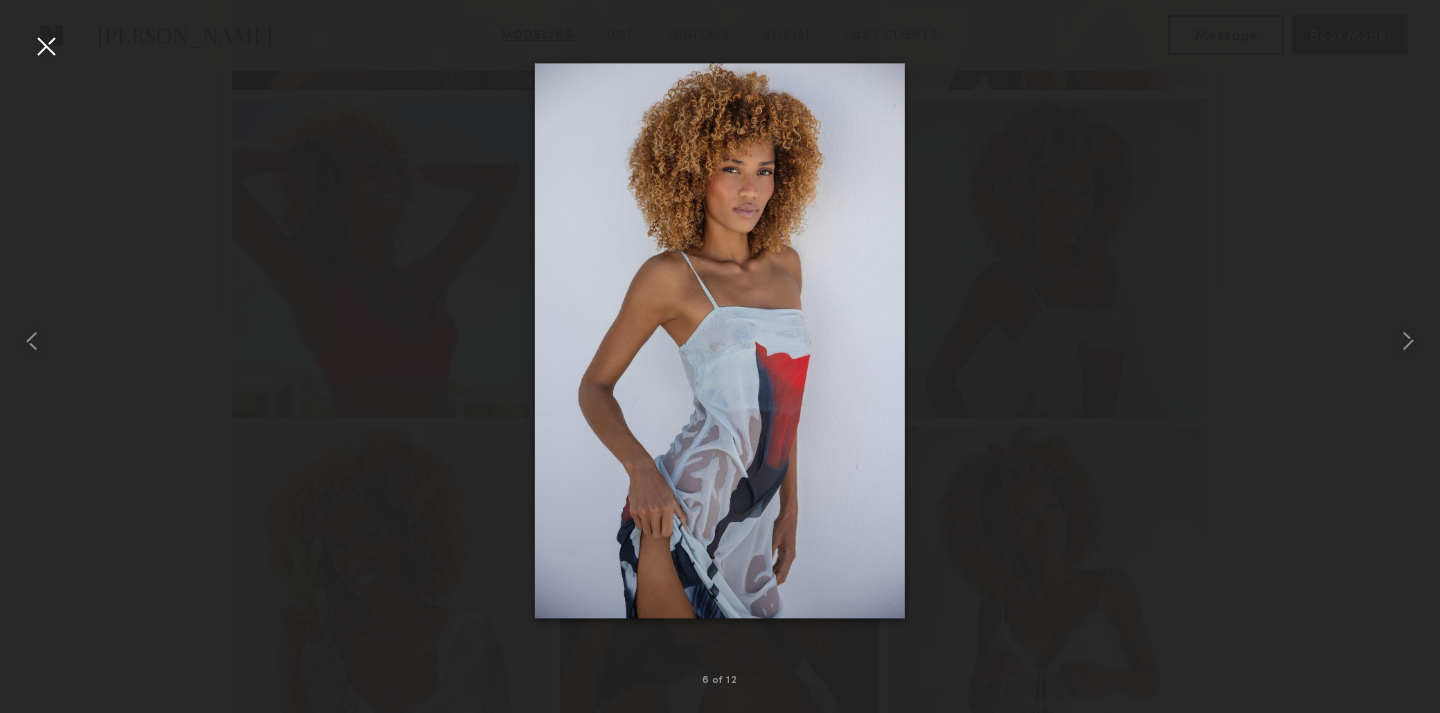 click at bounding box center [720, 340] 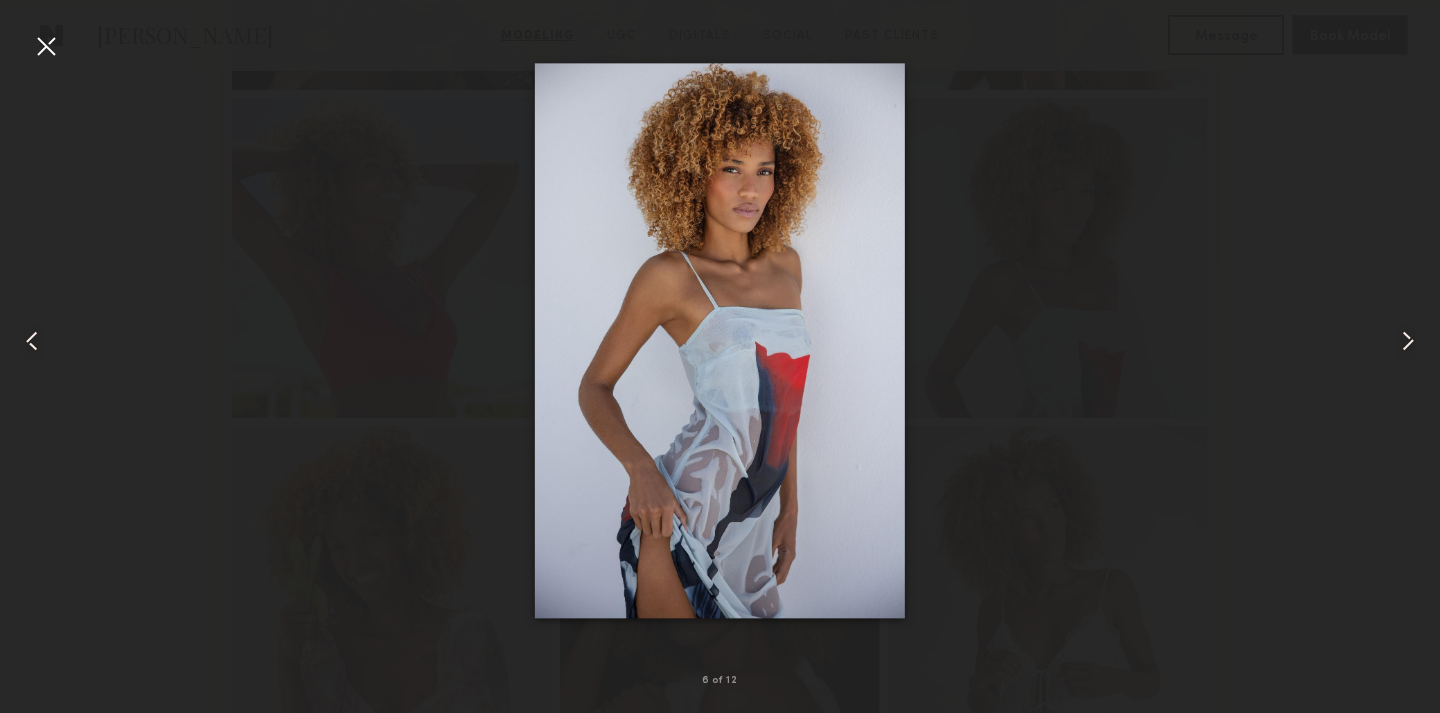 click at bounding box center [720, 340] 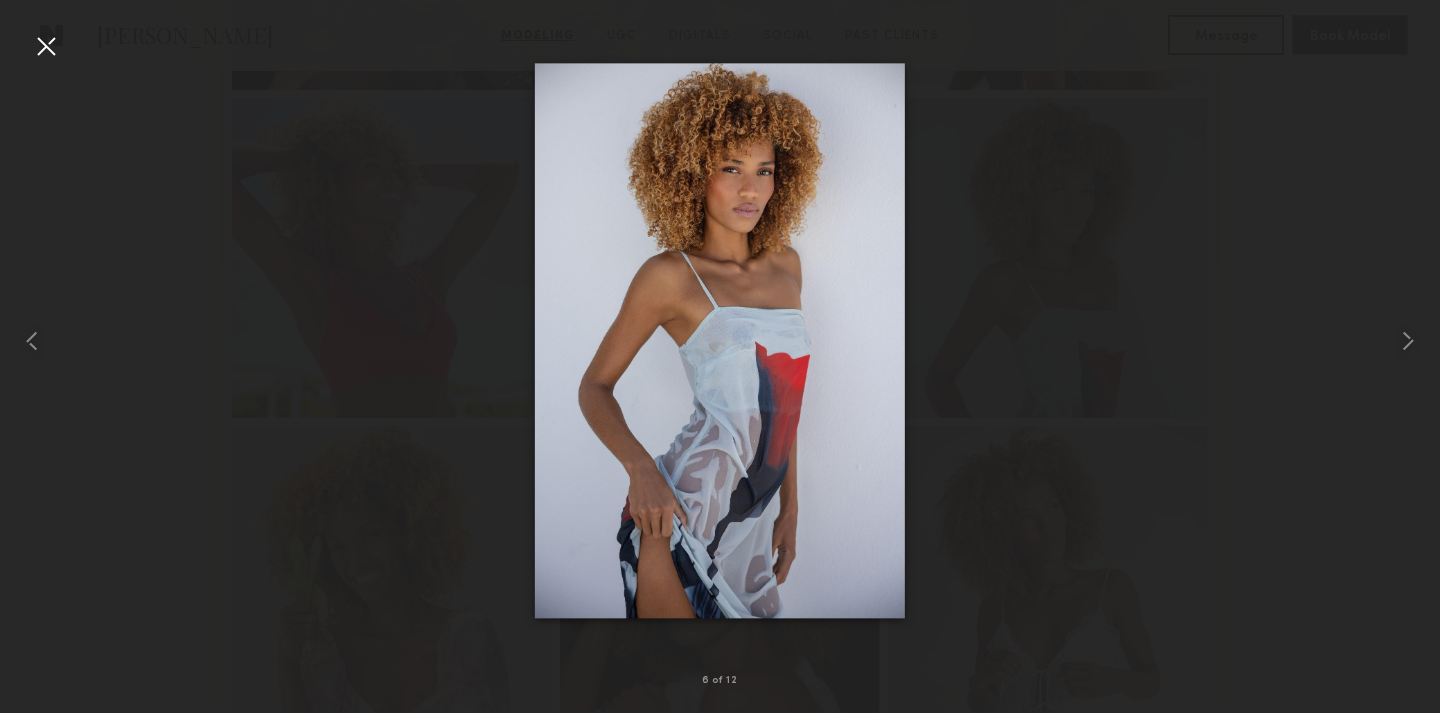 click at bounding box center (46, 46) 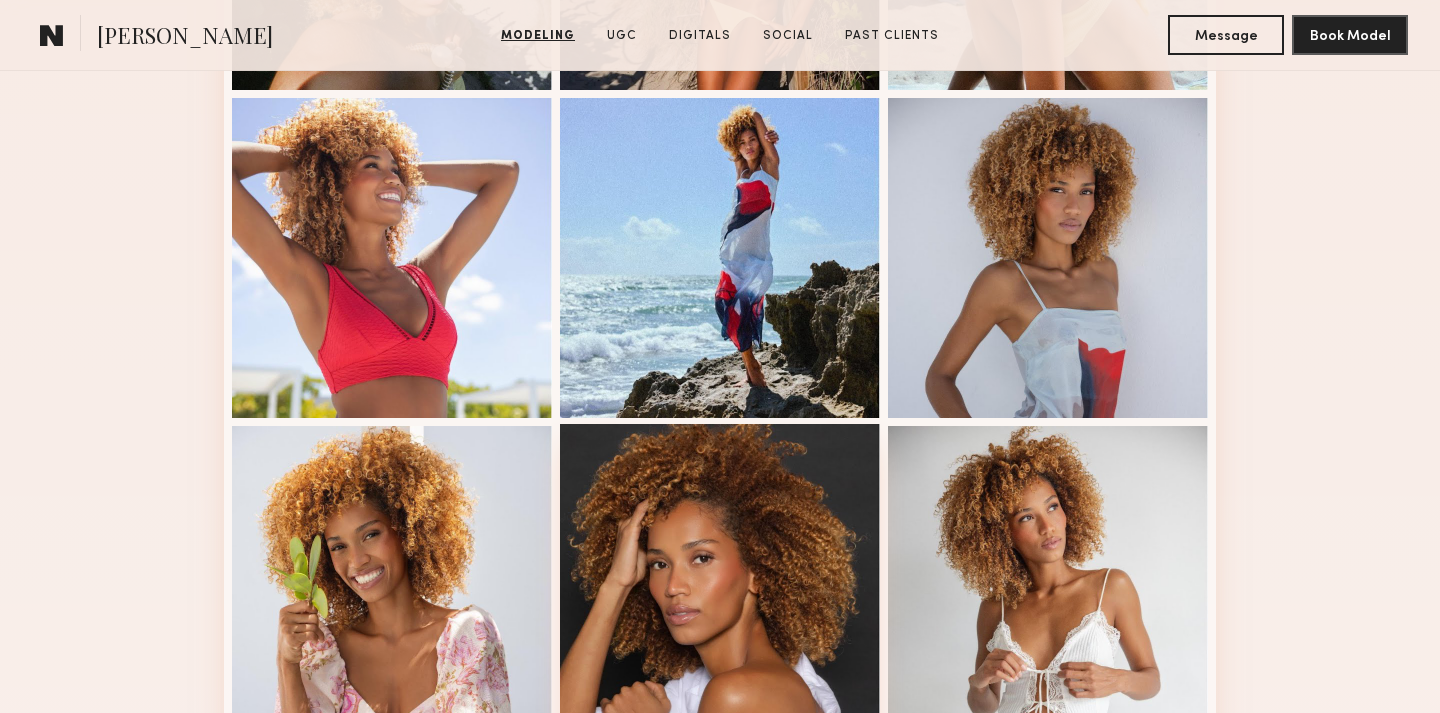 click at bounding box center (720, 584) 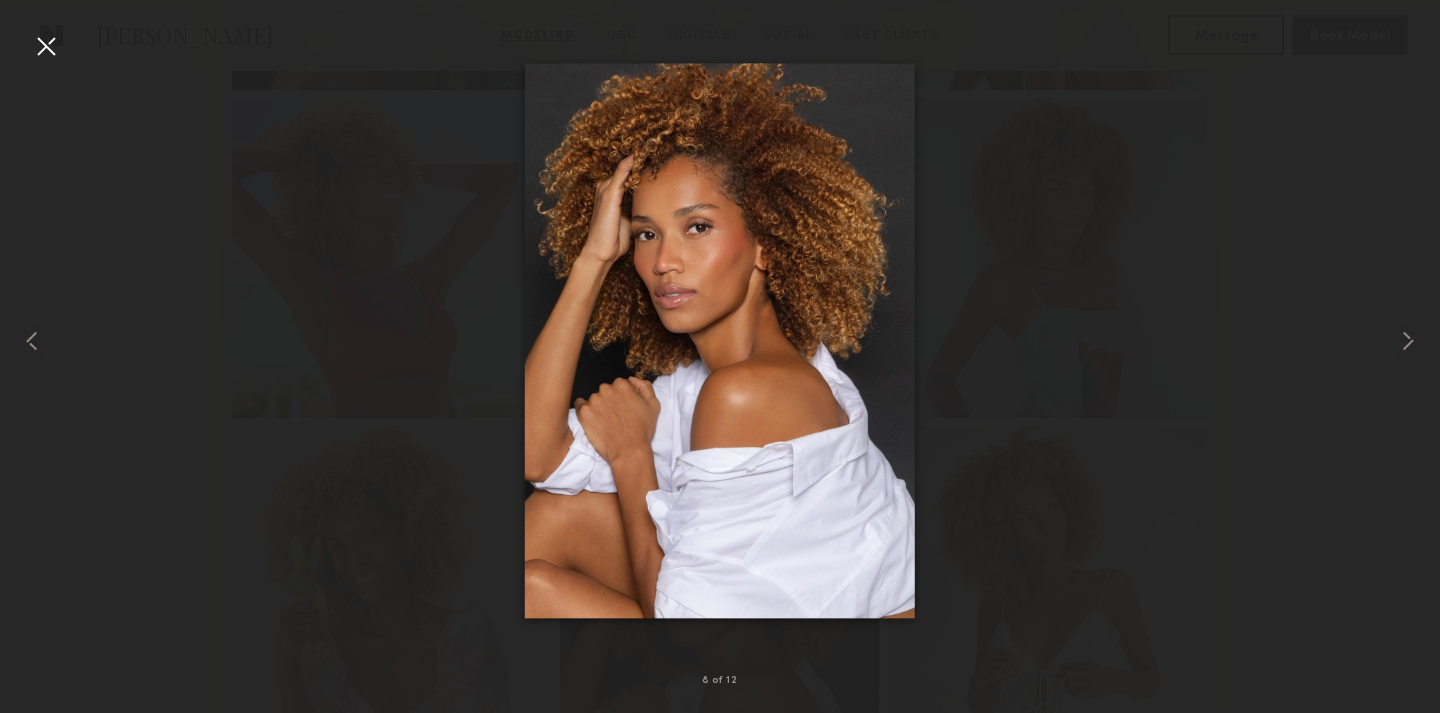 click at bounding box center (46, 46) 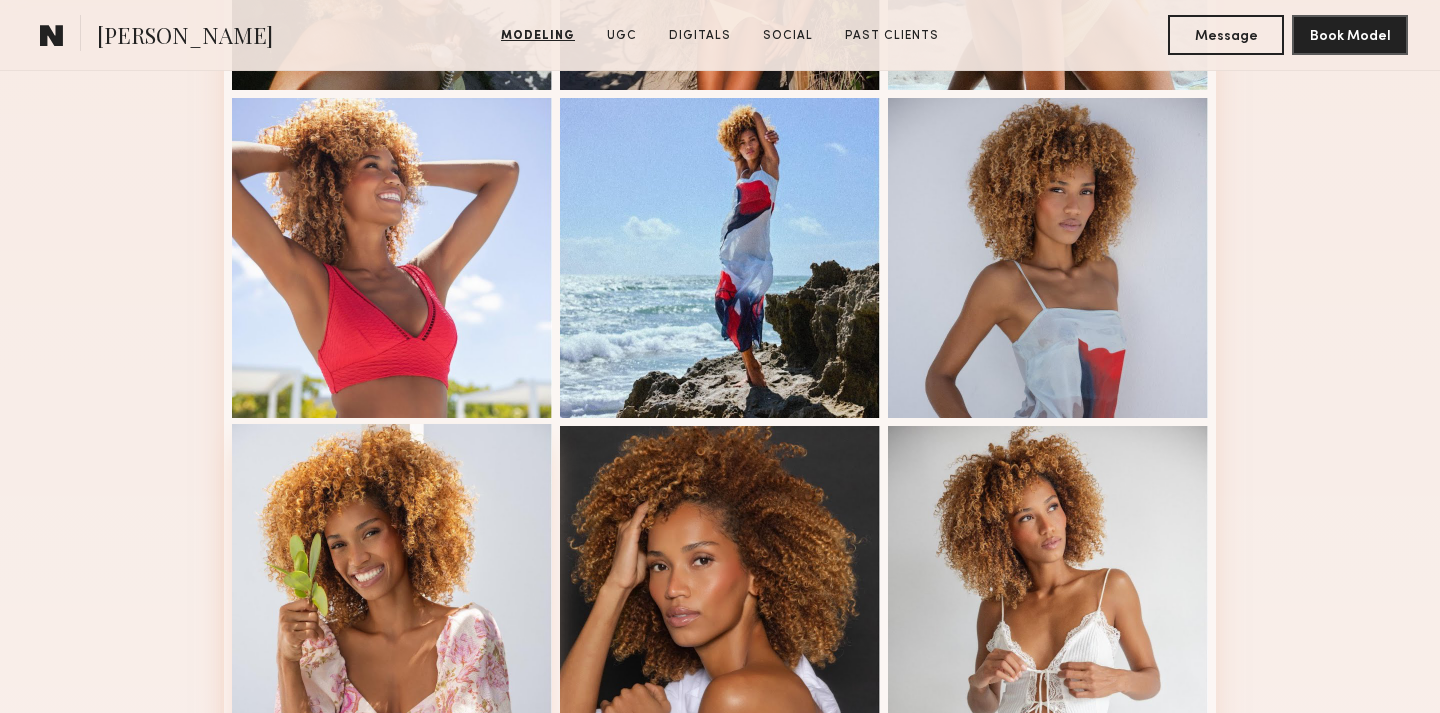 scroll, scrollTop: 1272, scrollLeft: 0, axis: vertical 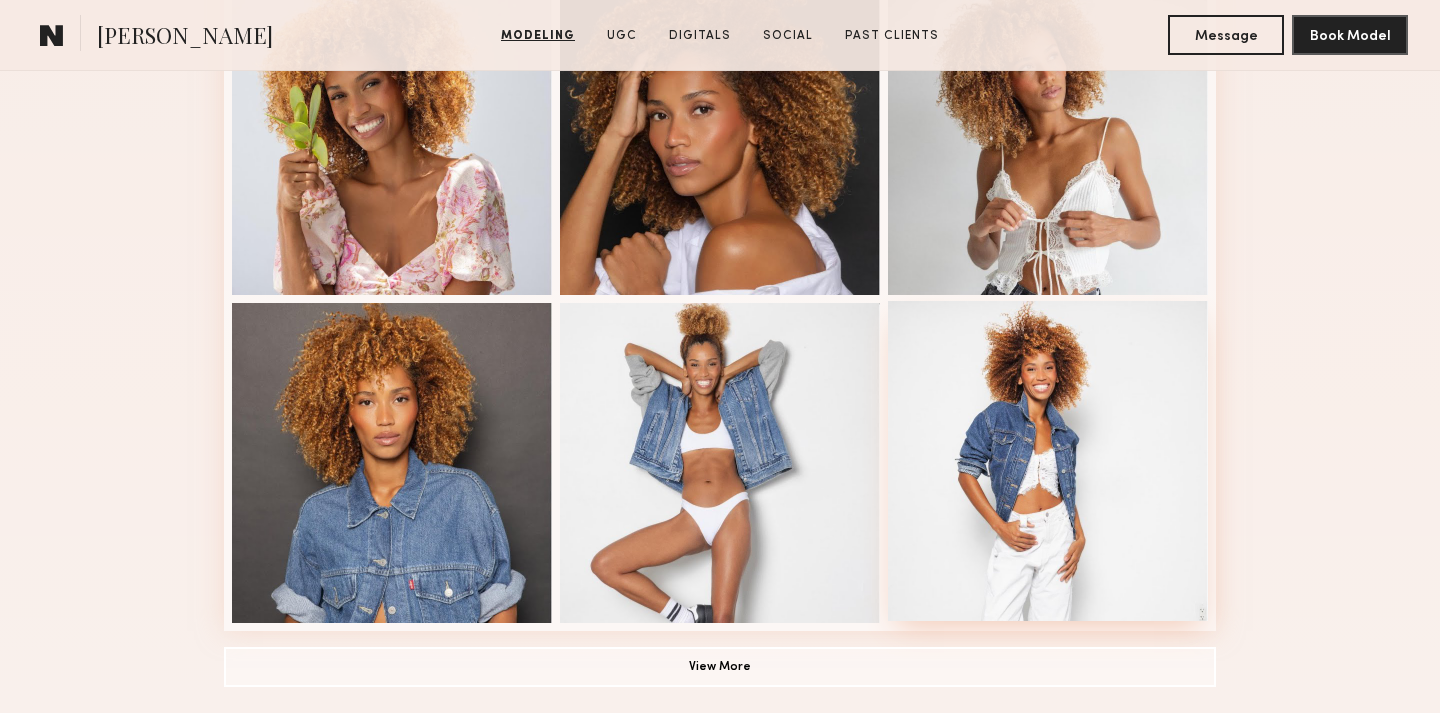 click at bounding box center (1048, 461) 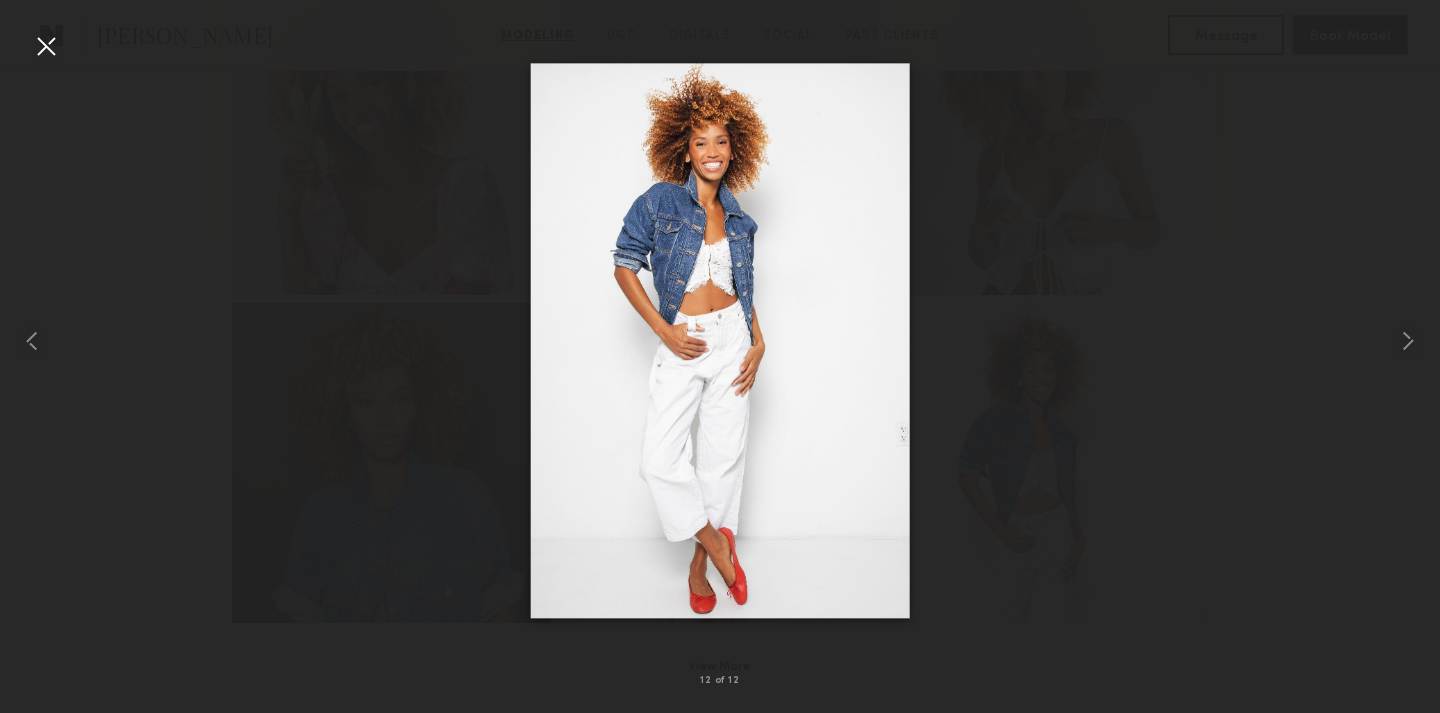 click at bounding box center (46, 46) 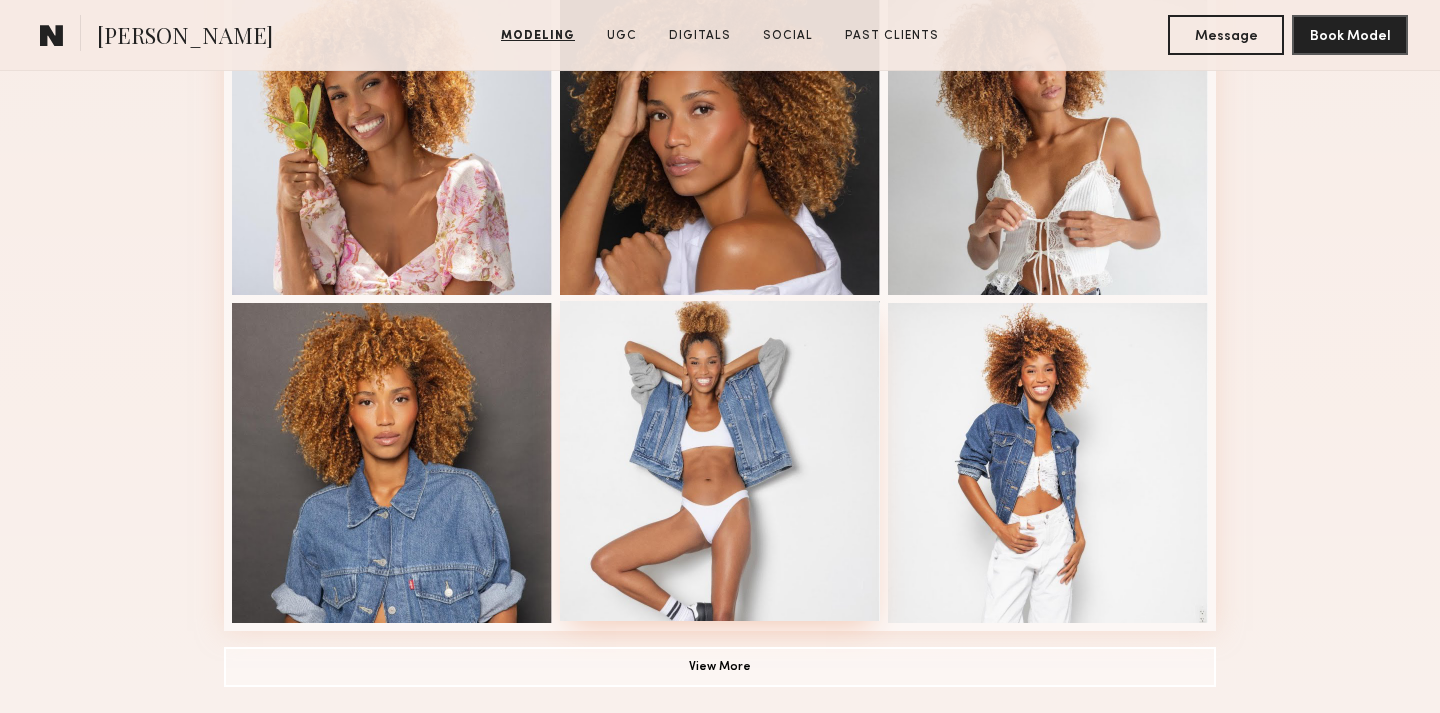 click at bounding box center (720, 461) 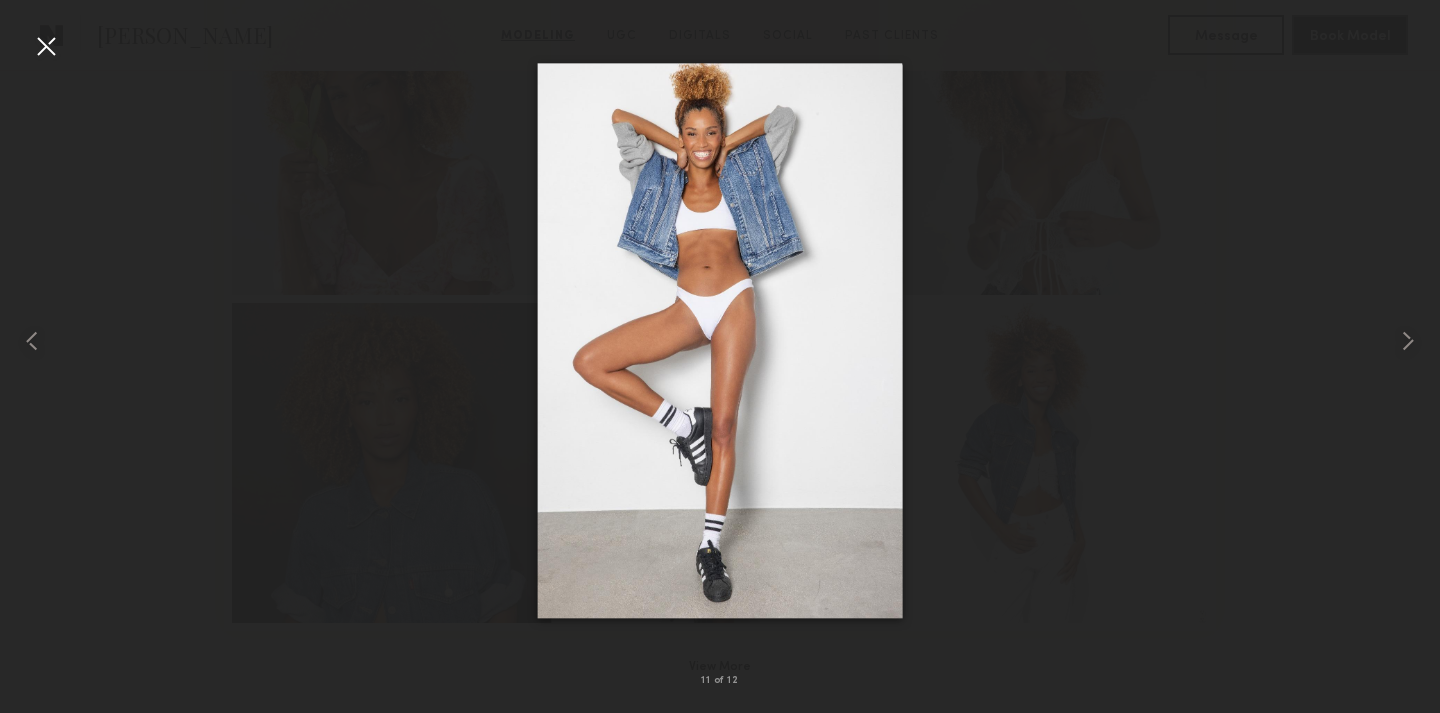 click at bounding box center [46, 46] 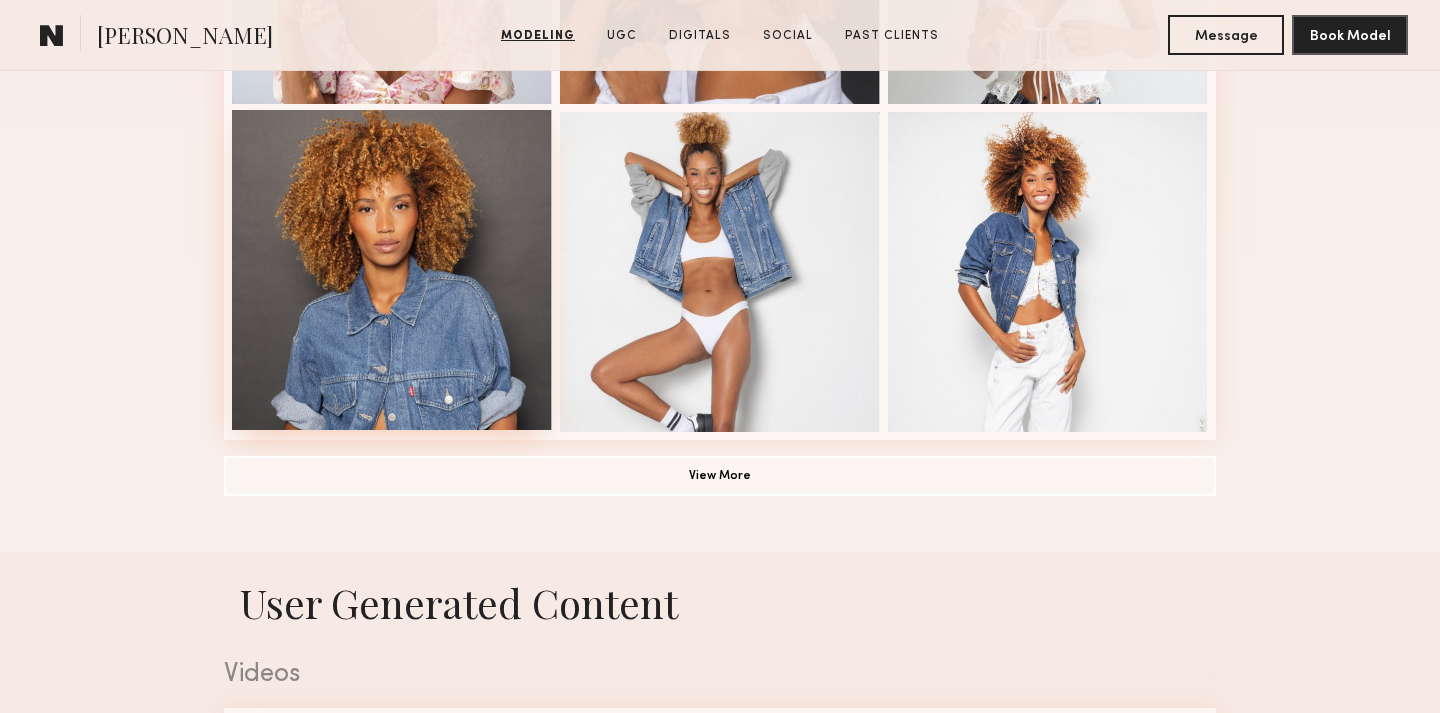 scroll, scrollTop: 1465, scrollLeft: 0, axis: vertical 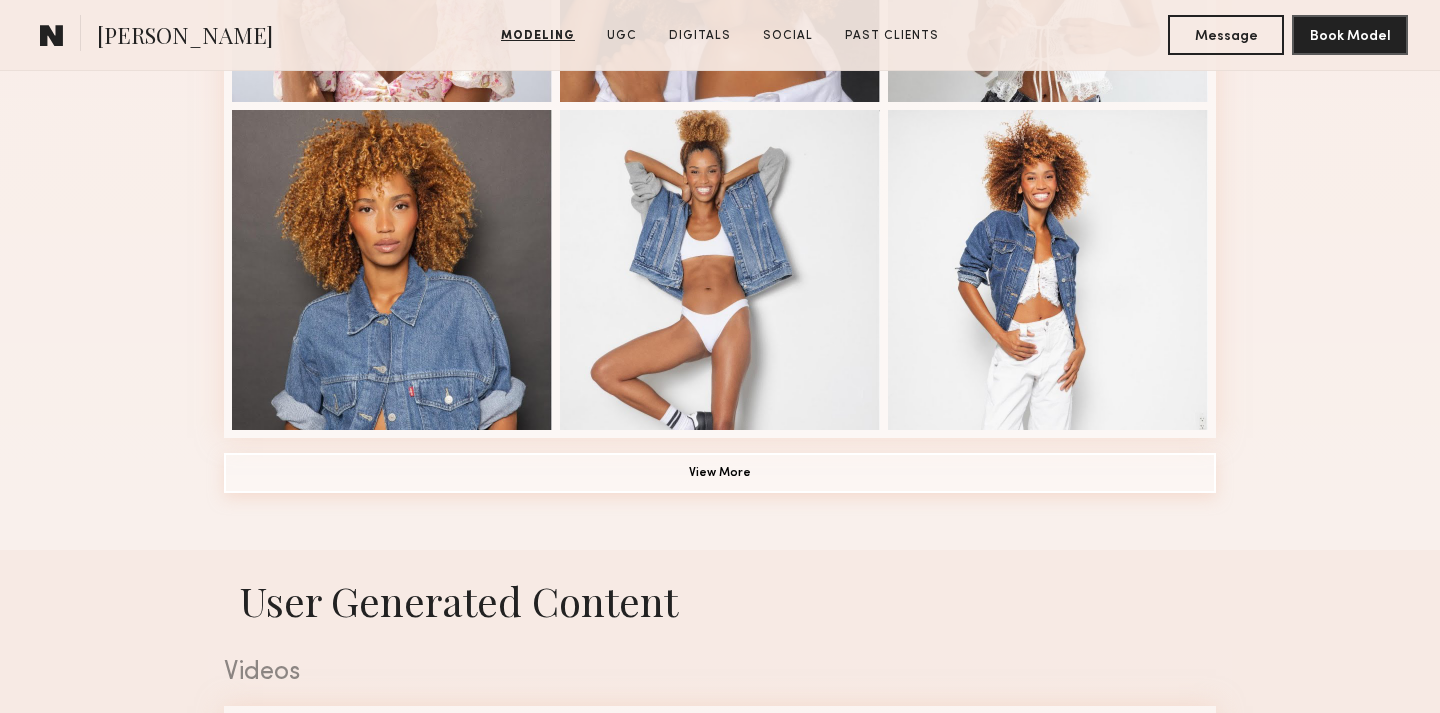 click on "View More" 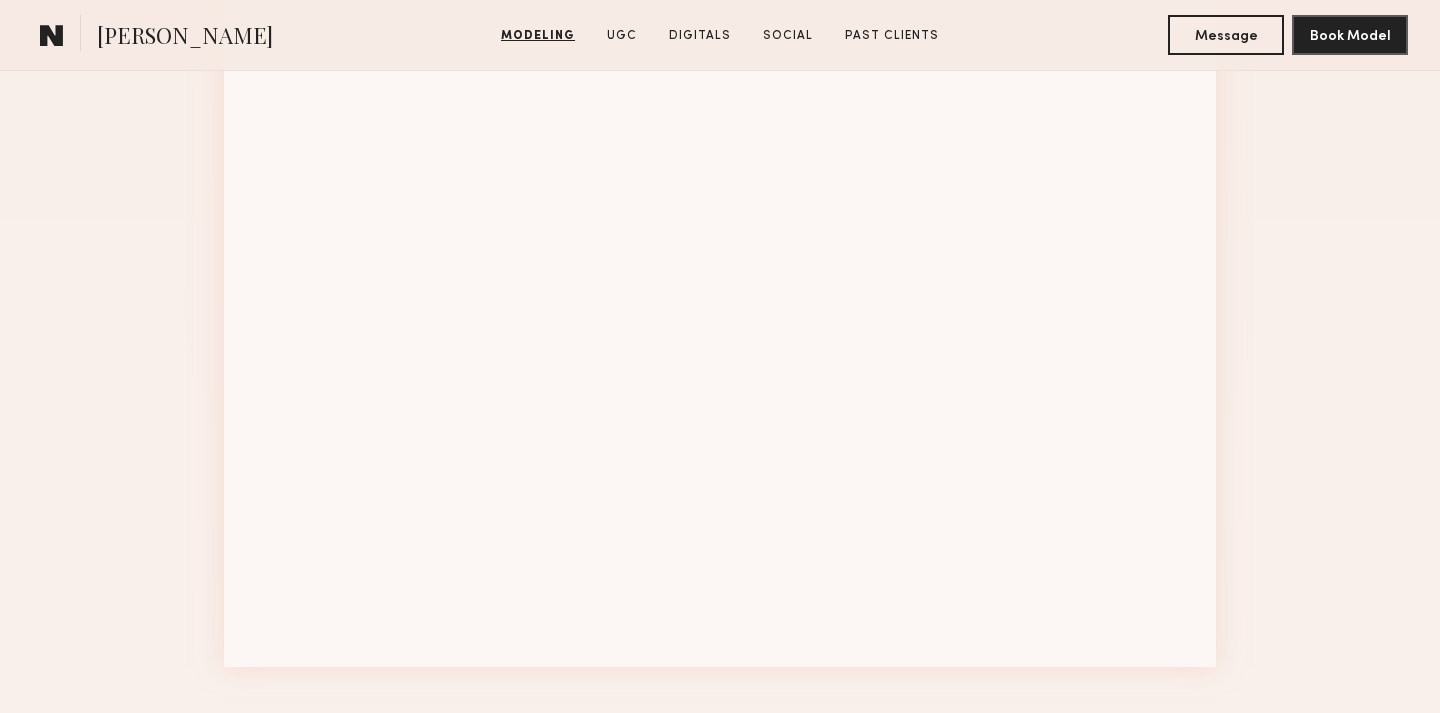 scroll, scrollTop: 2252, scrollLeft: 0, axis: vertical 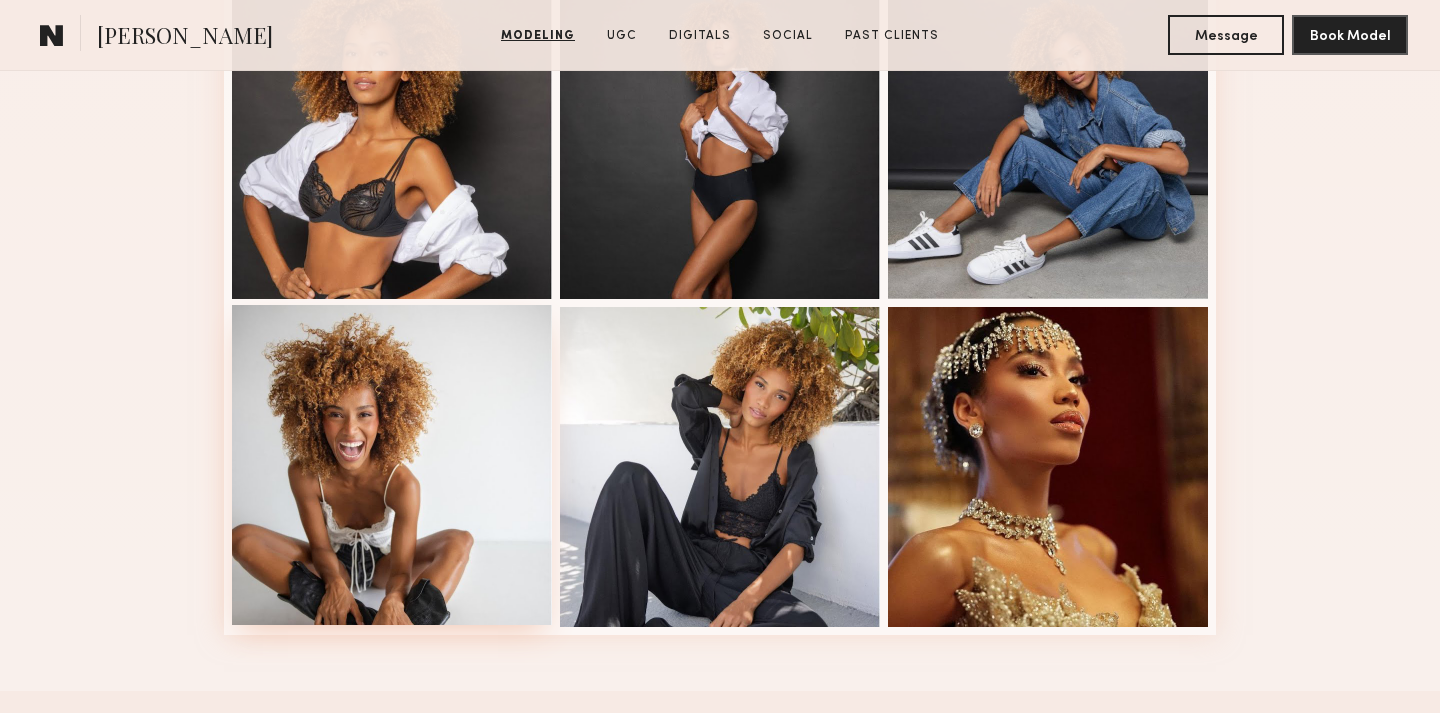 click at bounding box center [392, 465] 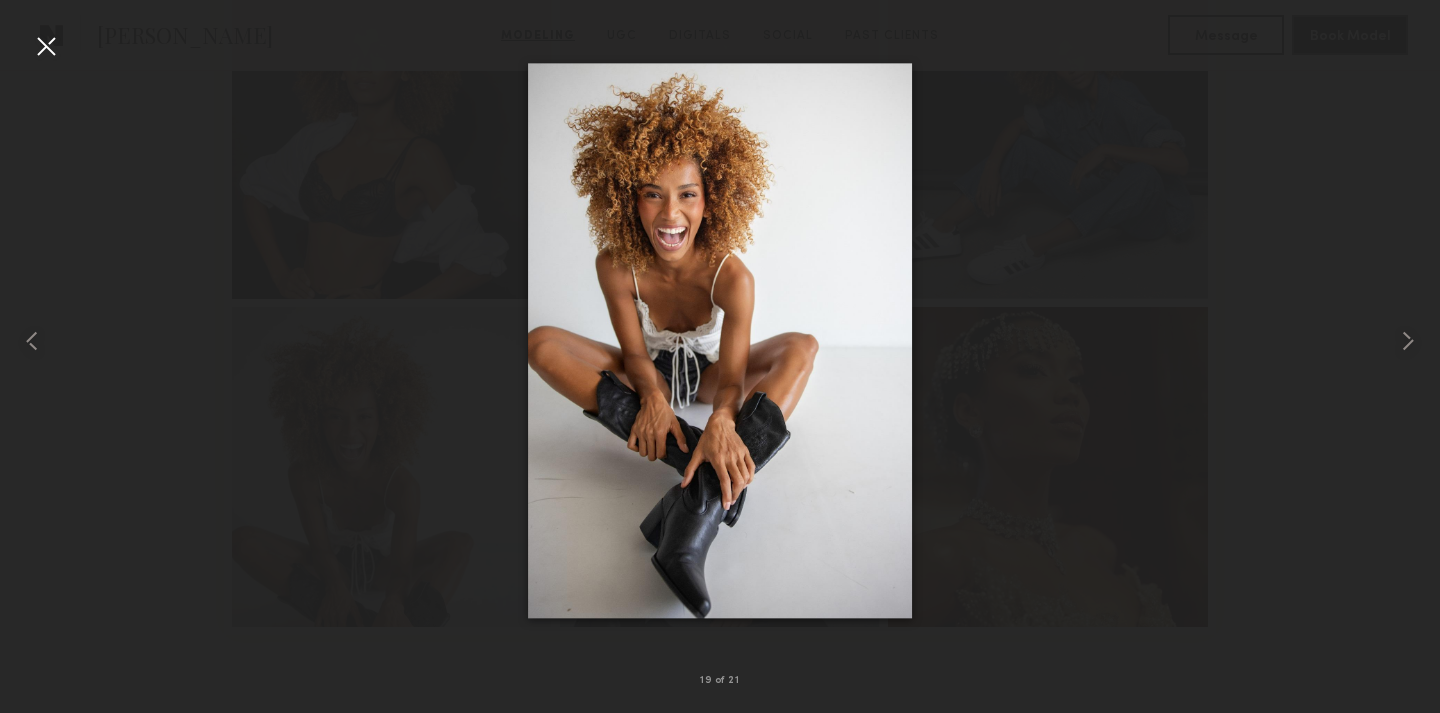 click at bounding box center (720, 340) 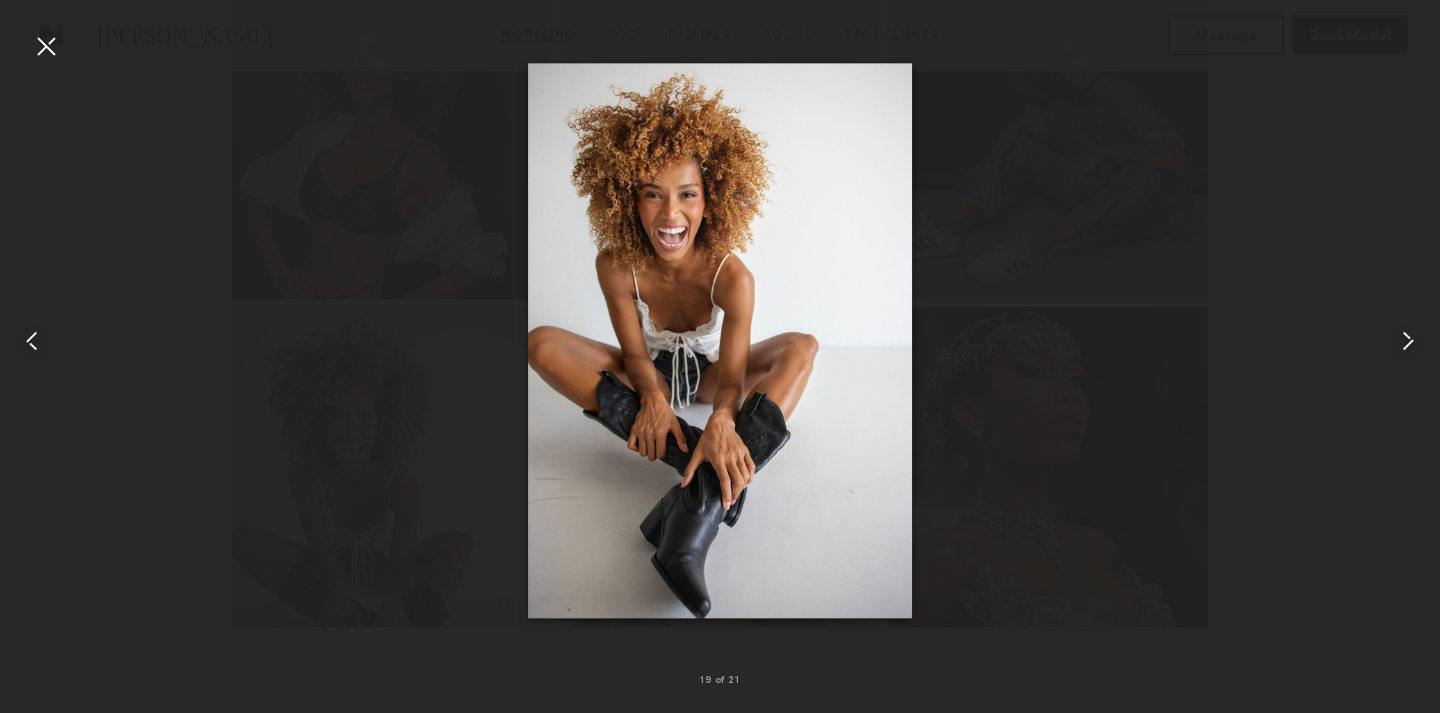 click at bounding box center (1411, 340) 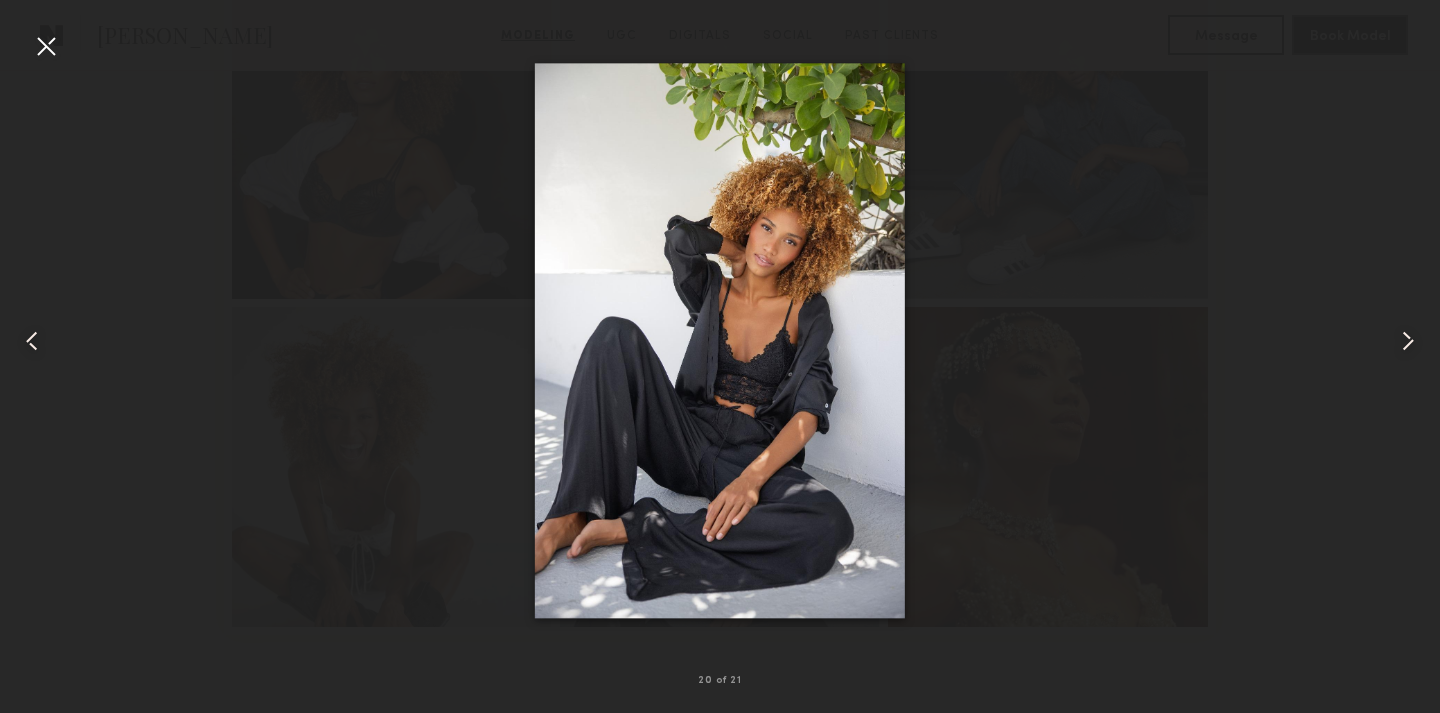 click at bounding box center (46, 46) 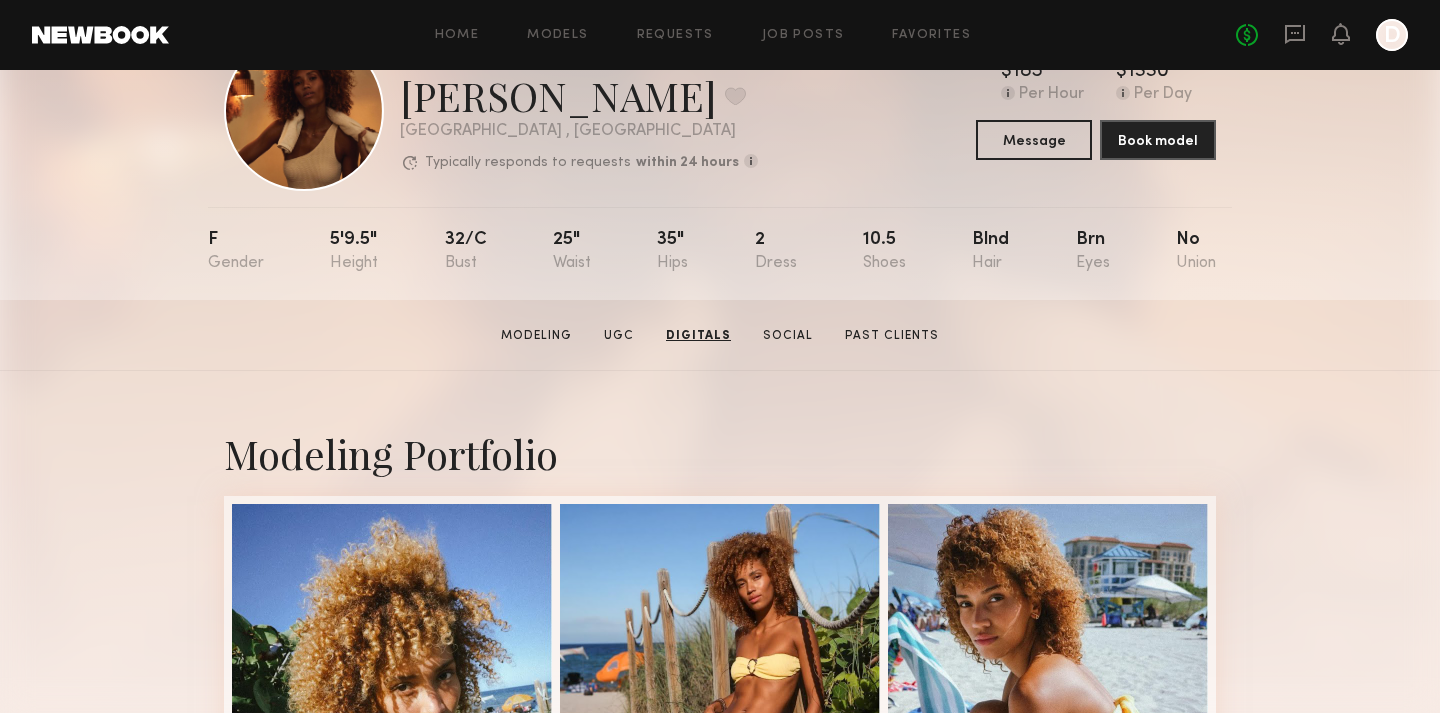 scroll, scrollTop: 0, scrollLeft: 0, axis: both 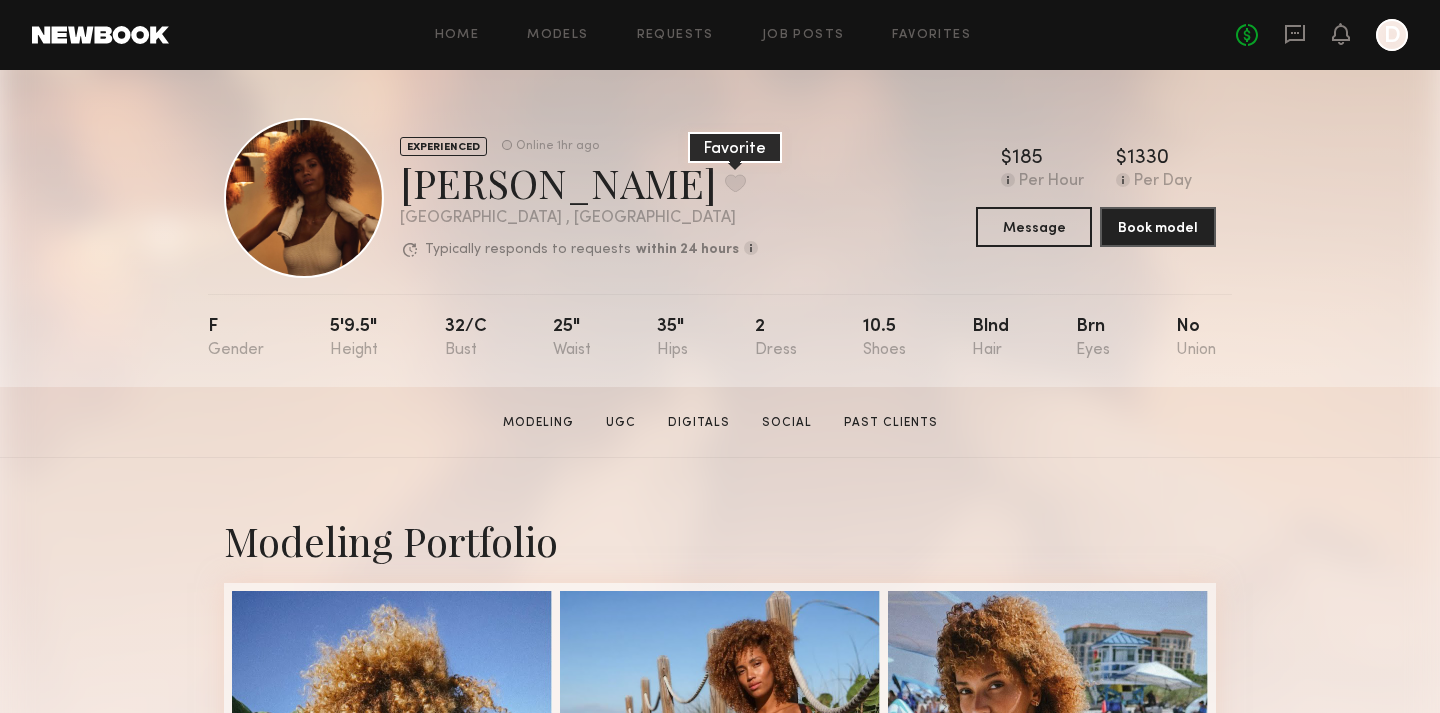 click 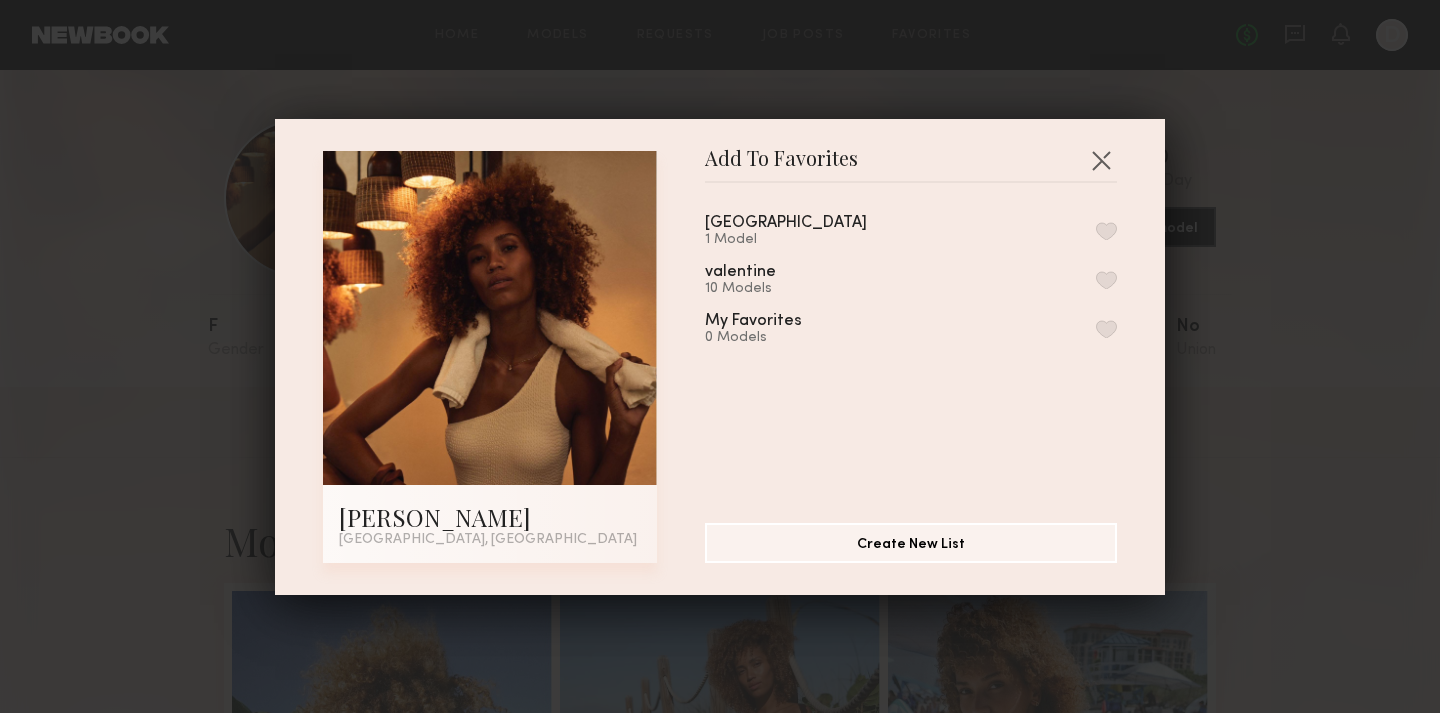 click at bounding box center (1106, 231) 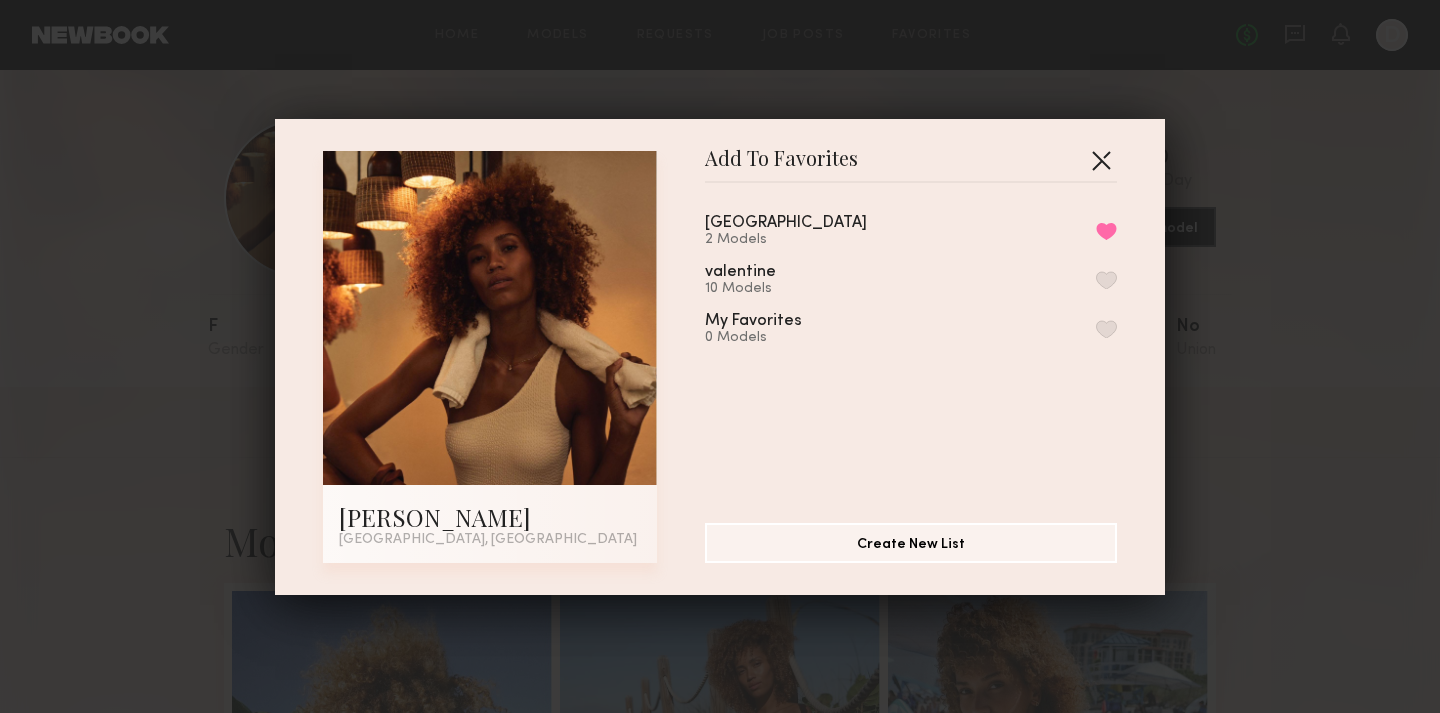 click at bounding box center (1101, 160) 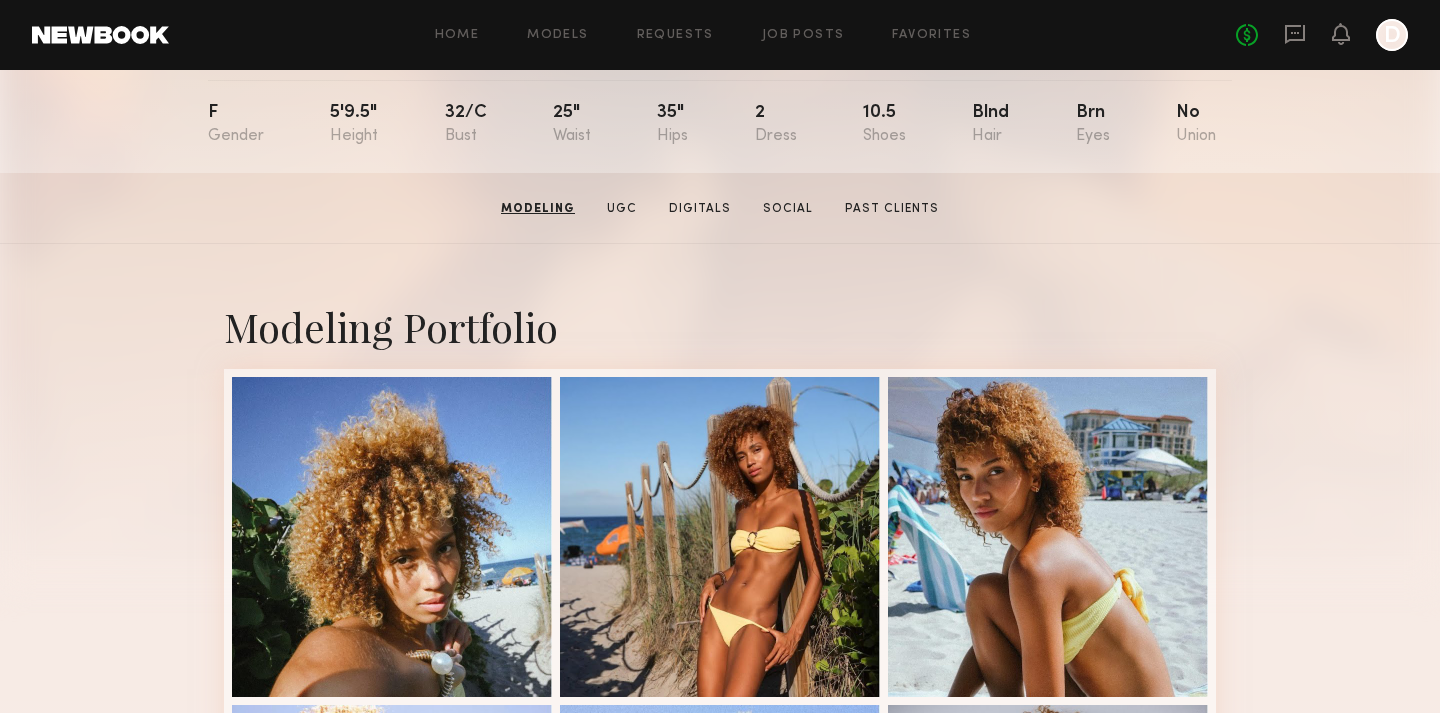 scroll, scrollTop: 0, scrollLeft: 0, axis: both 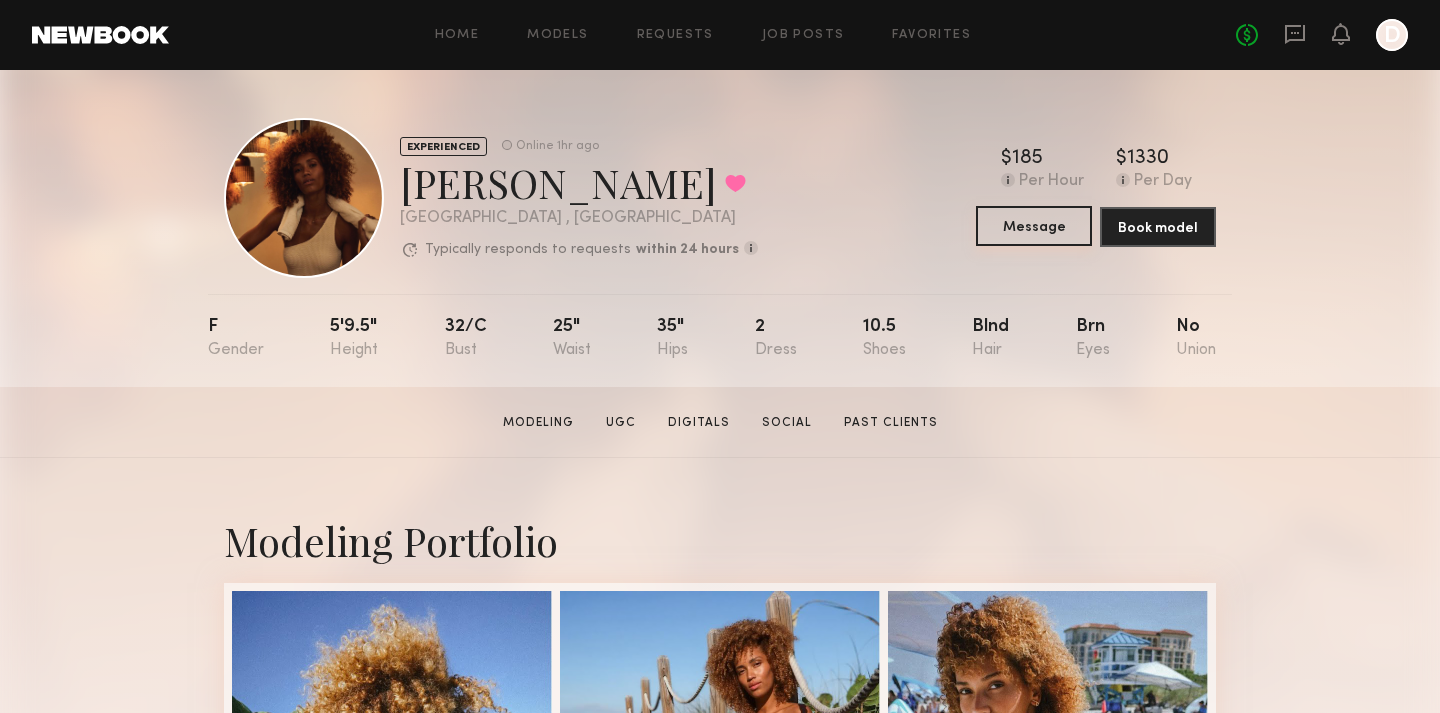 click on "Message" 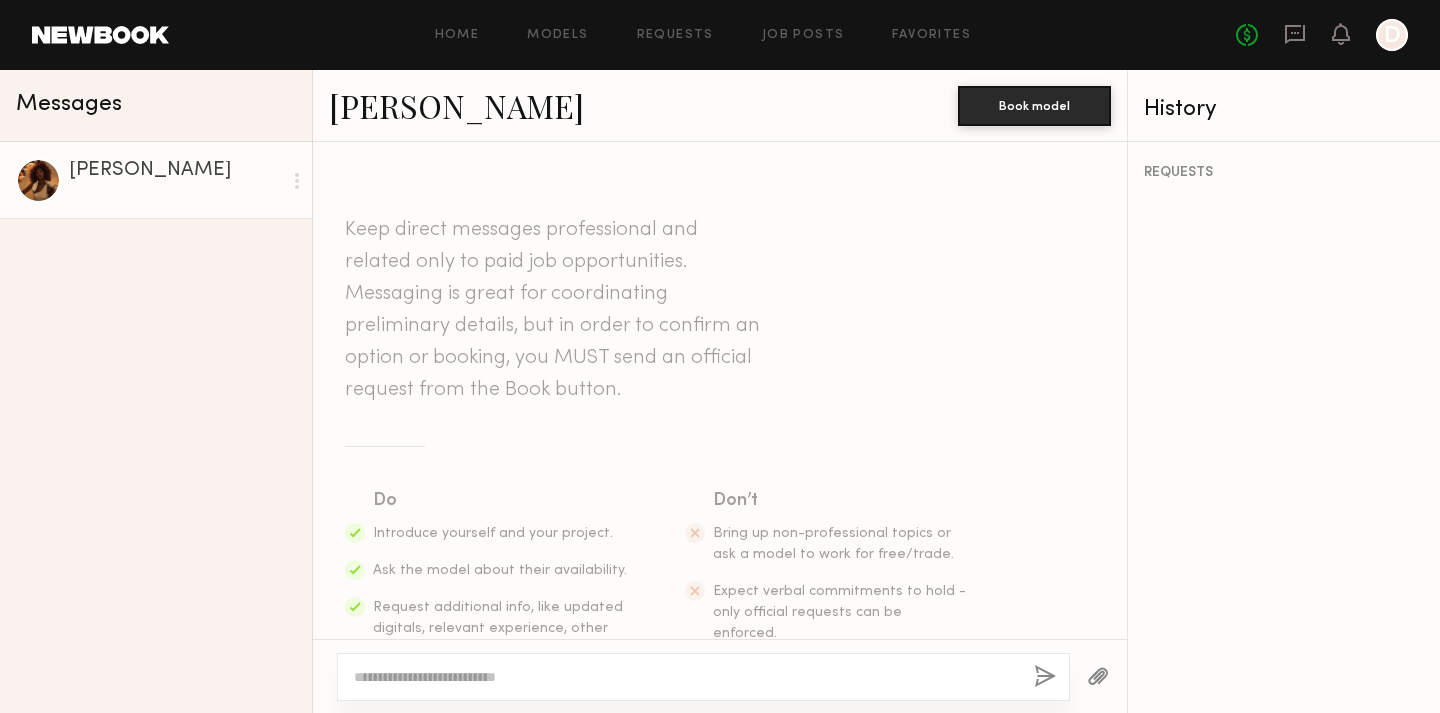 click 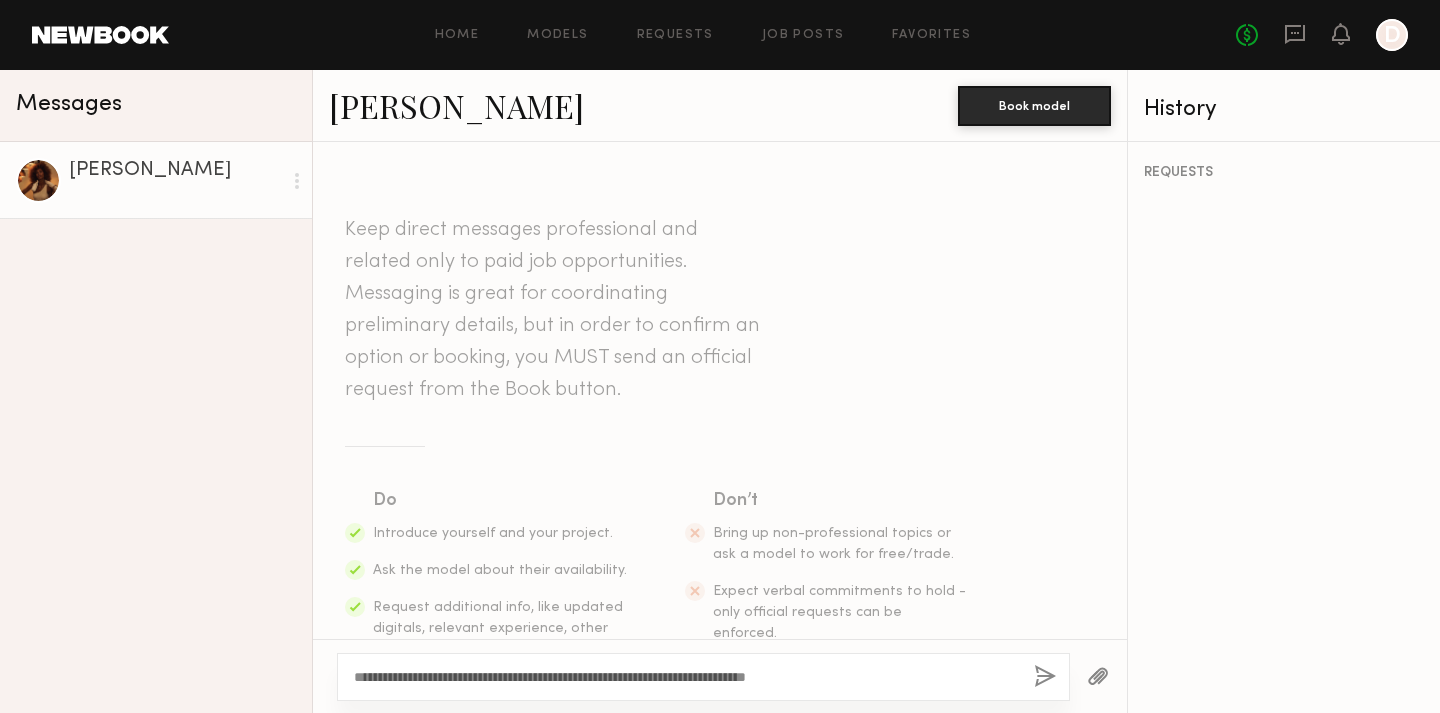 click on "**********" 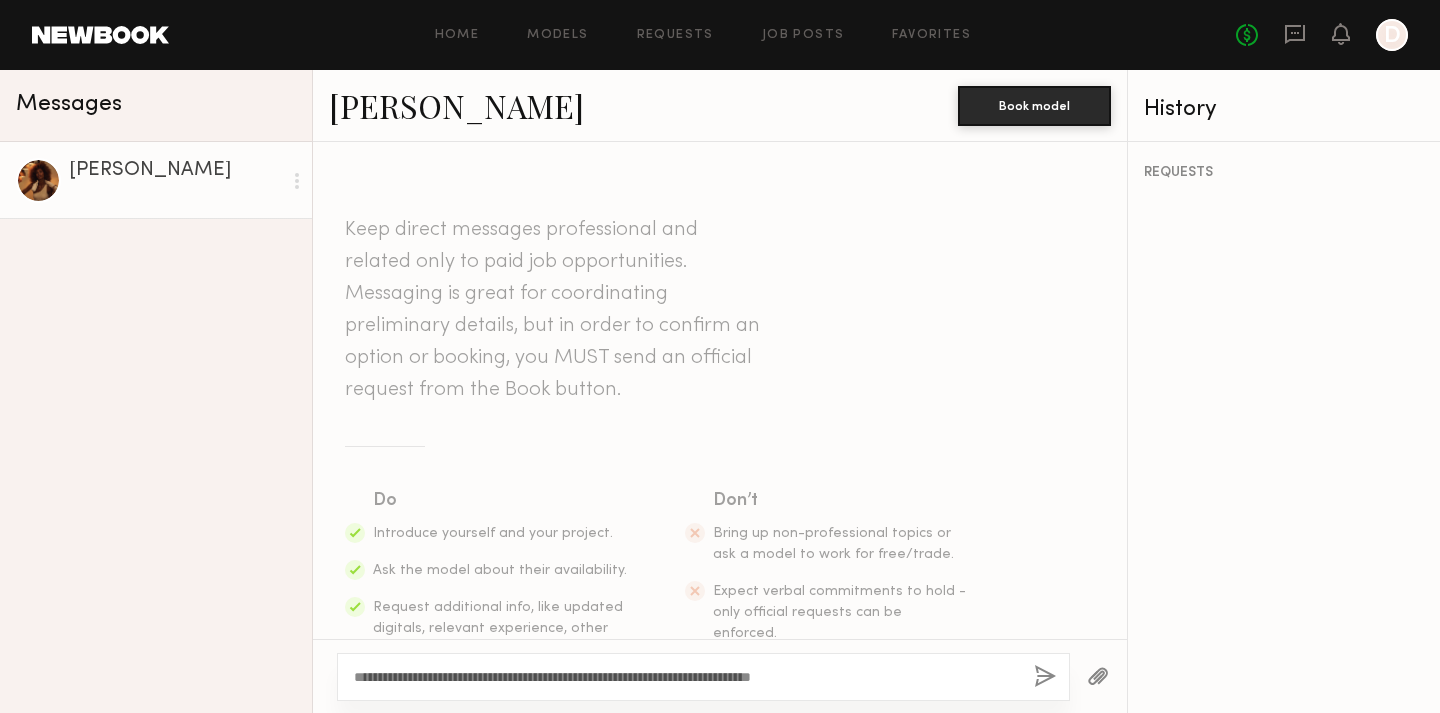 click on "**********" 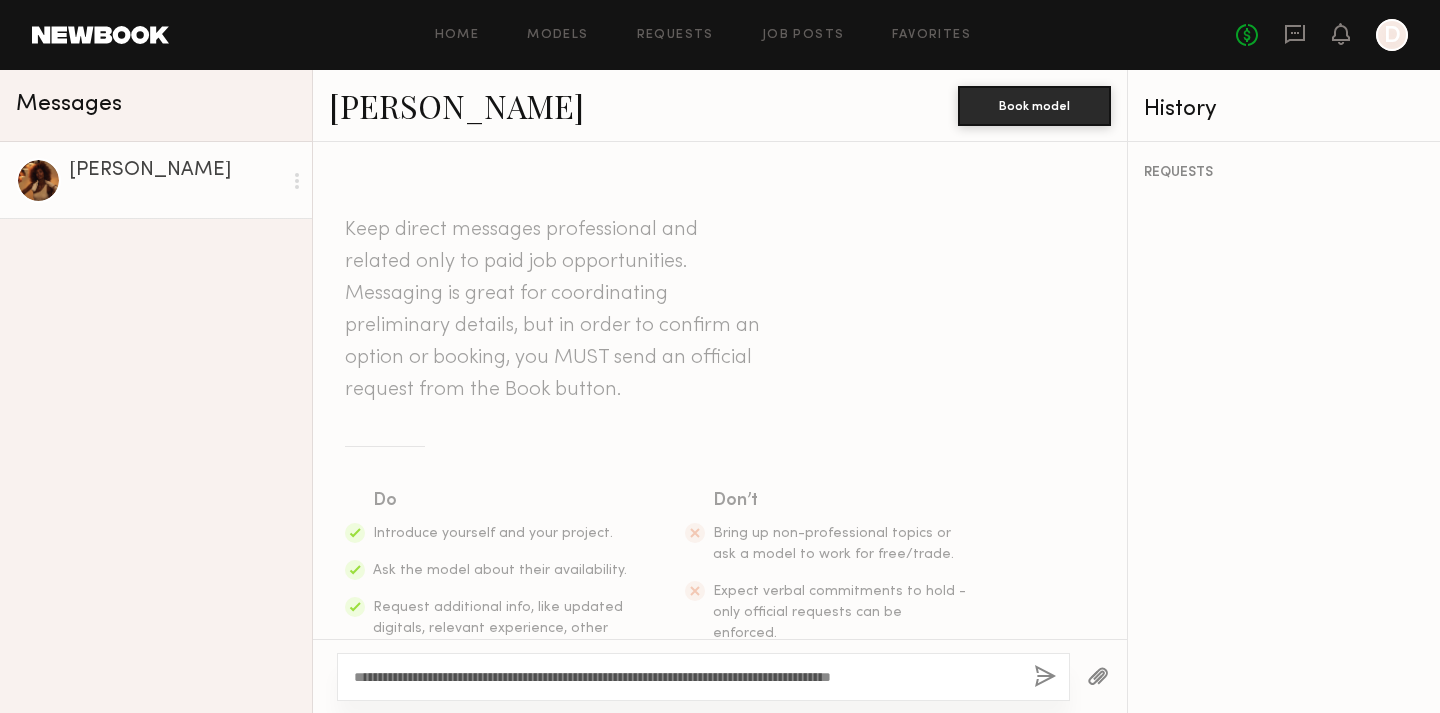 type on "**********" 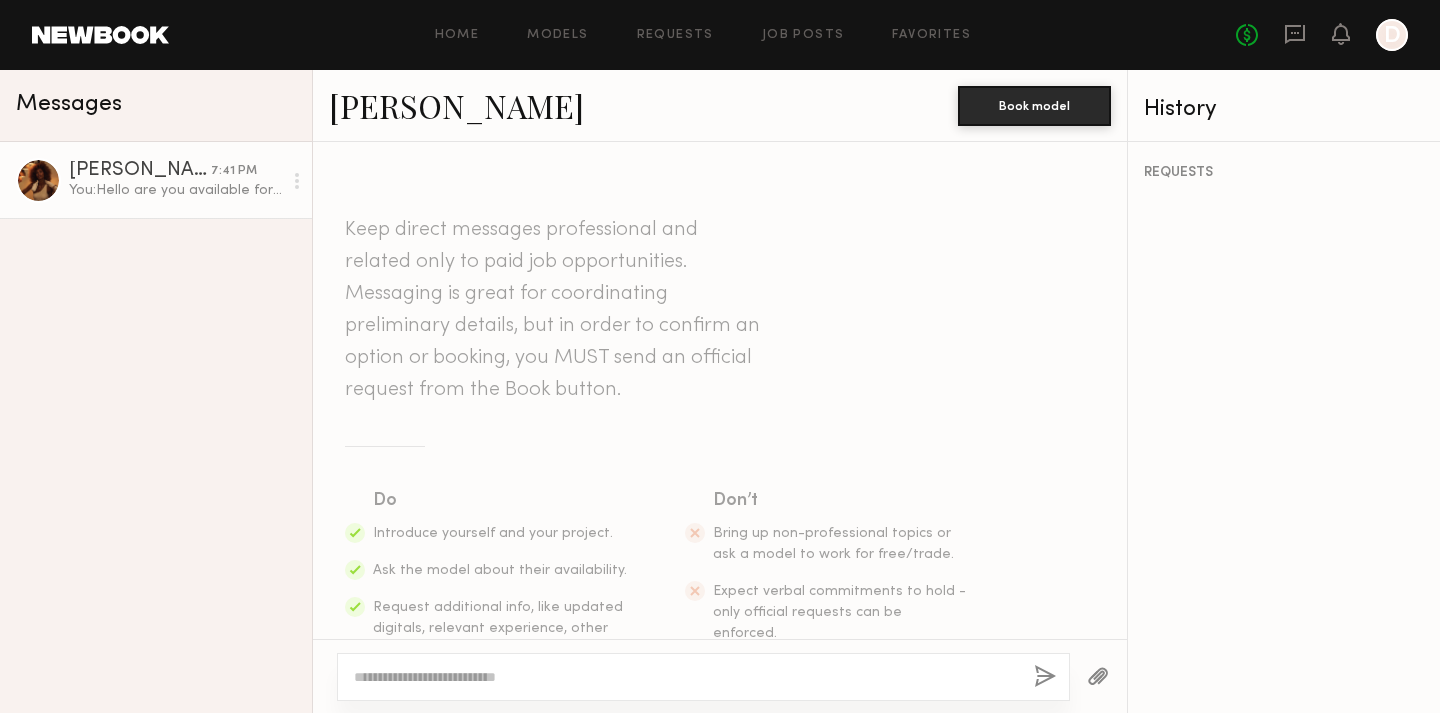 scroll, scrollTop: 367, scrollLeft: 0, axis: vertical 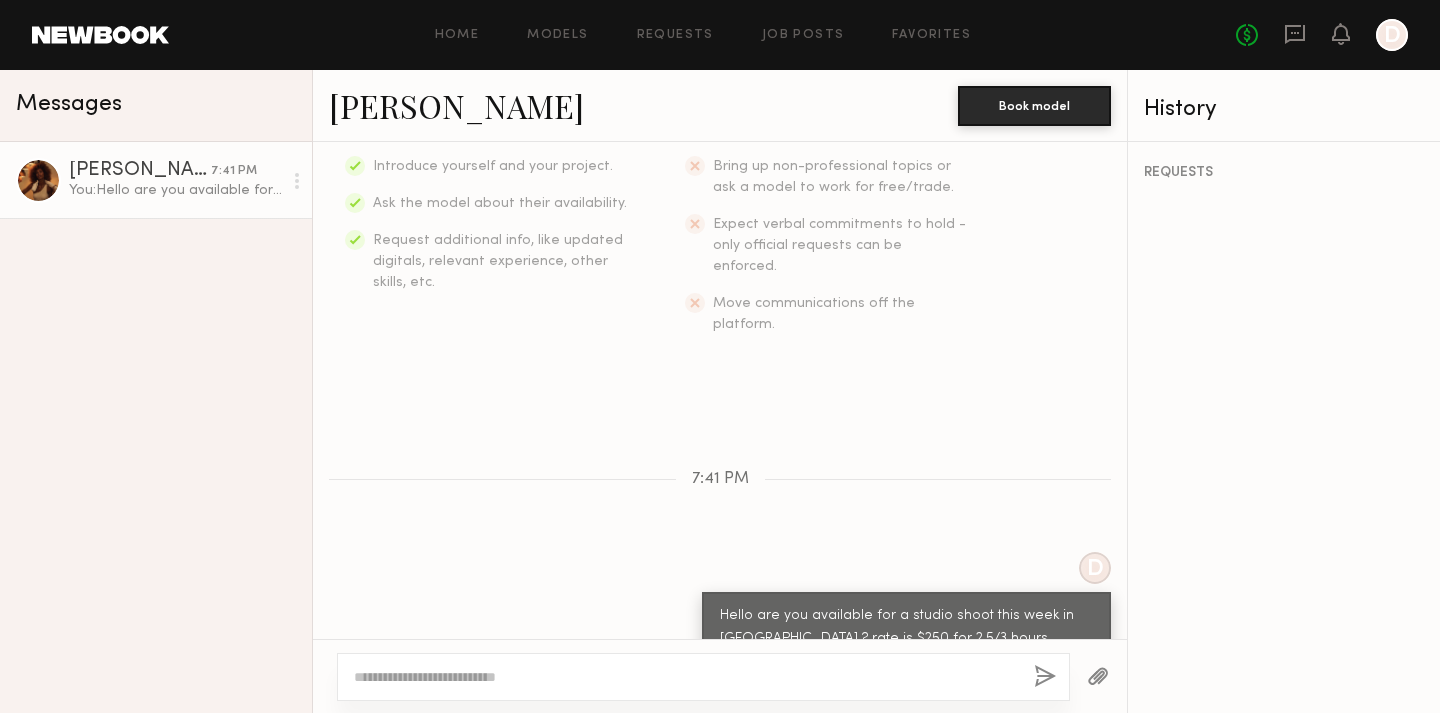 click 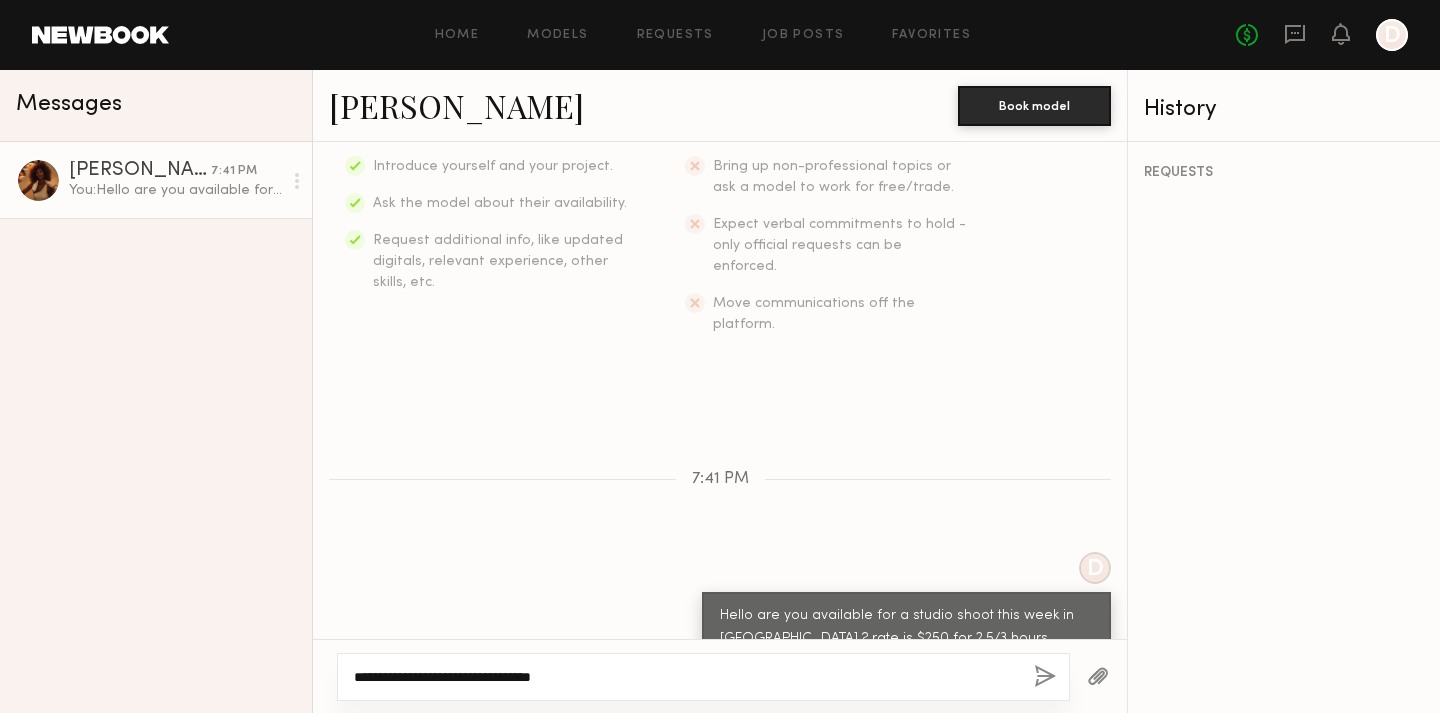 click on "**********" 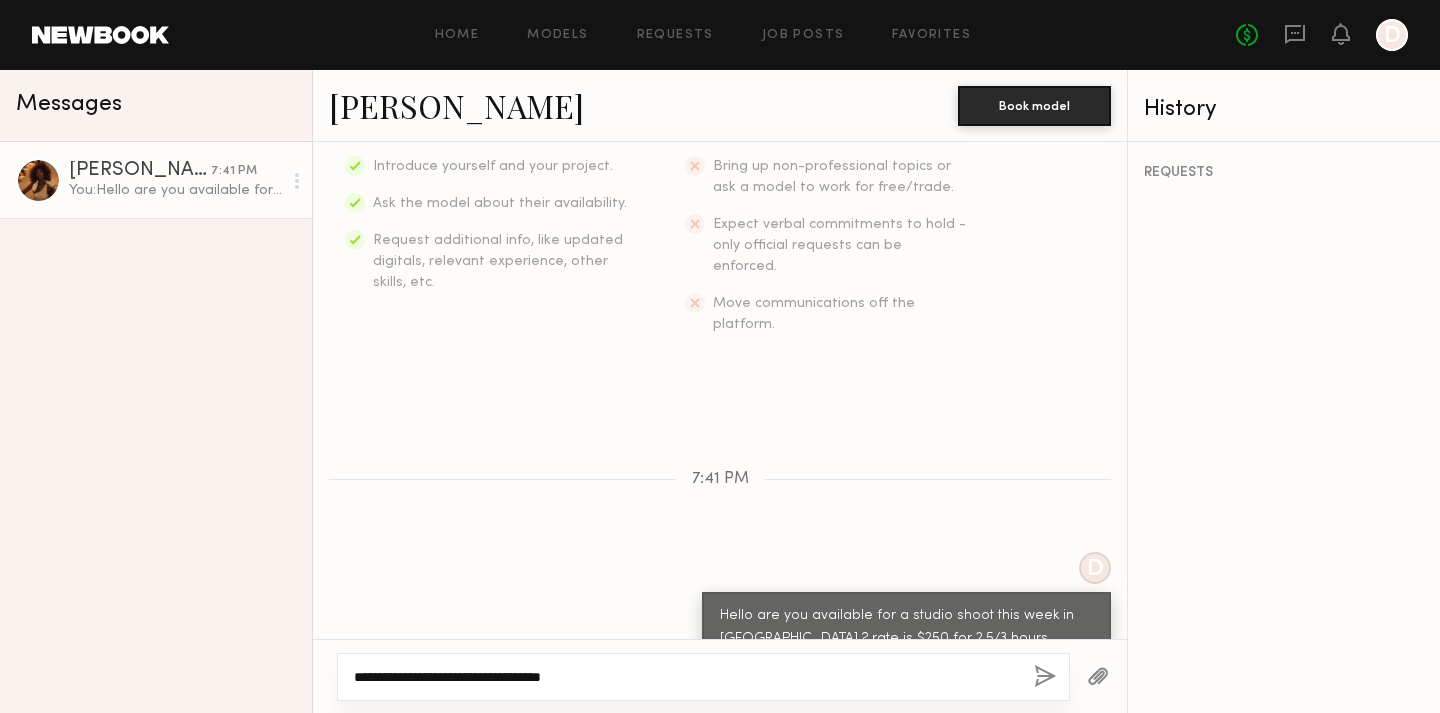 type on "**********" 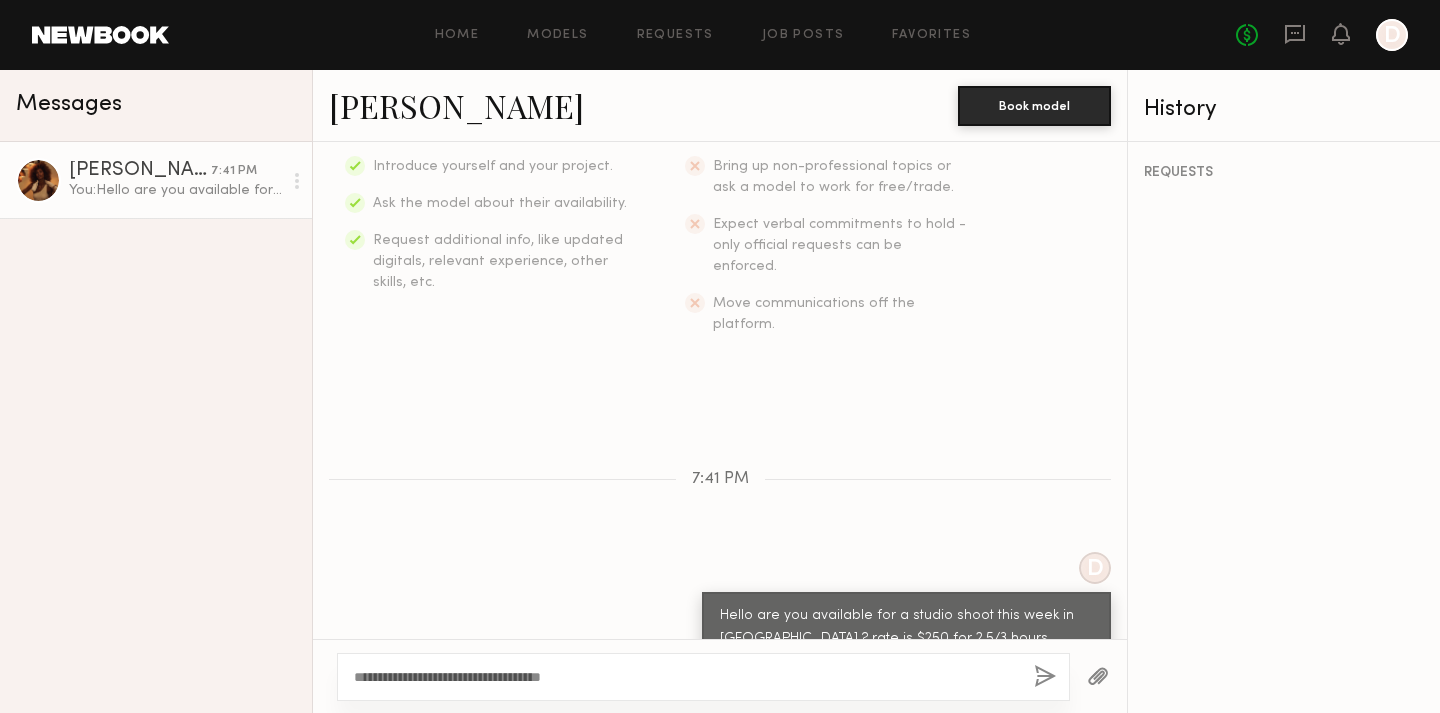 click 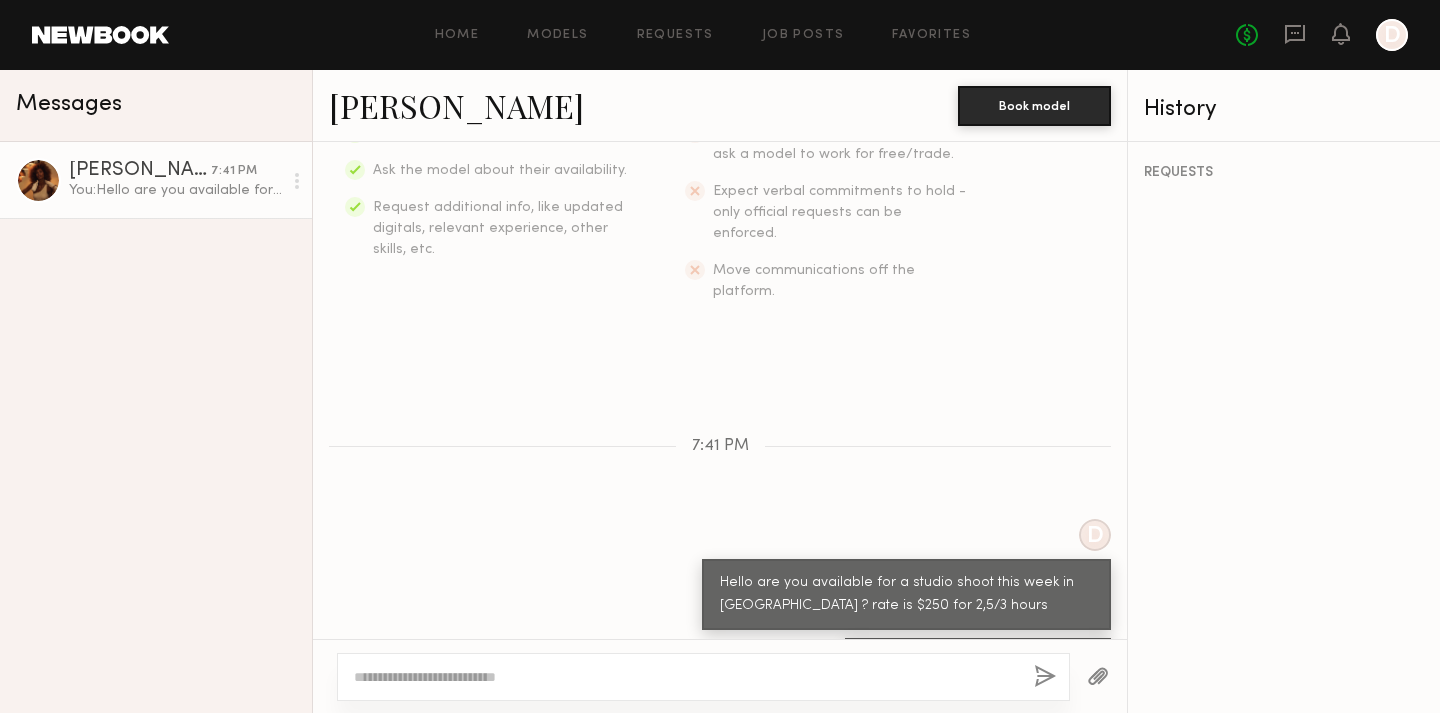 scroll, scrollTop: 423, scrollLeft: 0, axis: vertical 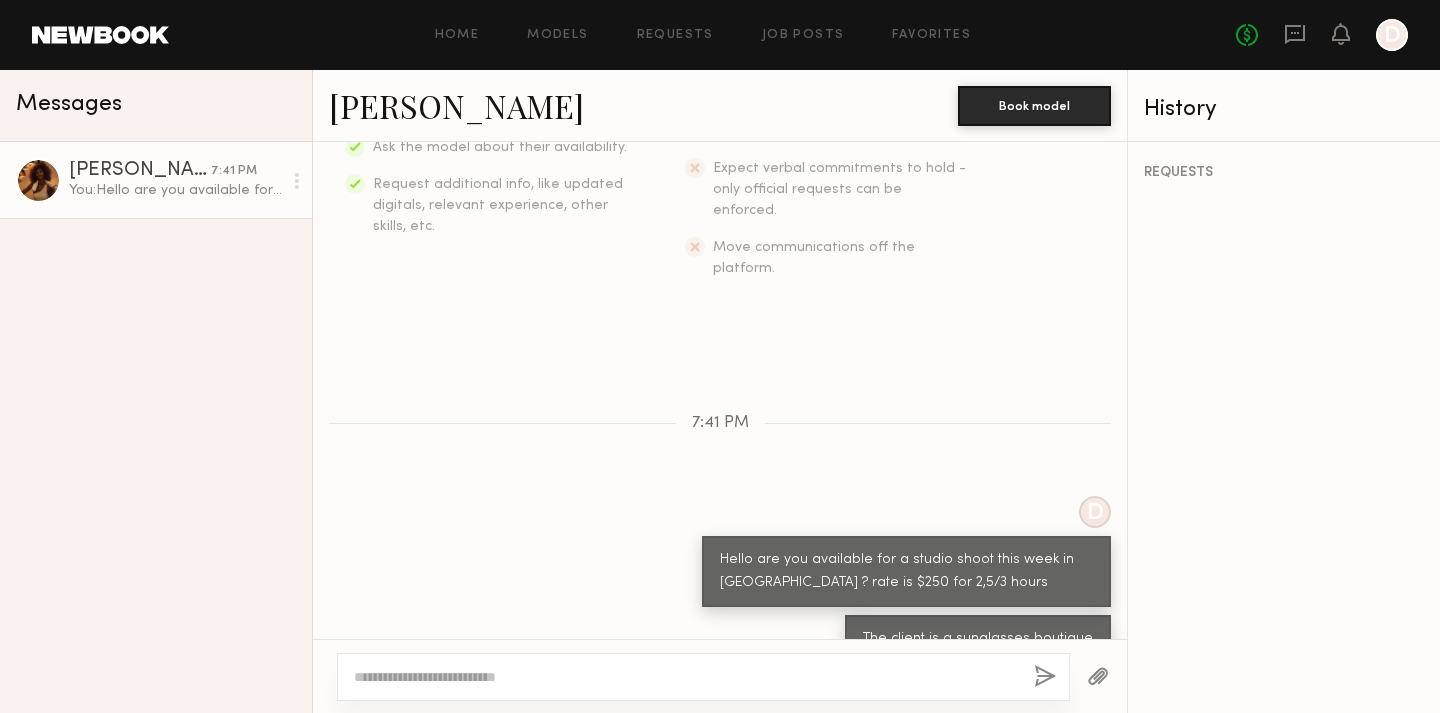 click 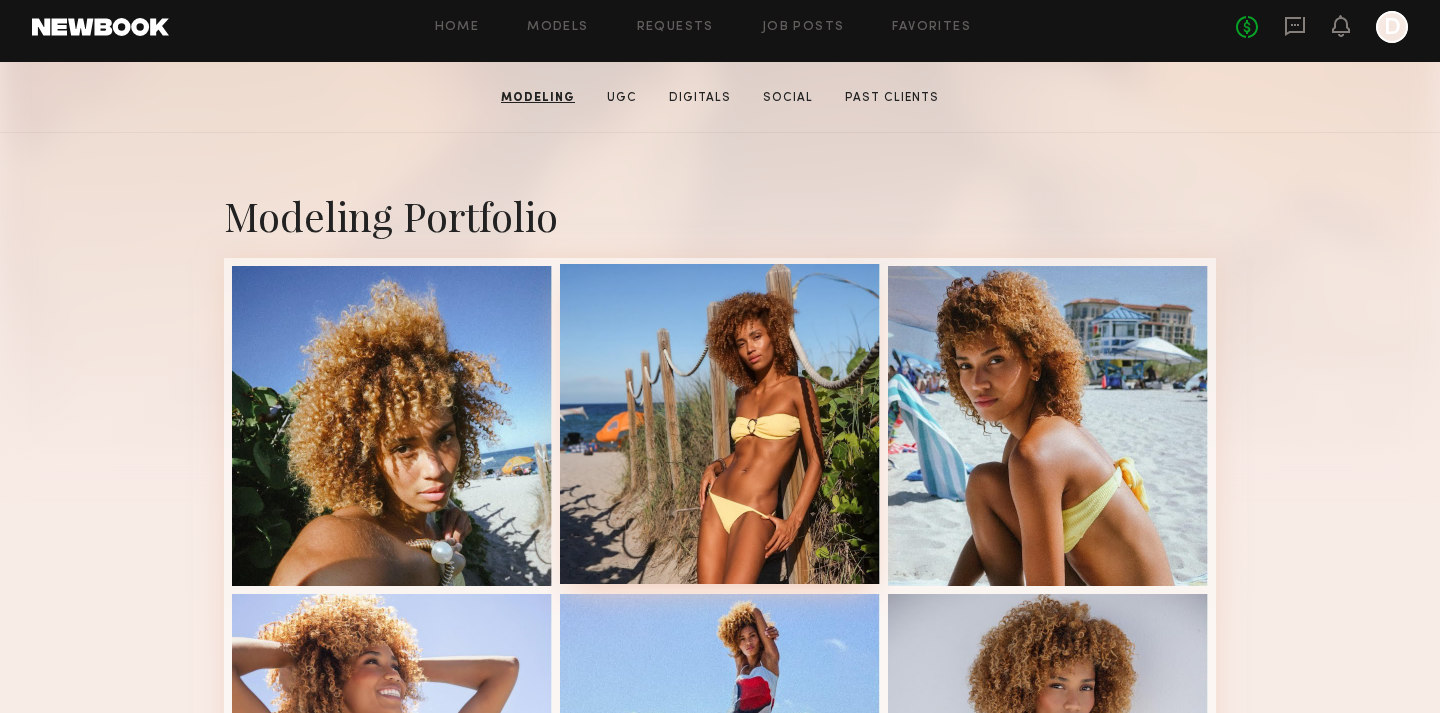 scroll, scrollTop: 298, scrollLeft: 0, axis: vertical 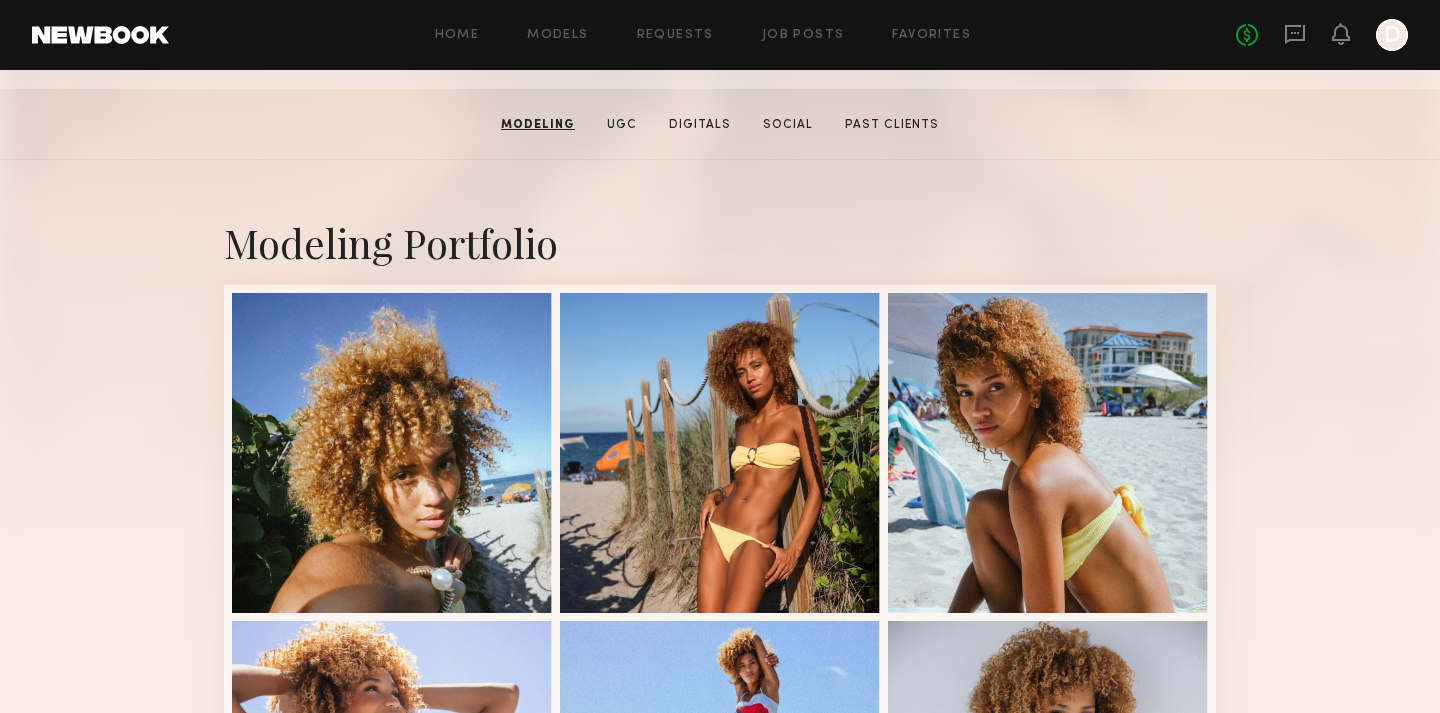 click on "Cristina M.  Modeling   UGC   Digitals   Social   Past Clients   Message   Book Model" 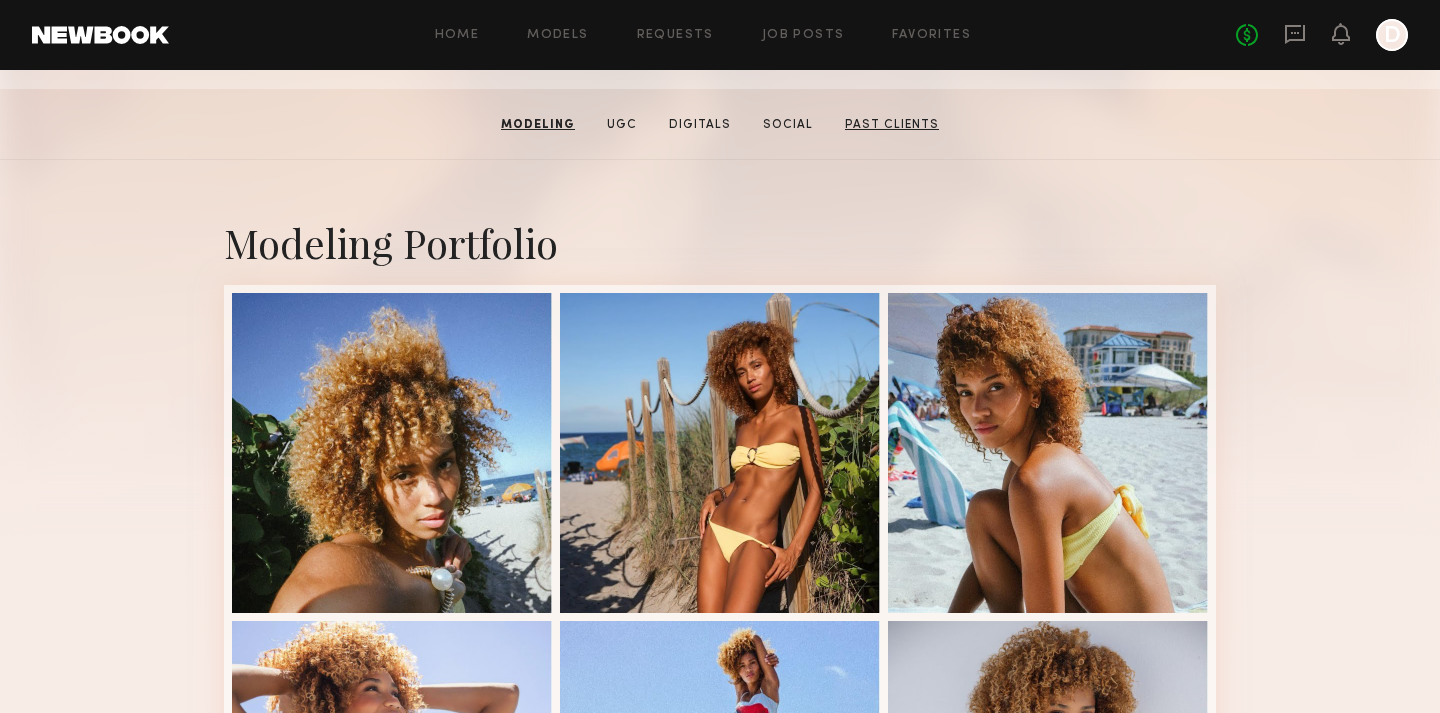 click on "Past Clients" 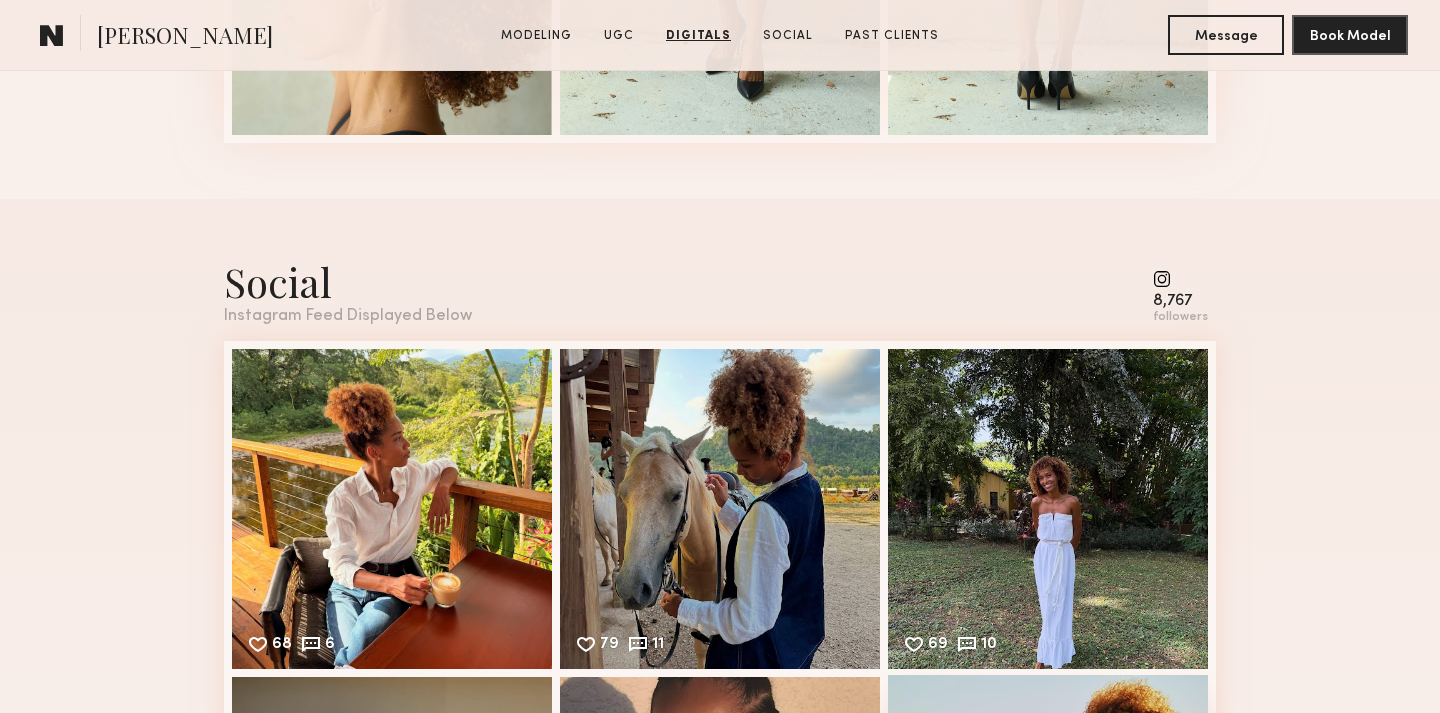 scroll, scrollTop: 4306, scrollLeft: 0, axis: vertical 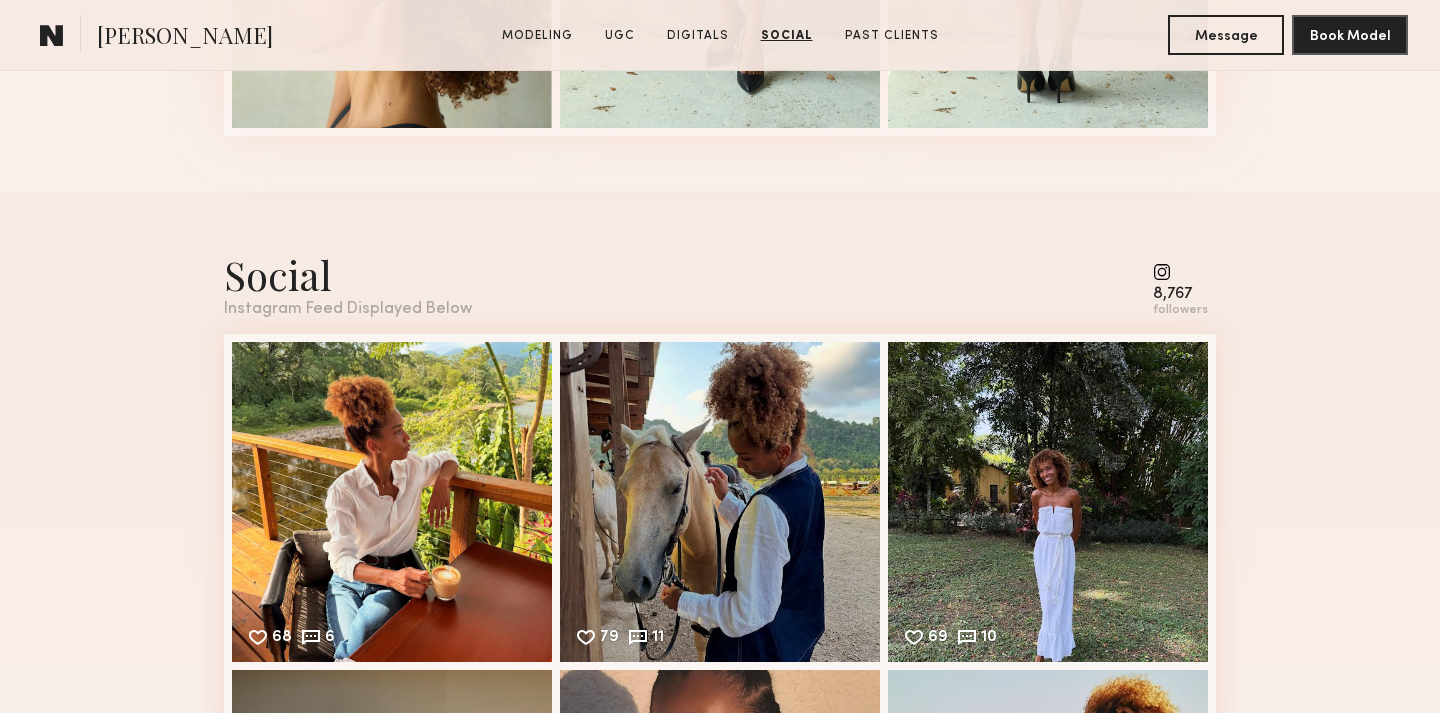 click at bounding box center [1180, 272] 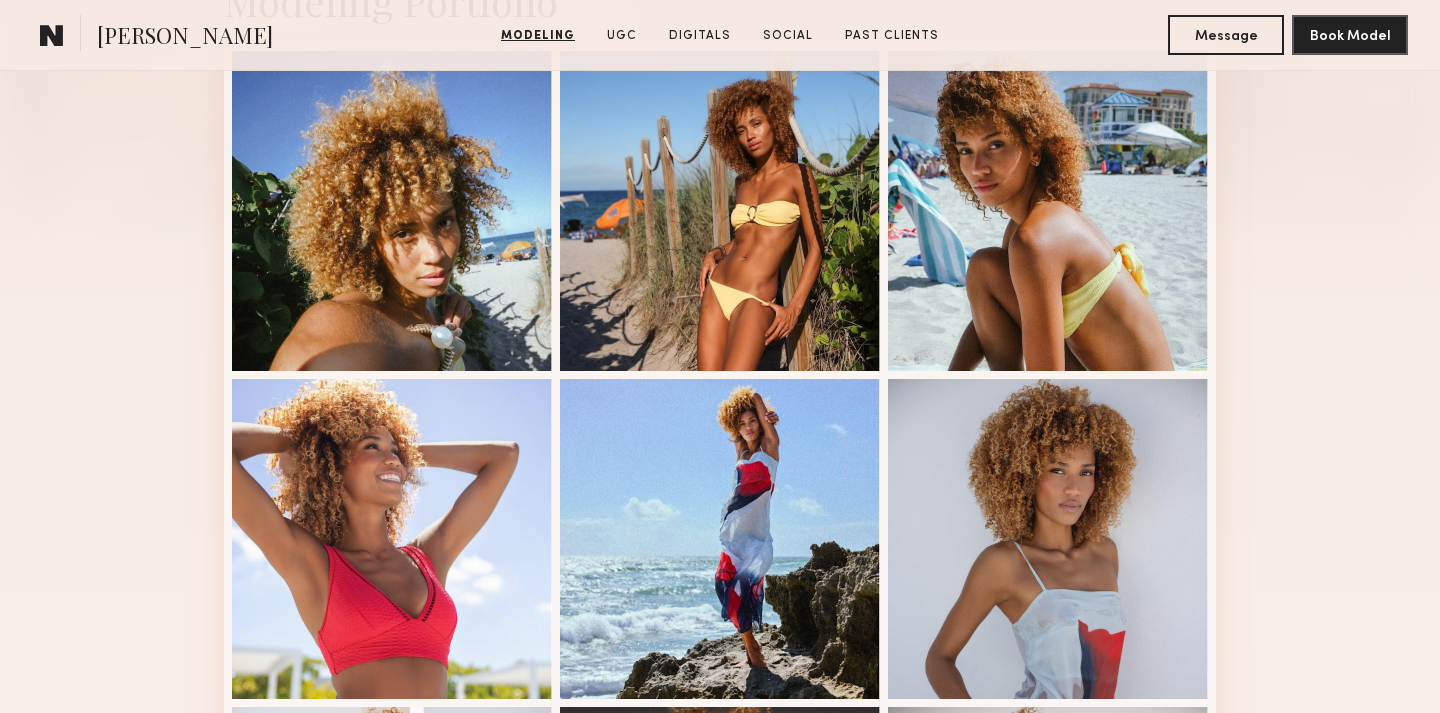 scroll, scrollTop: 0, scrollLeft: 0, axis: both 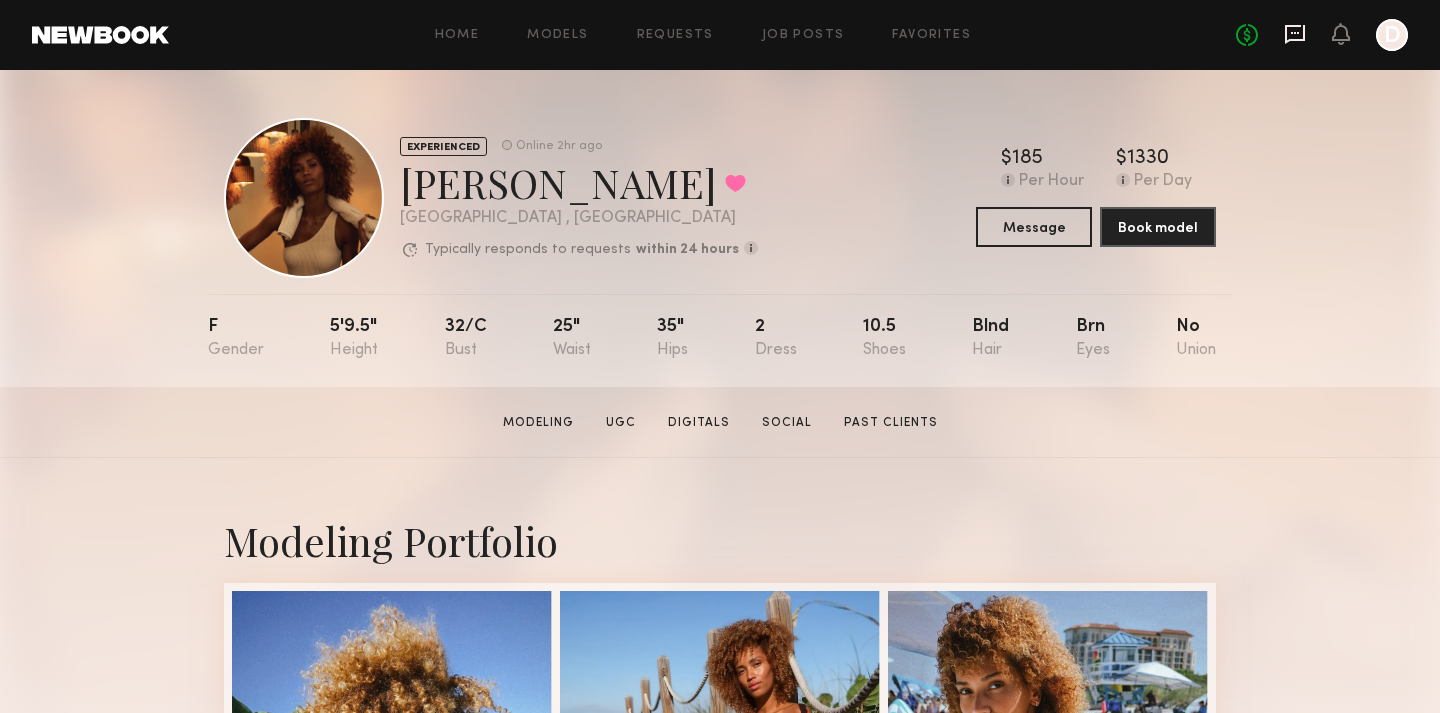 click 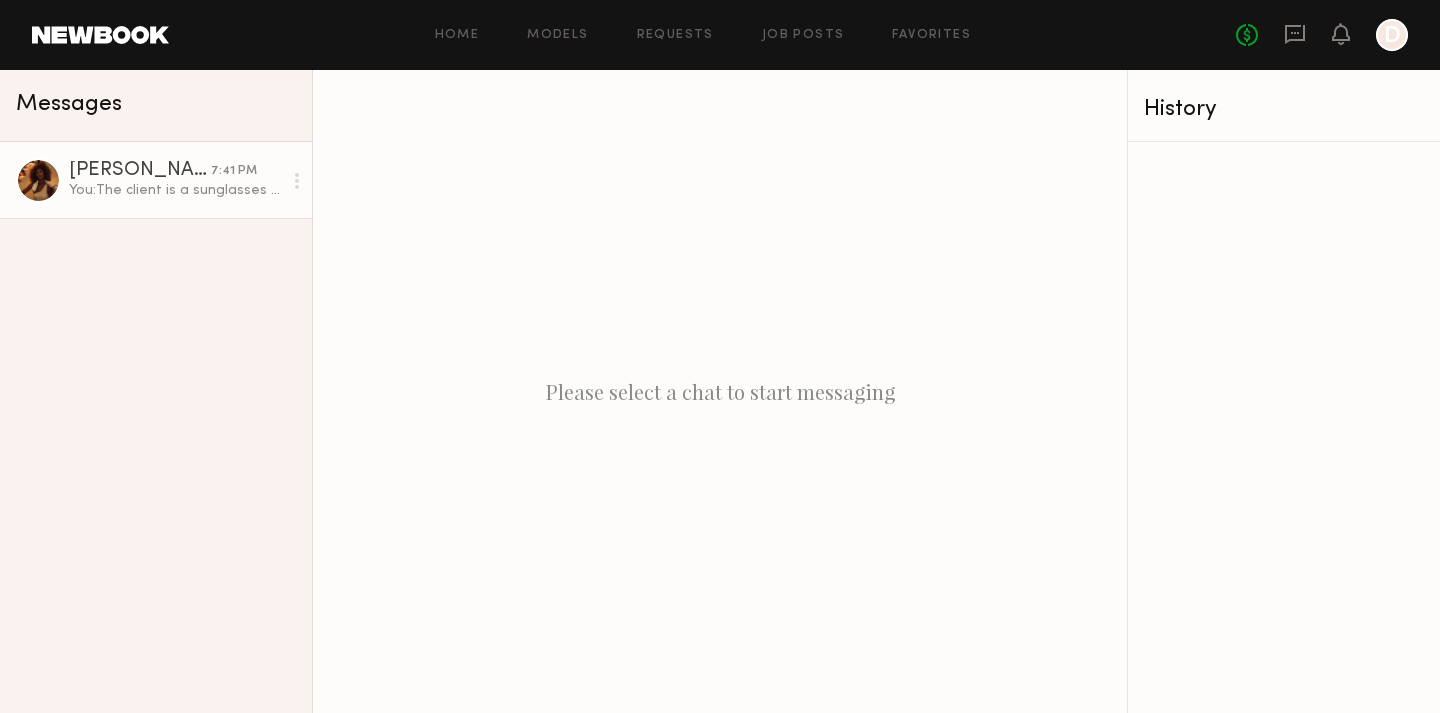 click on "You:  The client is a sunglasses boutique" 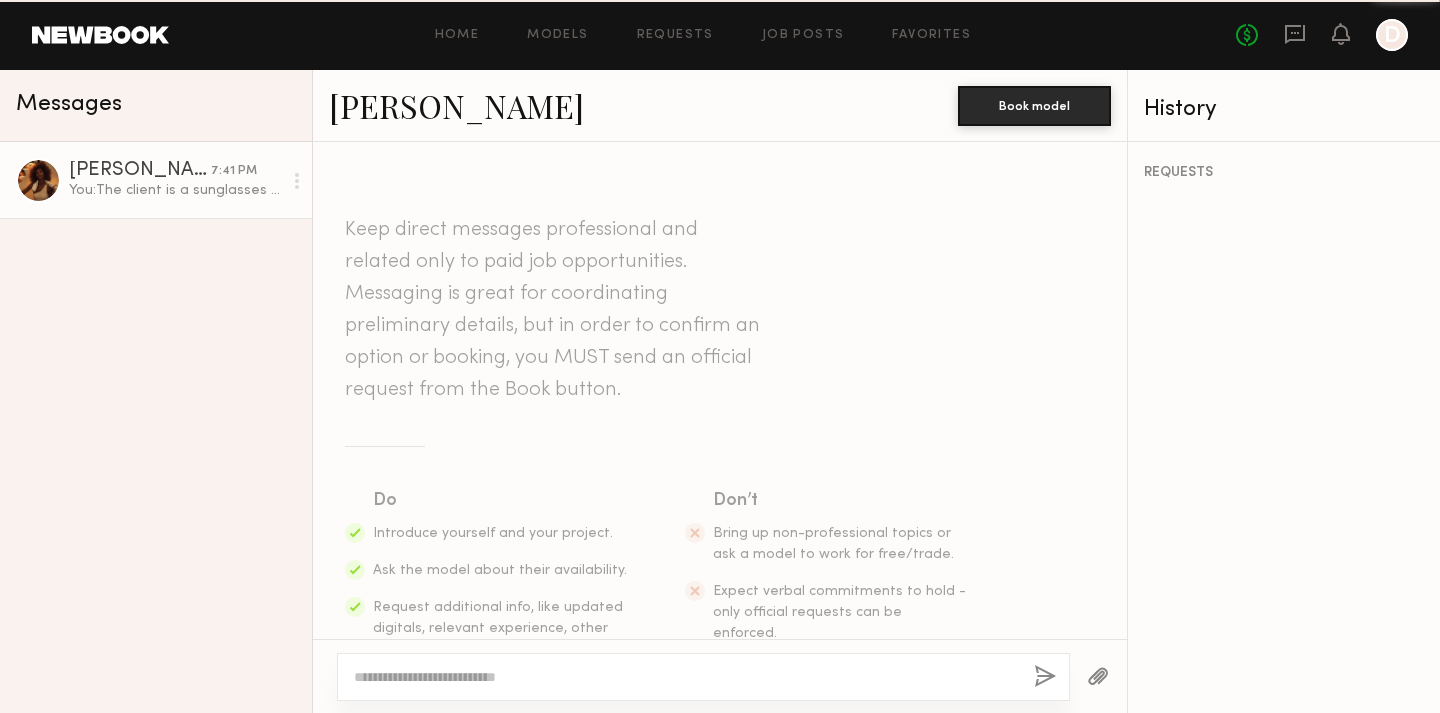 scroll, scrollTop: 423, scrollLeft: 0, axis: vertical 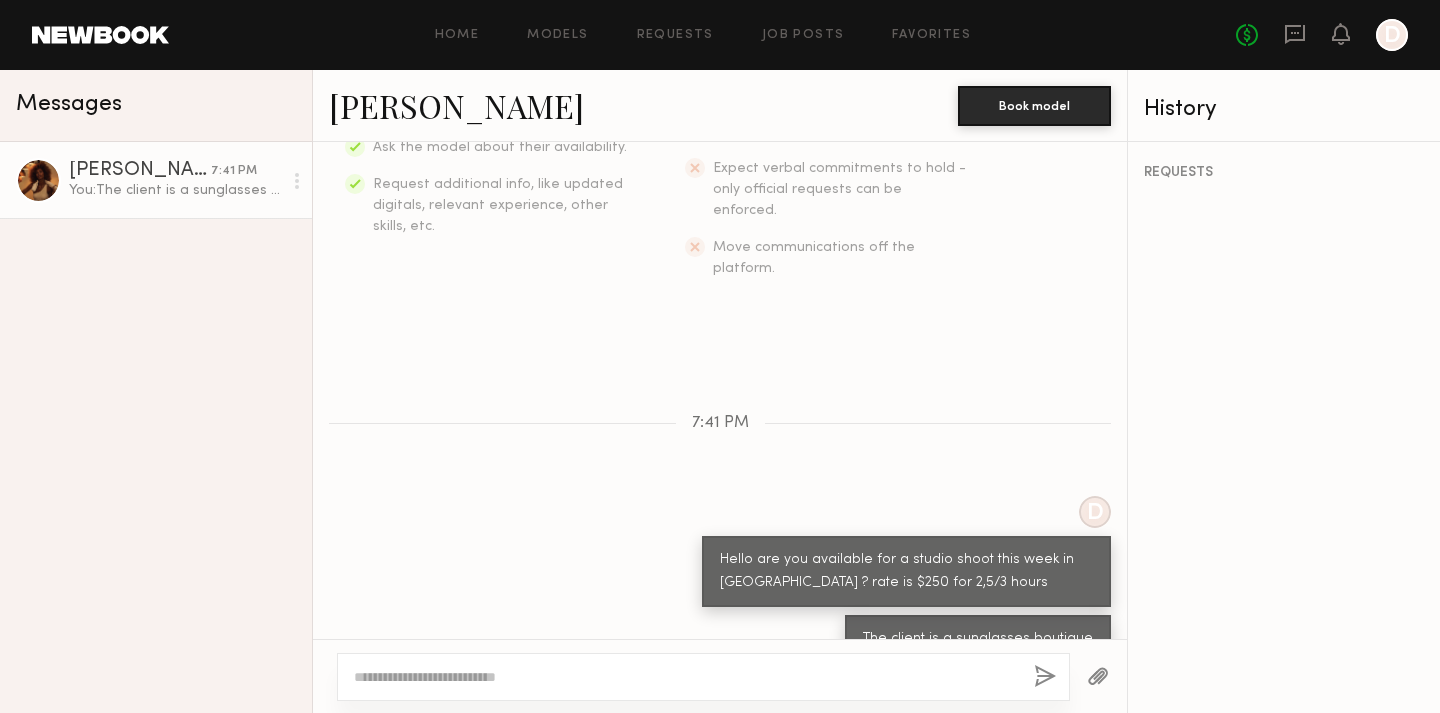 click 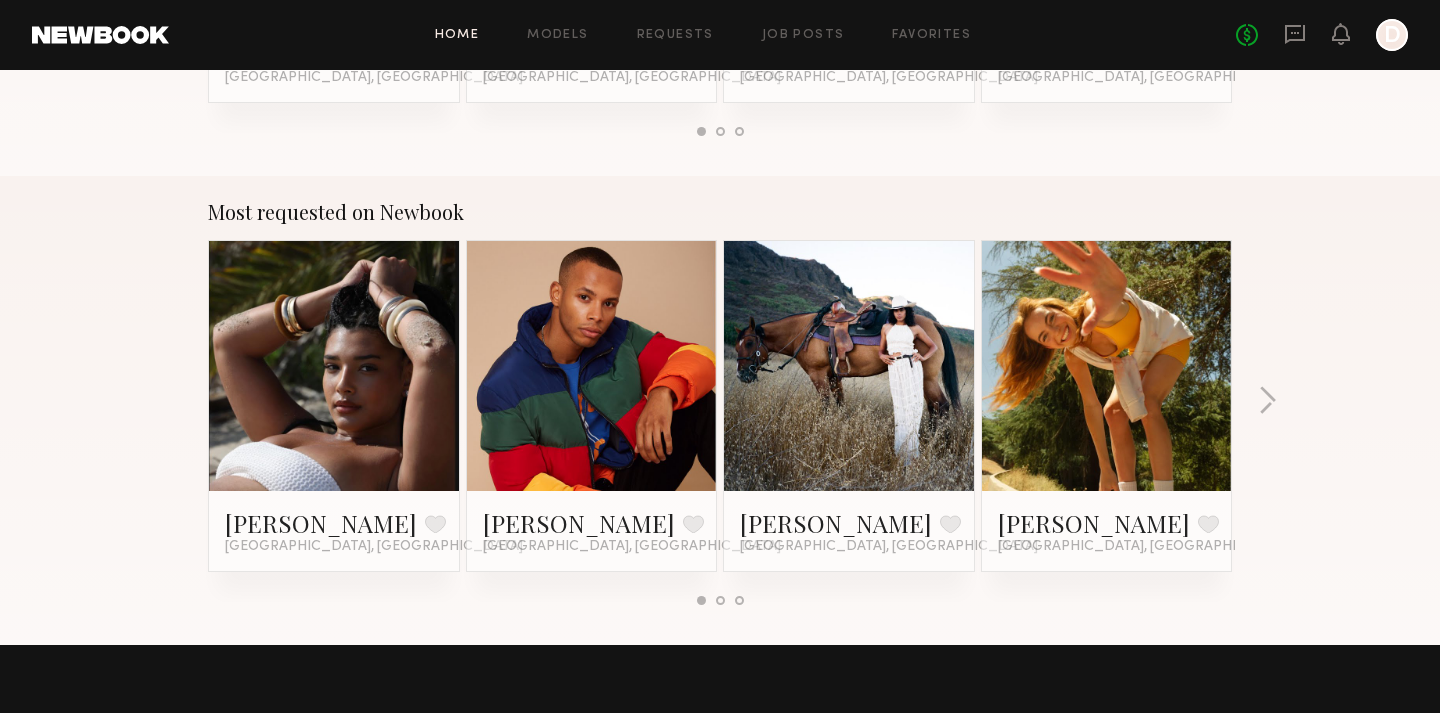 scroll, scrollTop: 1621, scrollLeft: 0, axis: vertical 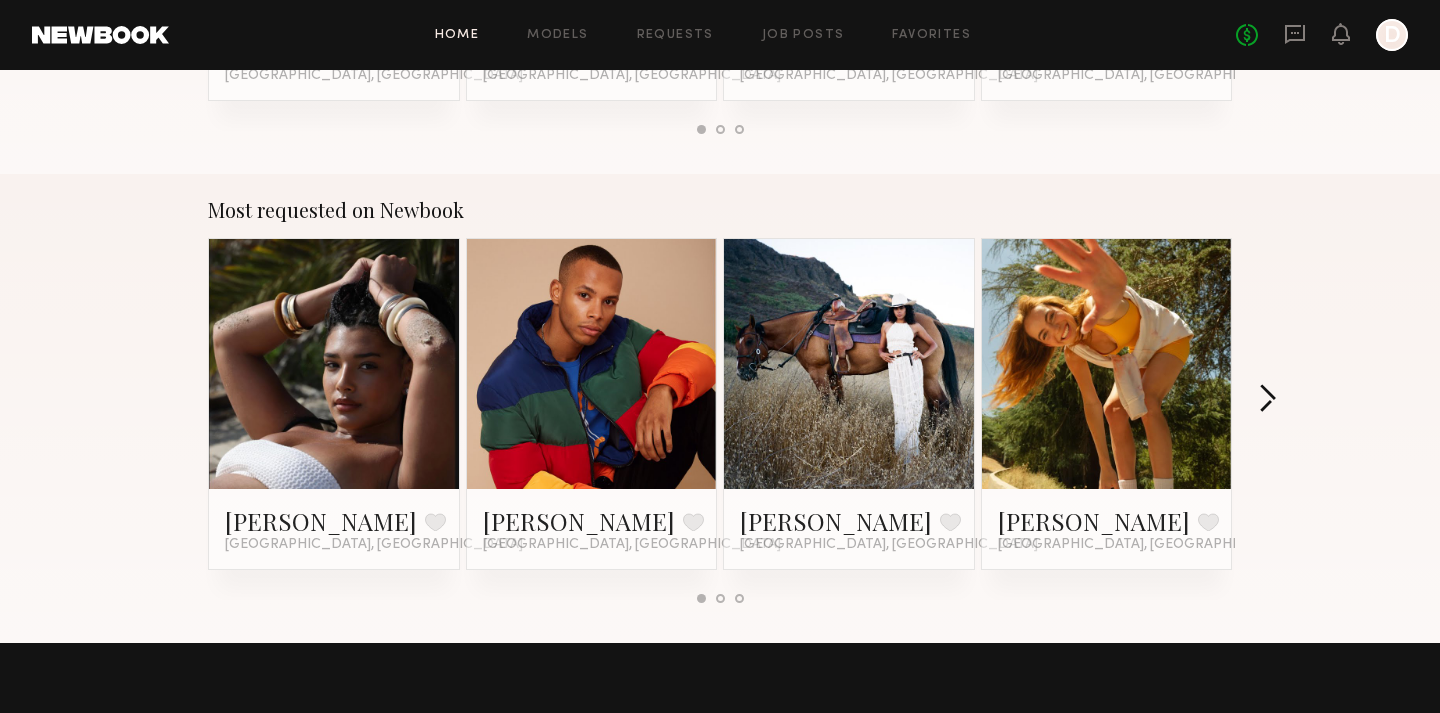 click 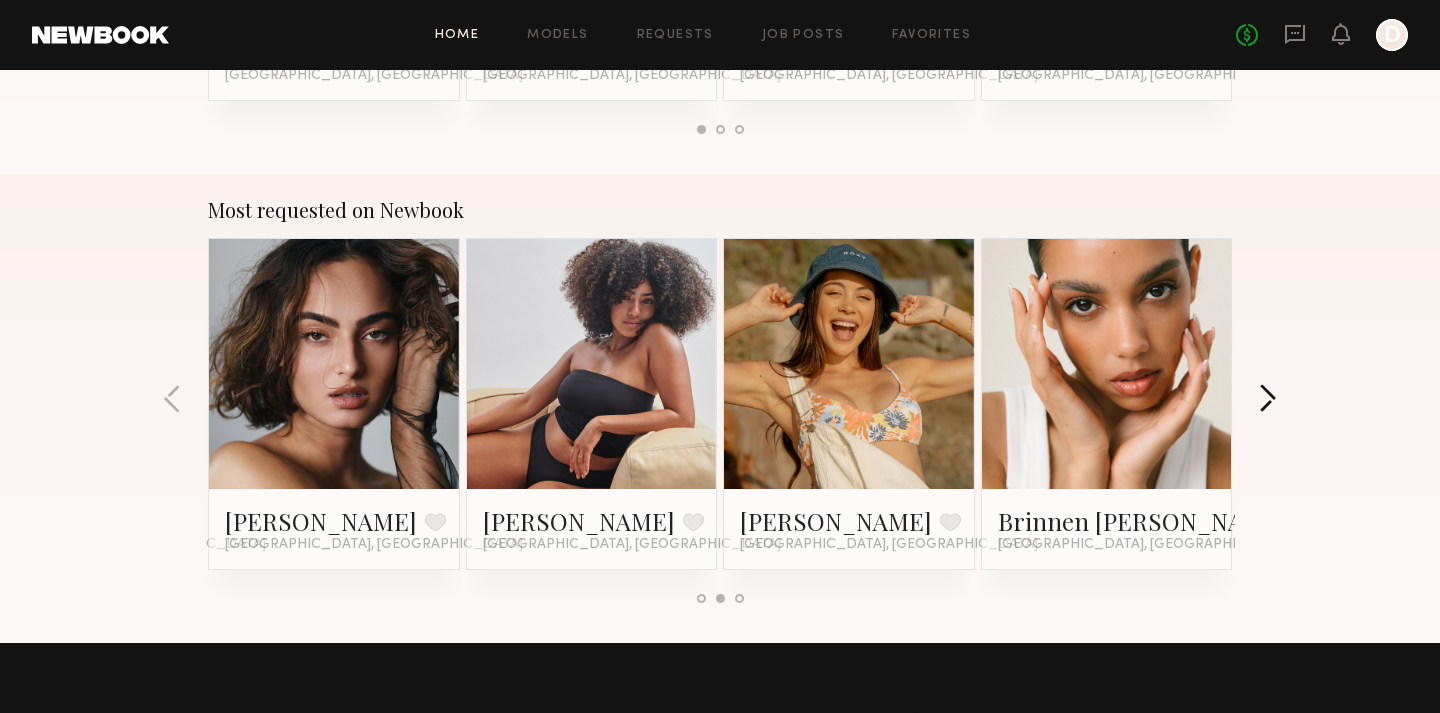click 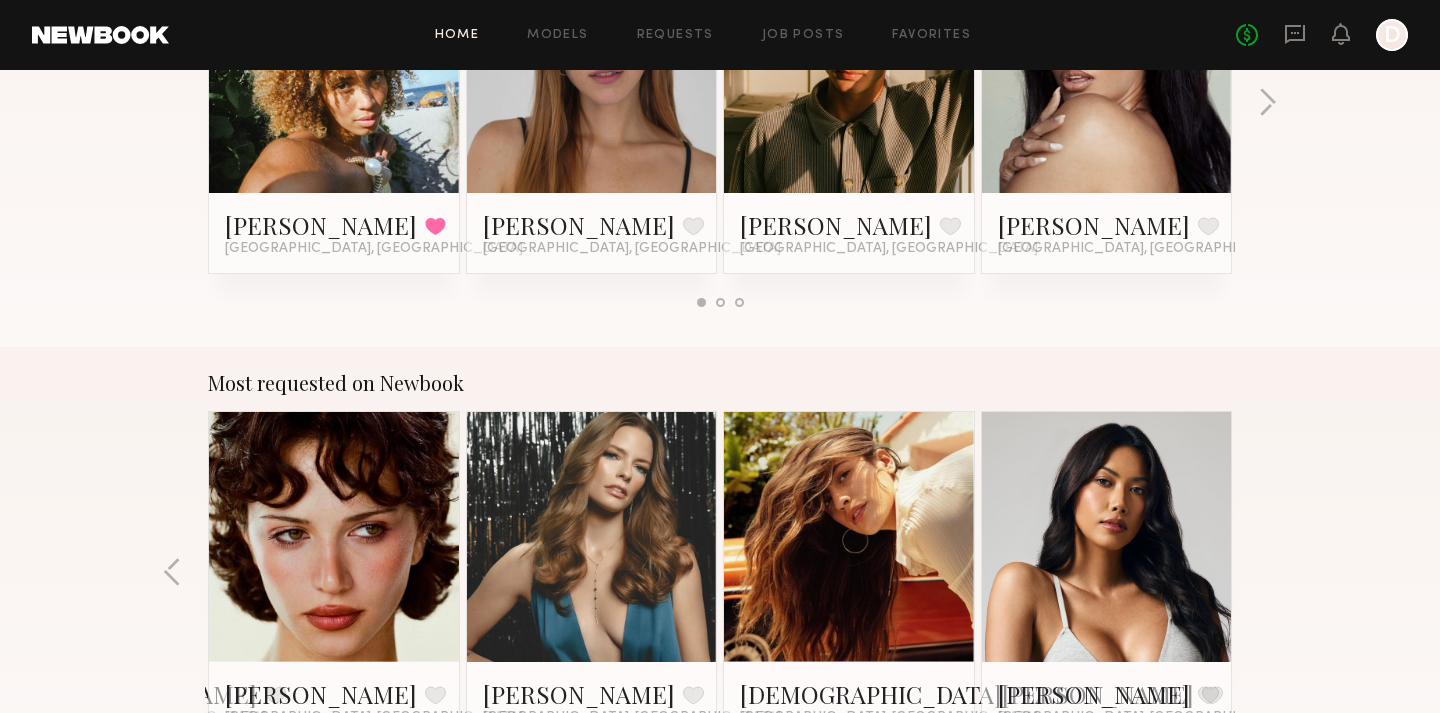 scroll, scrollTop: 1636, scrollLeft: 0, axis: vertical 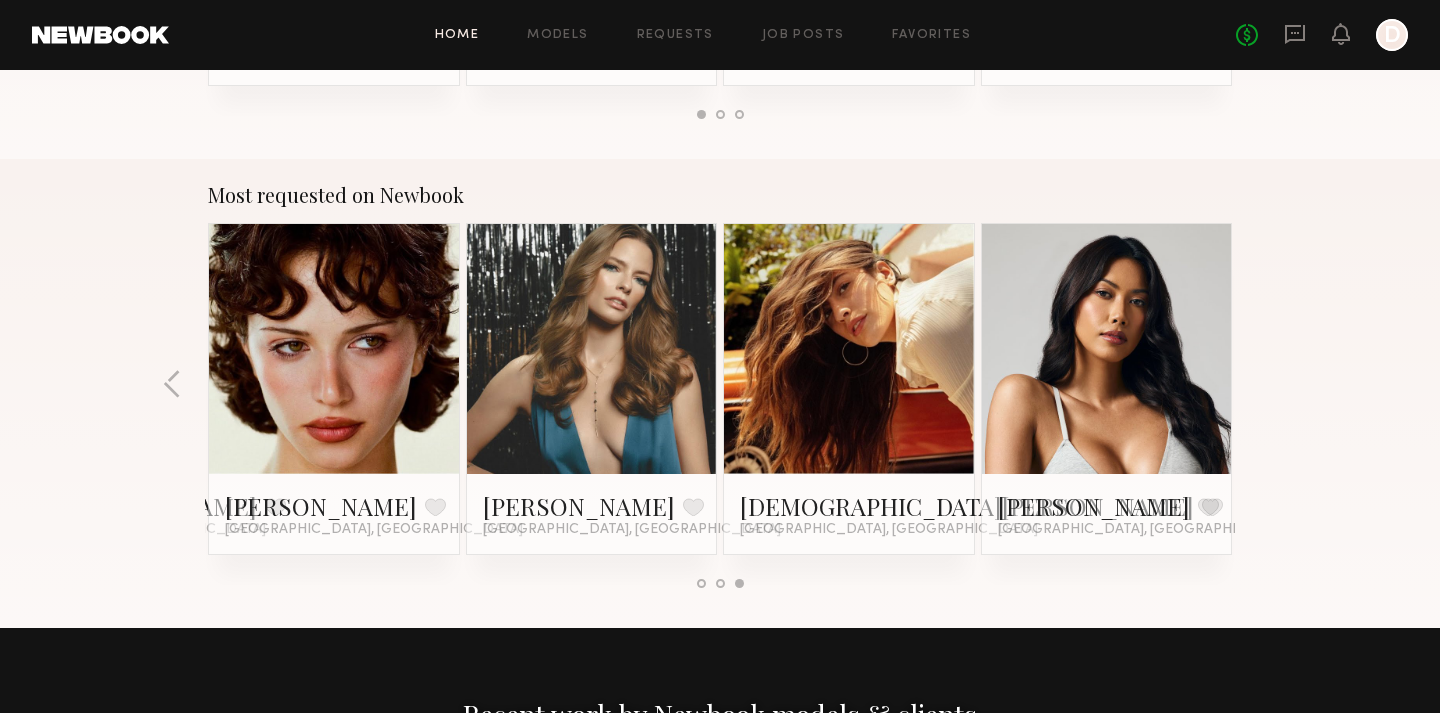 click 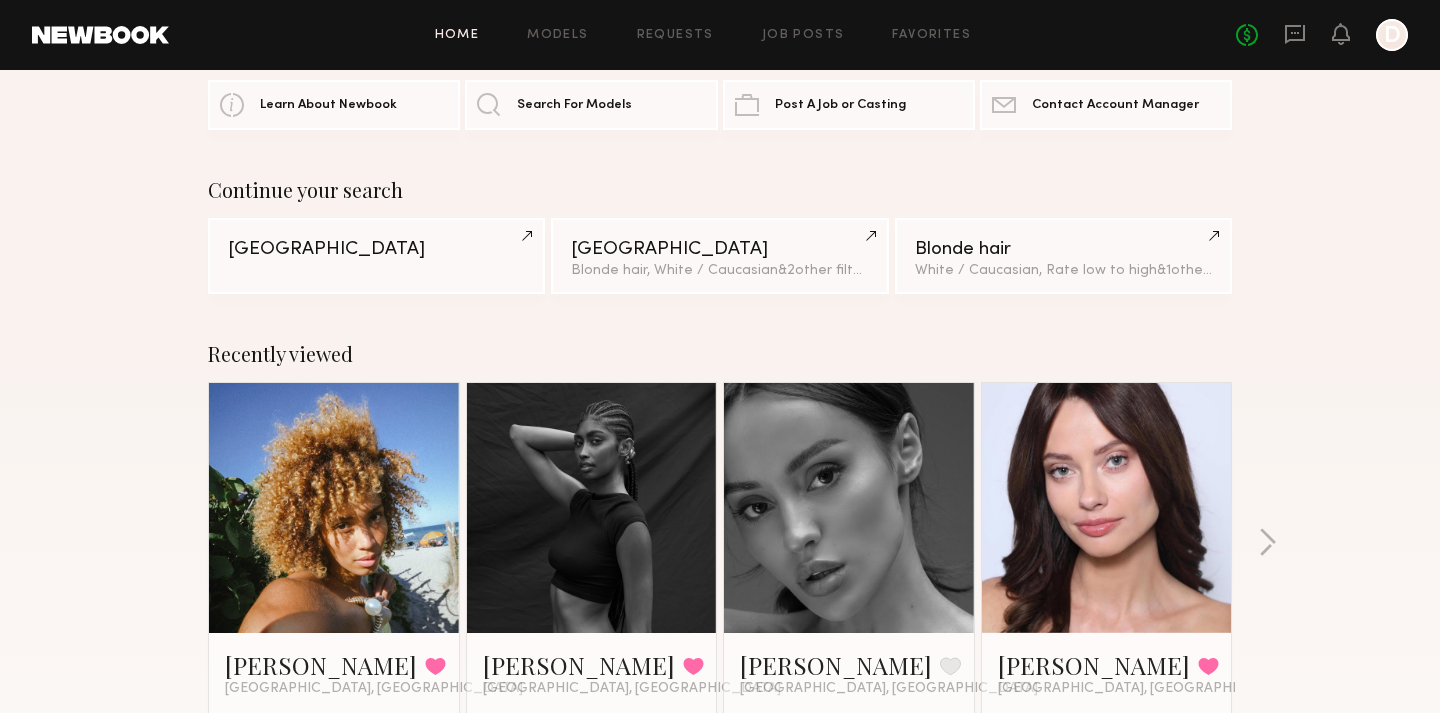 scroll, scrollTop: 0, scrollLeft: 0, axis: both 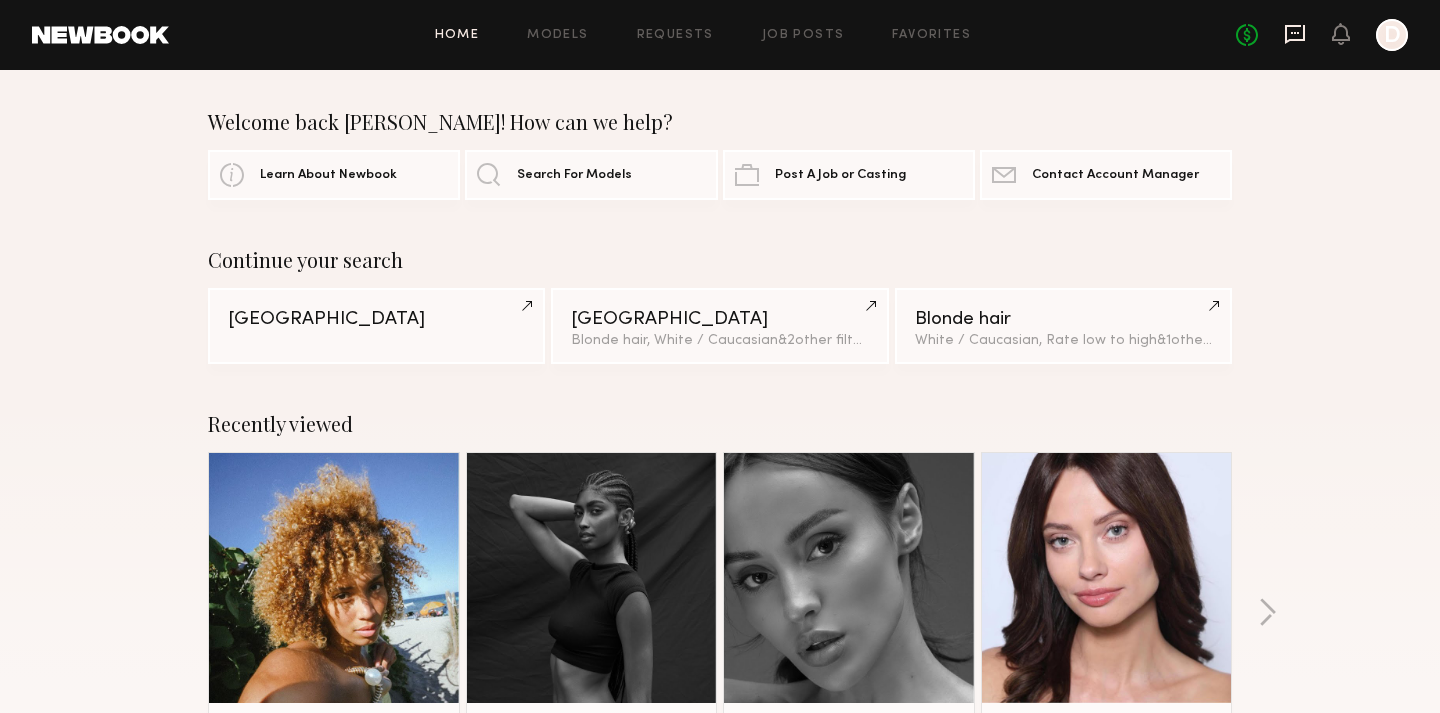 click 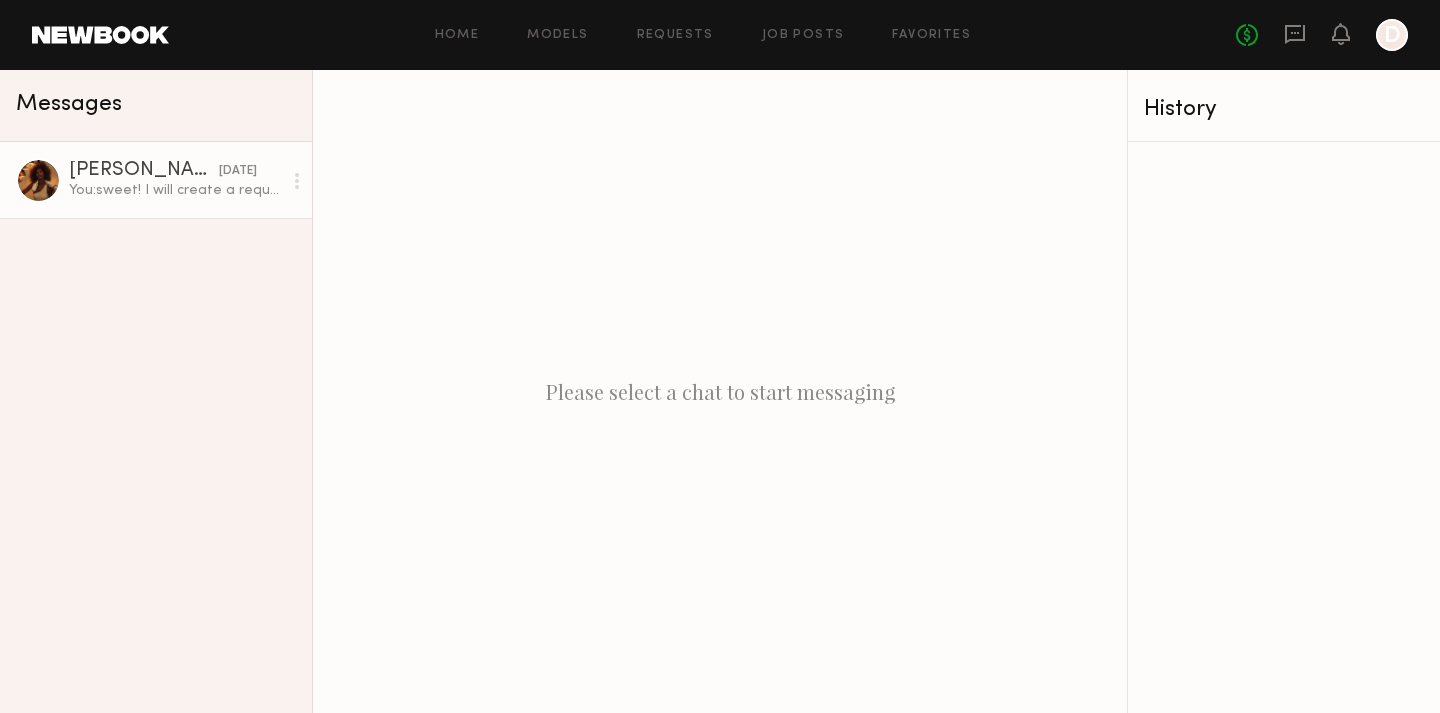 click on "You:  sweet! I will create a request for you" 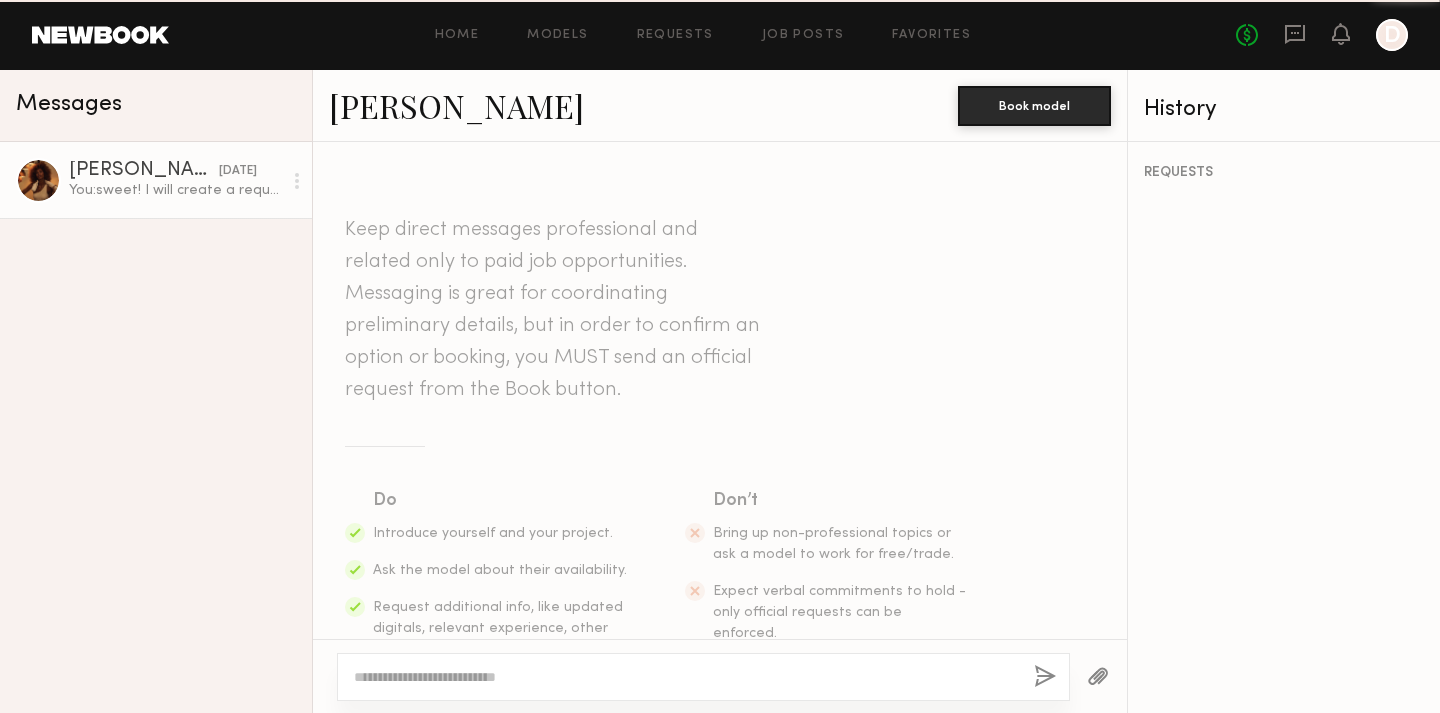 scroll, scrollTop: 597, scrollLeft: 0, axis: vertical 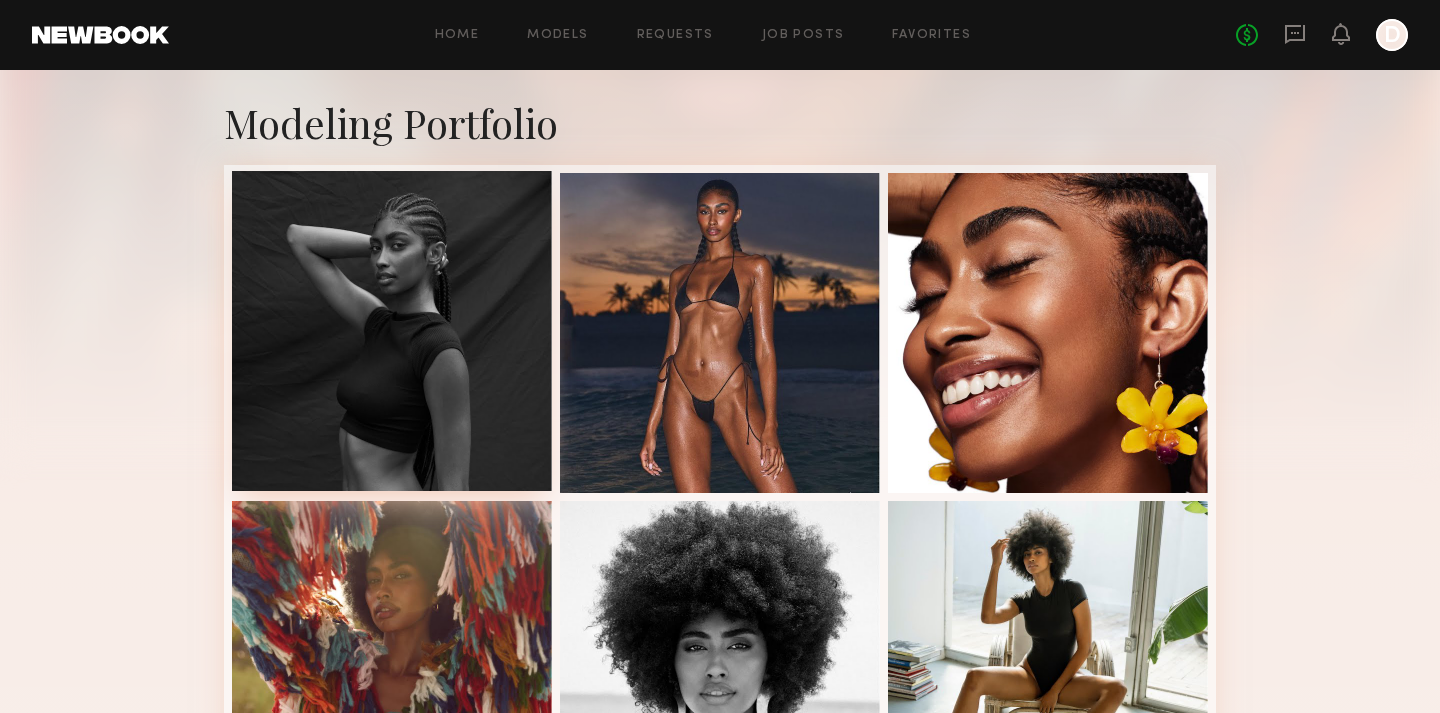 click at bounding box center [392, 331] 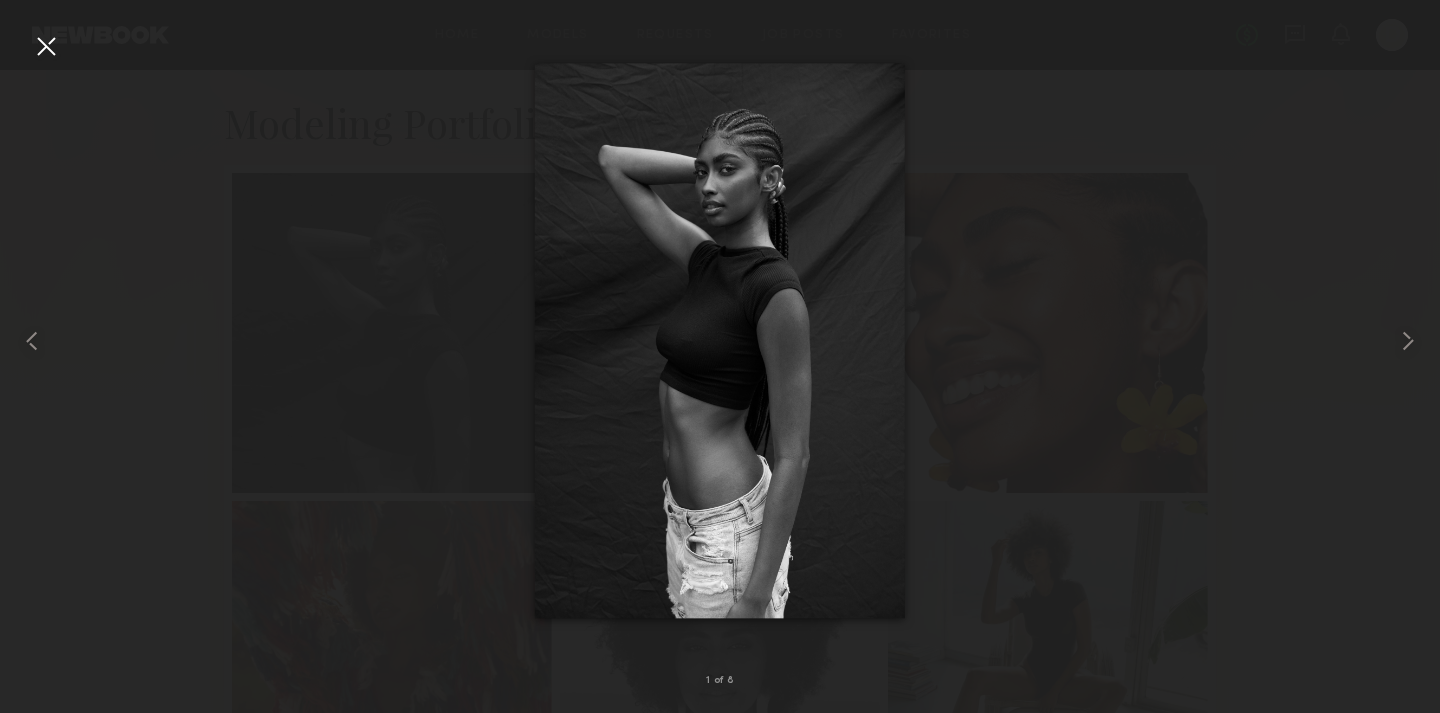 click at bounding box center (720, 340) 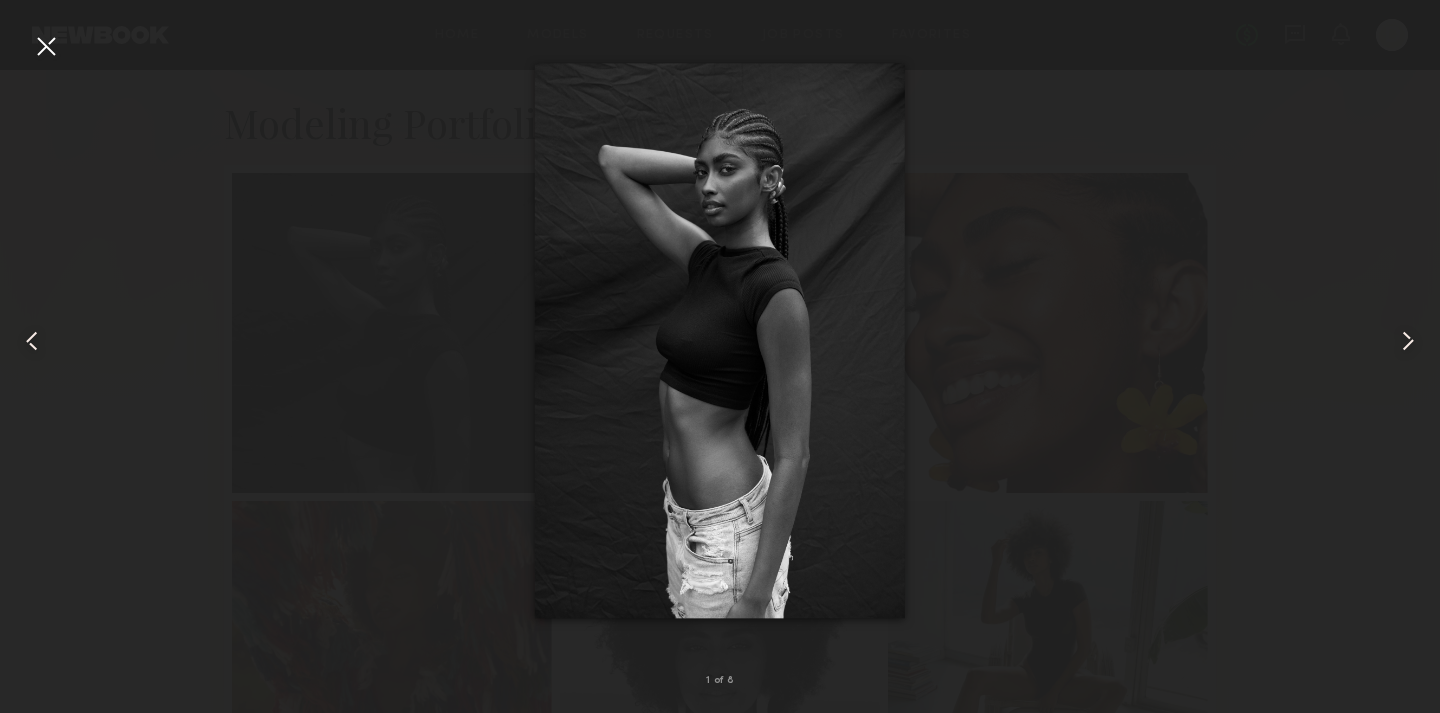 click at bounding box center [1411, 340] 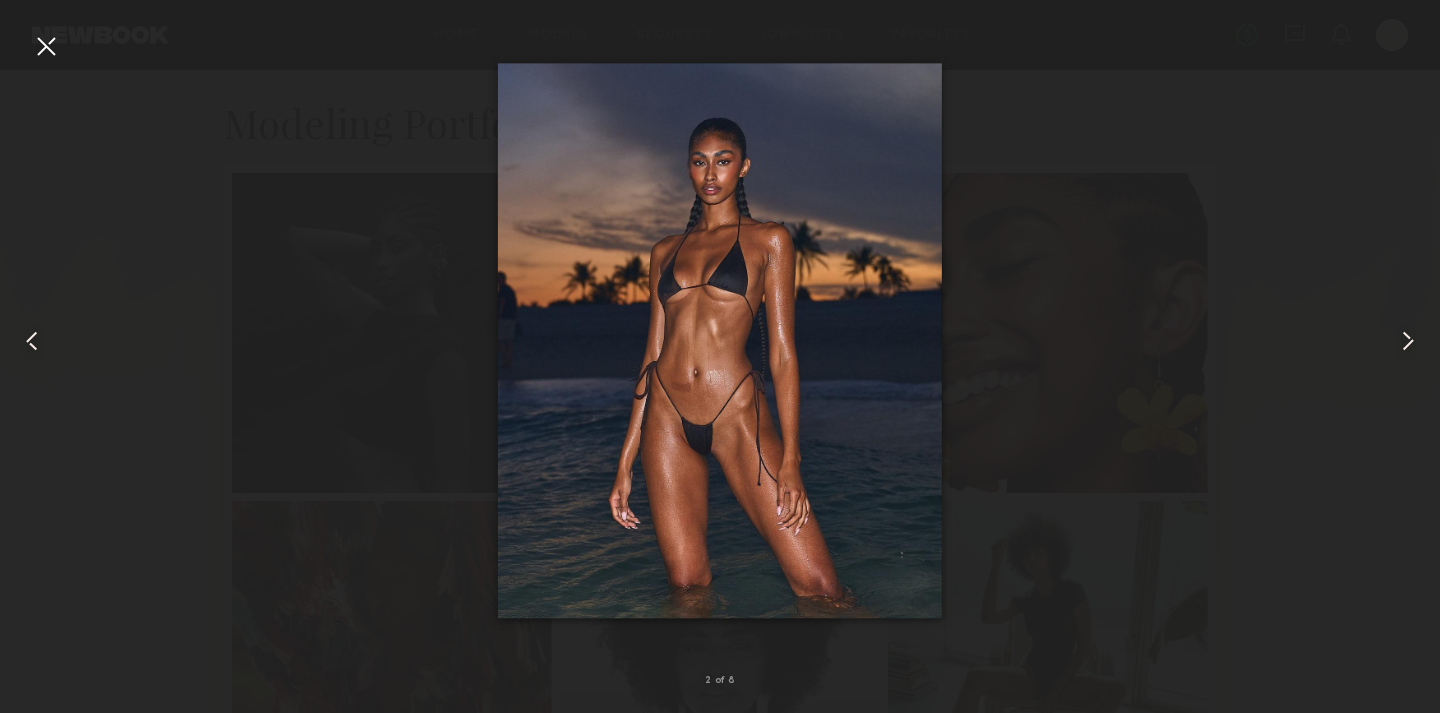 click at bounding box center (1411, 340) 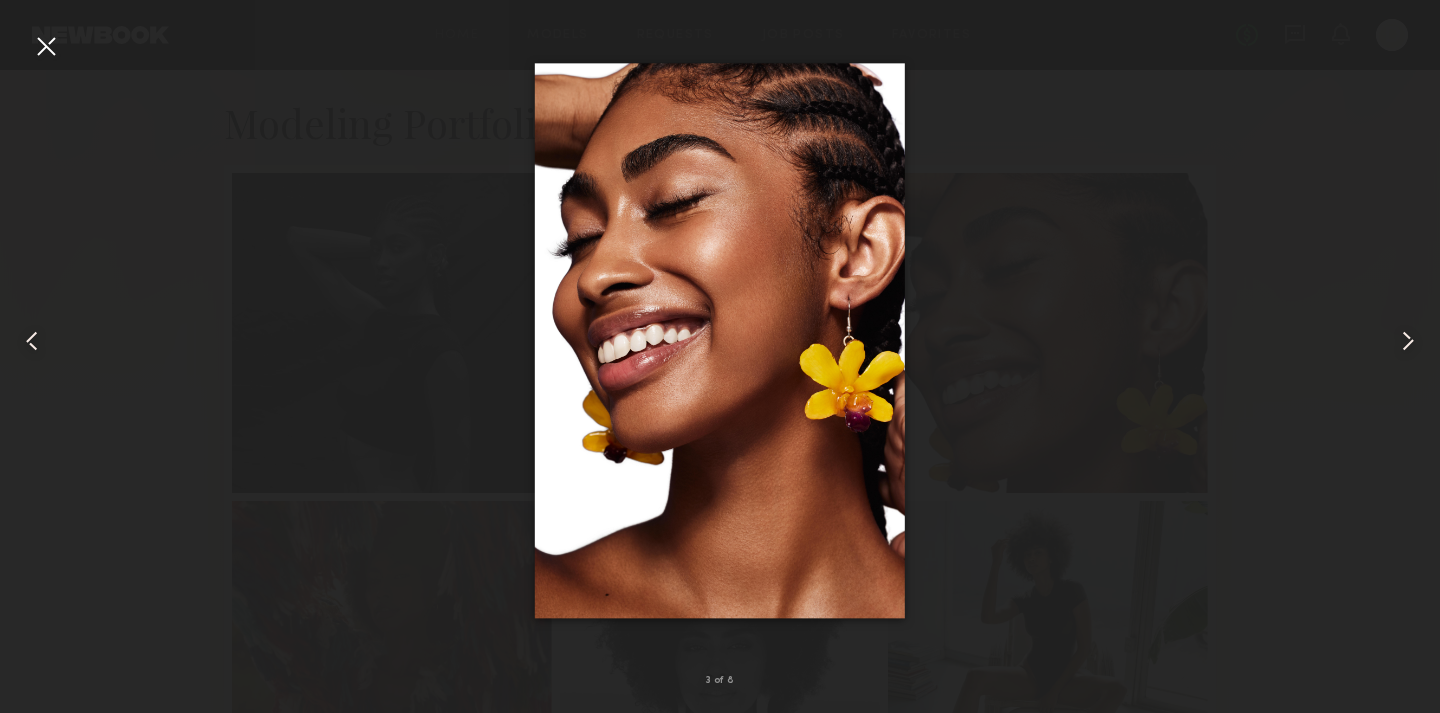 click at bounding box center [1411, 340] 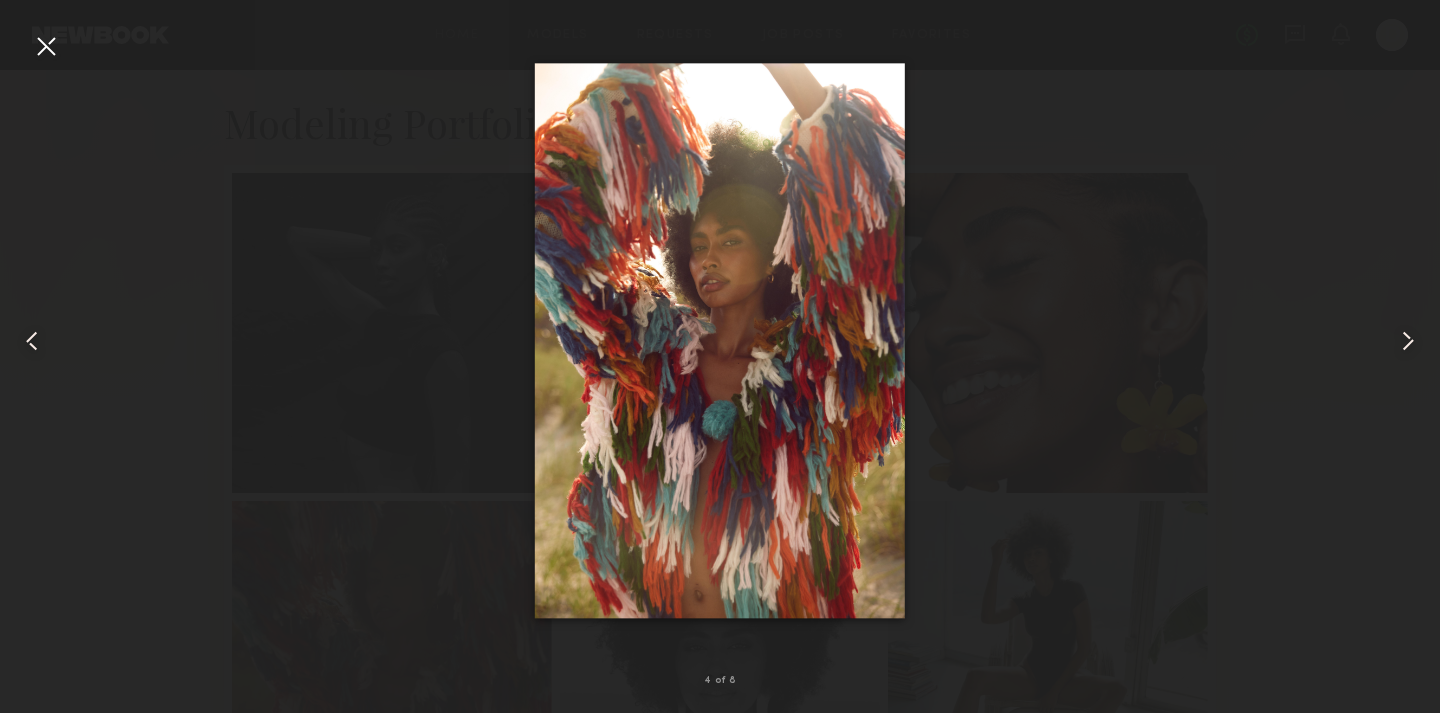 click at bounding box center (1411, 340) 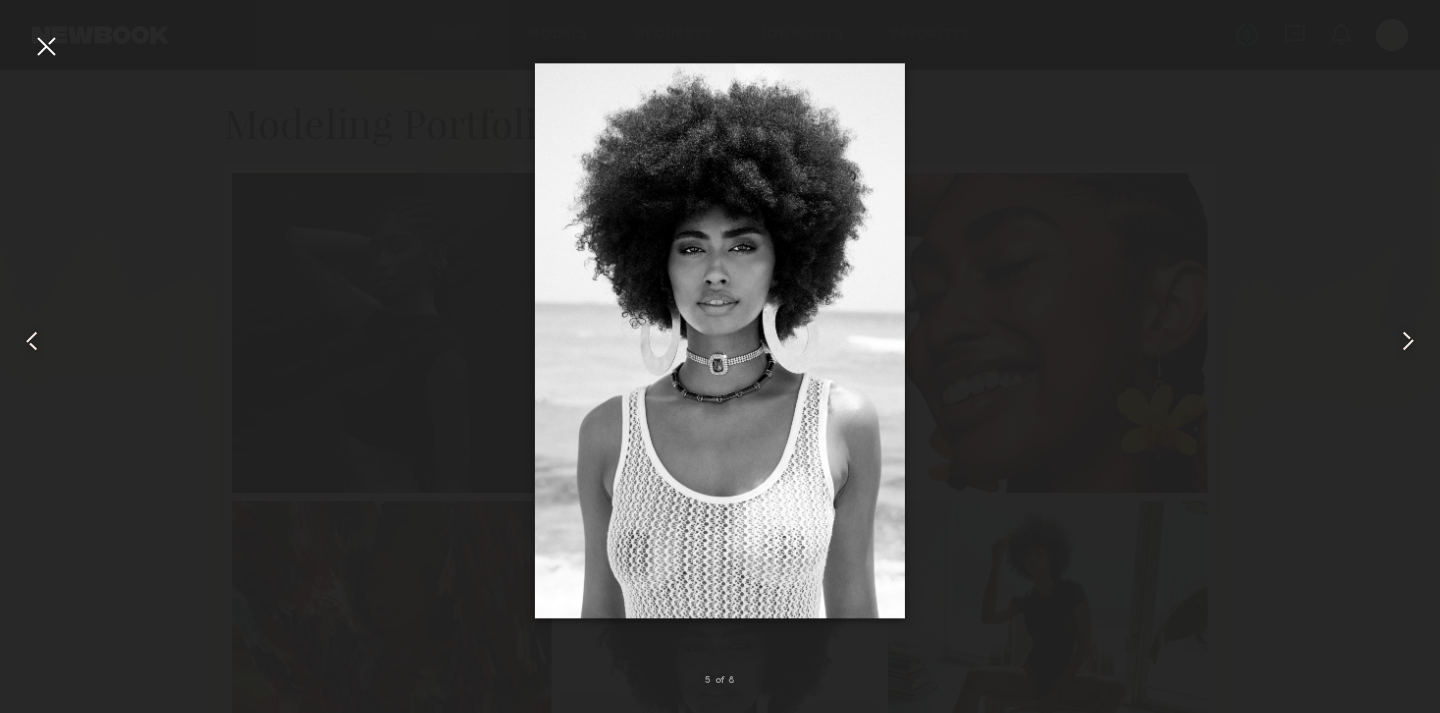 click at bounding box center (1411, 340) 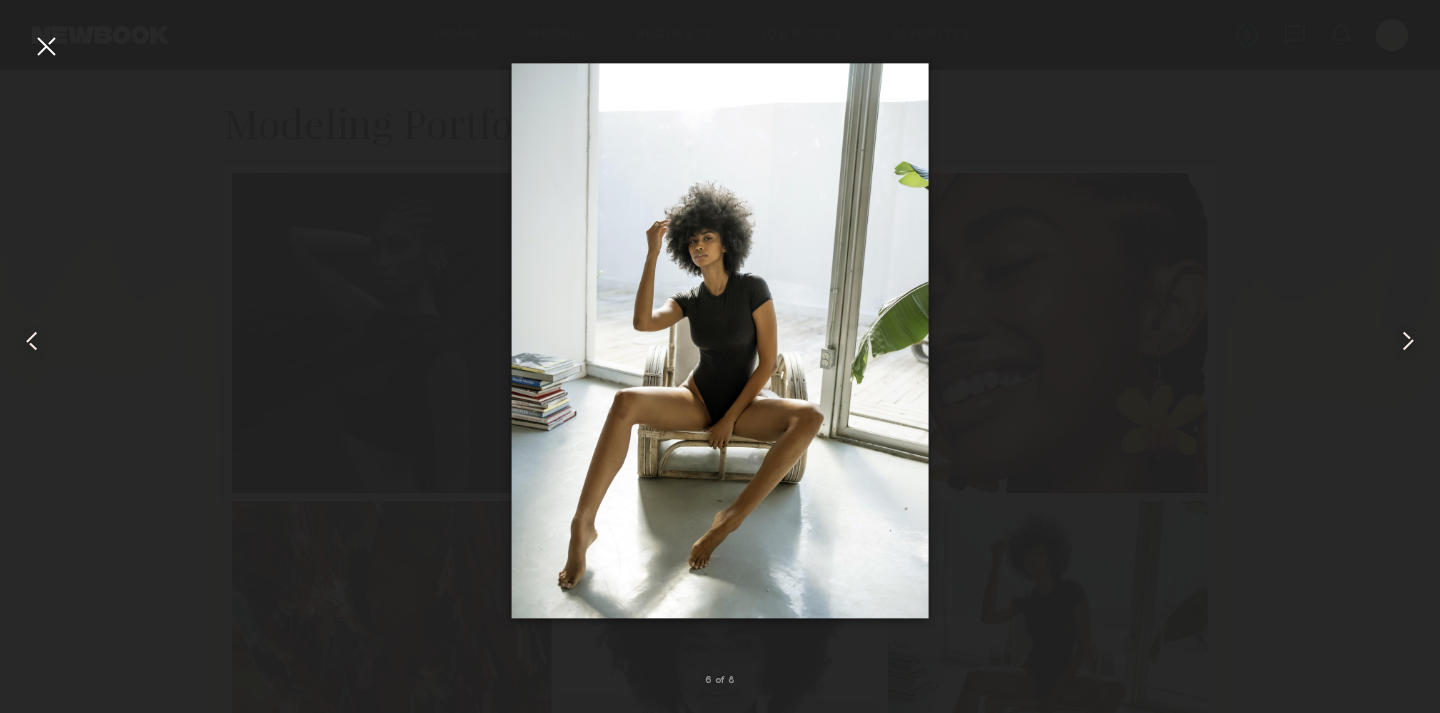 click at bounding box center (46, 46) 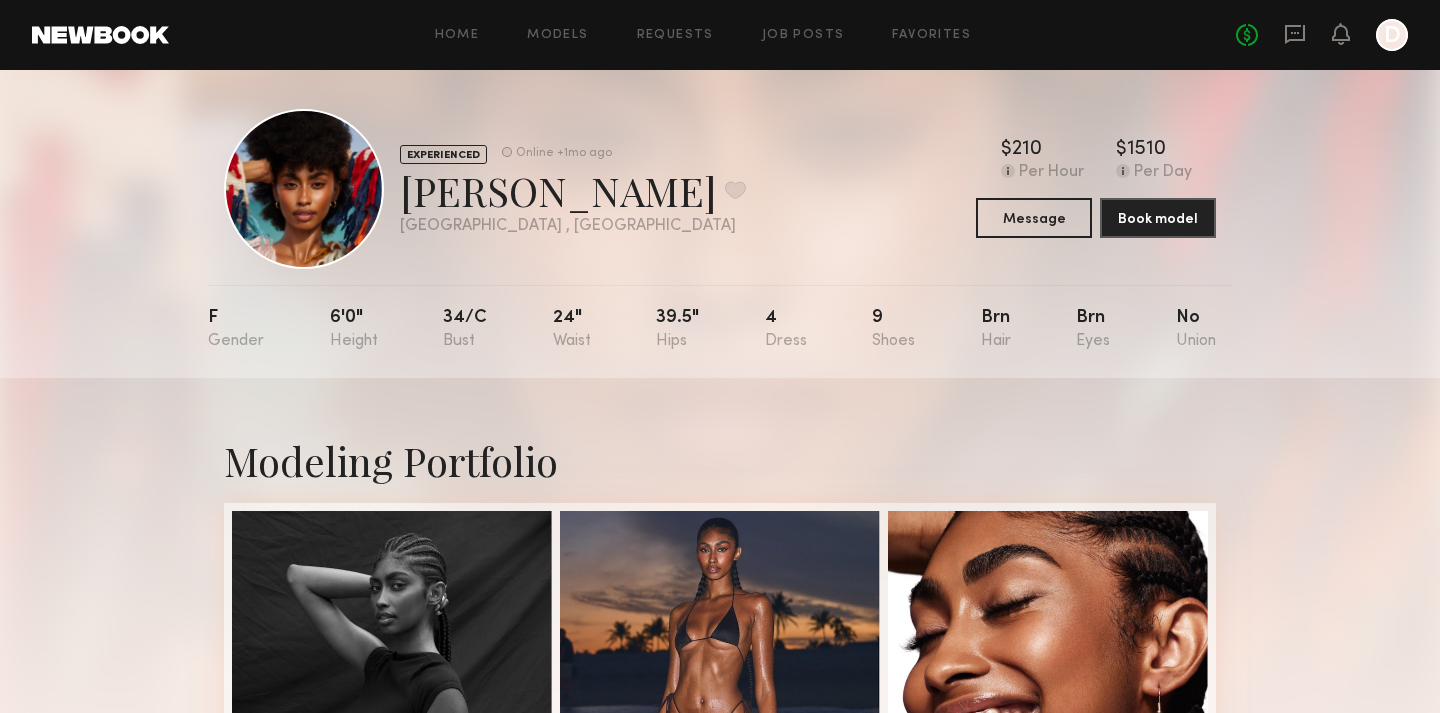 scroll, scrollTop: 0, scrollLeft: 0, axis: both 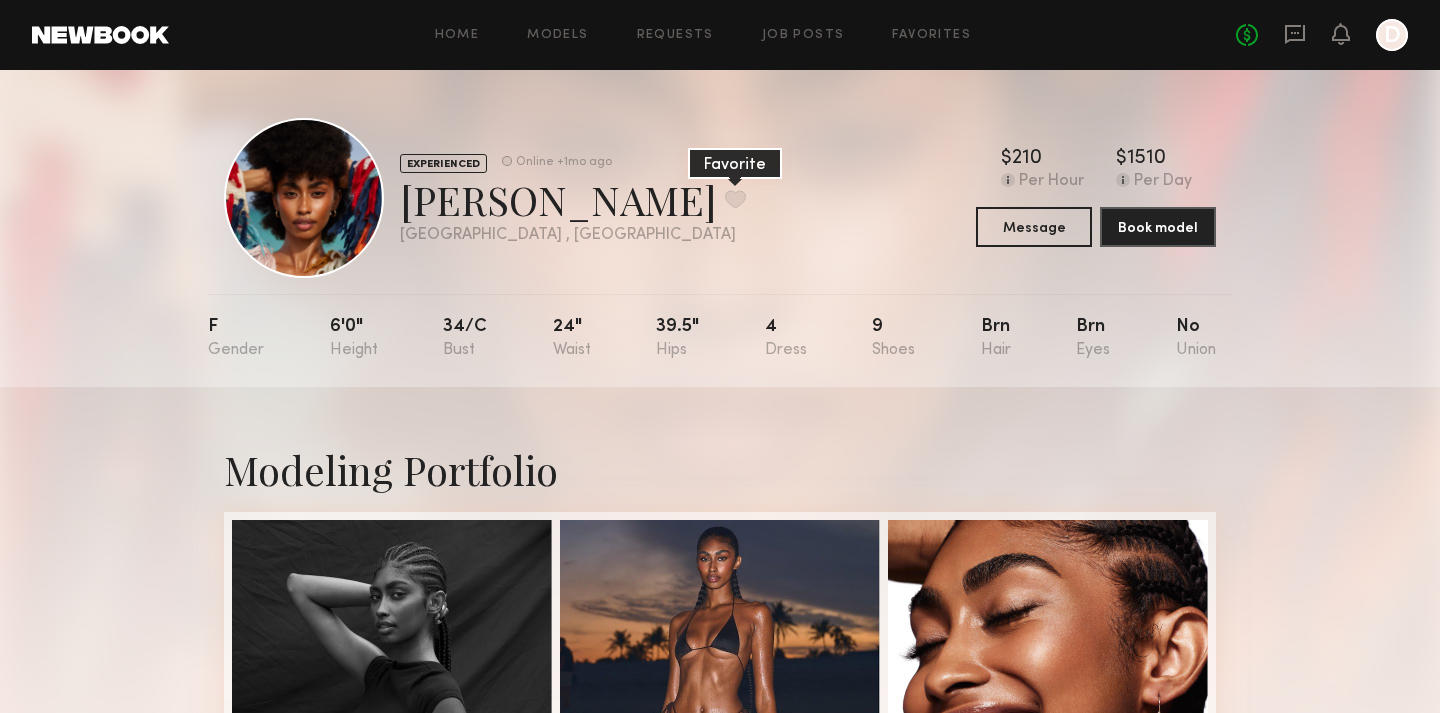 click 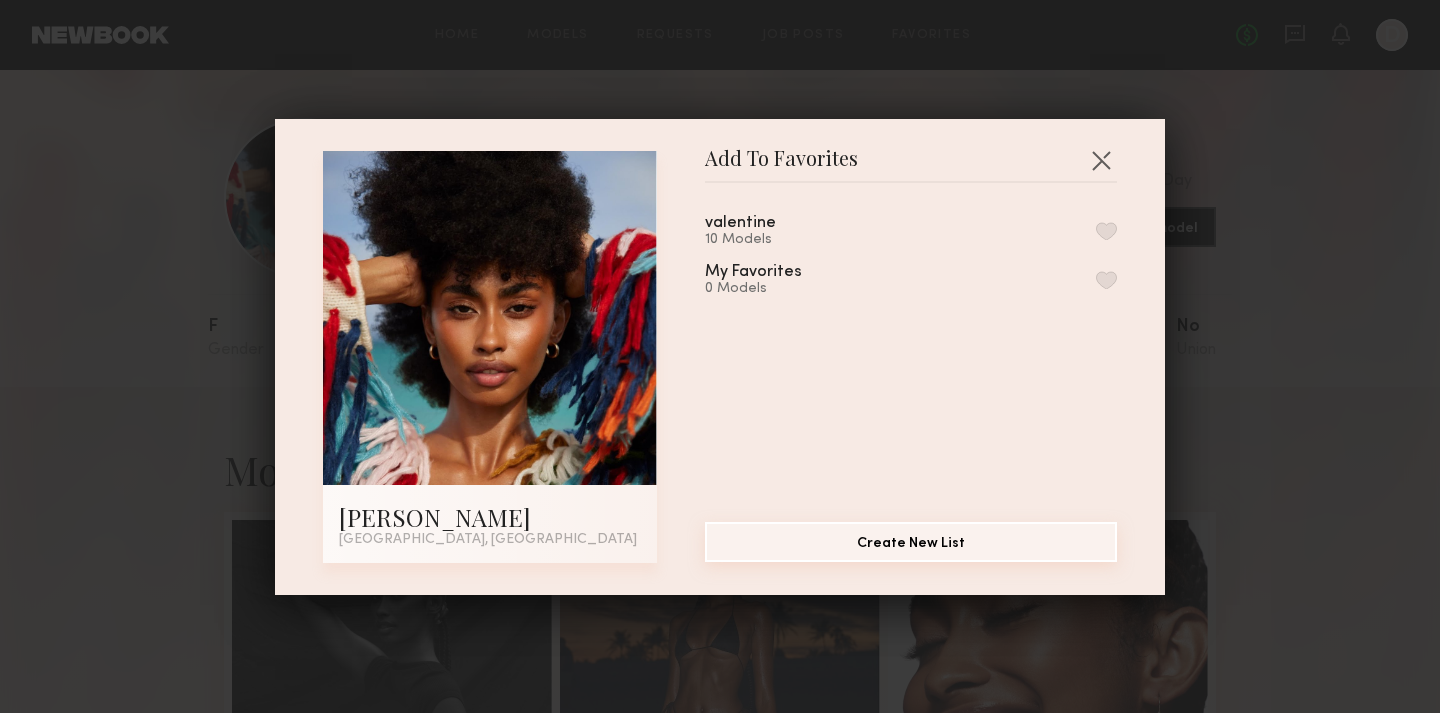 click on "Create New List" at bounding box center (911, 542) 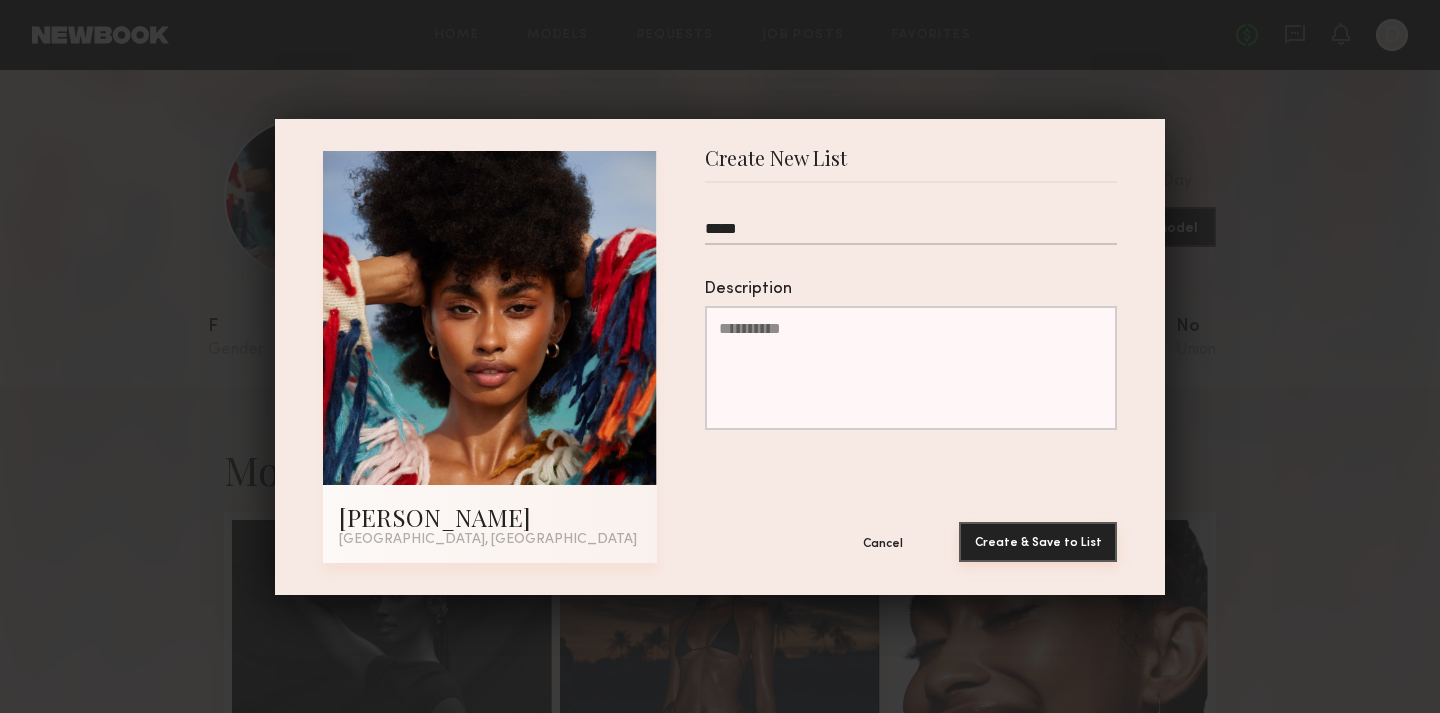 type on "*****" 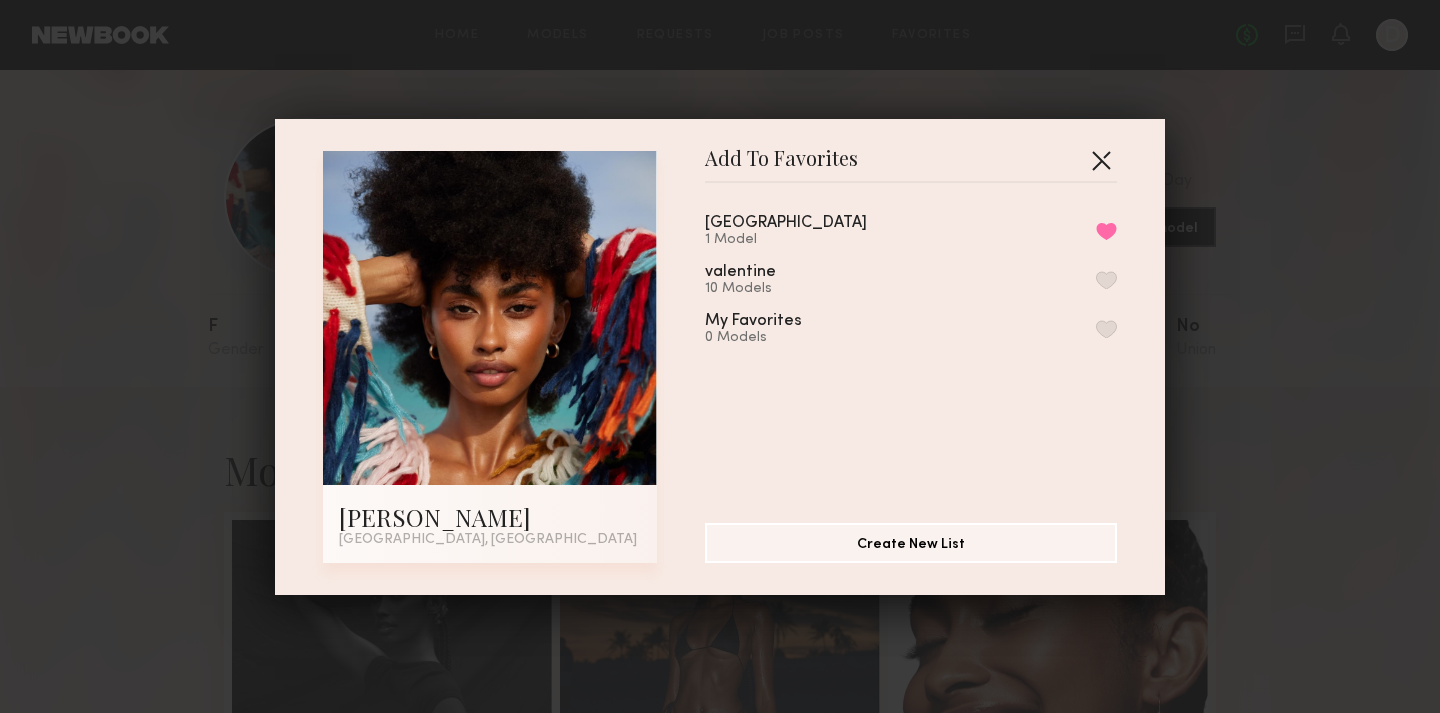 click at bounding box center (1101, 160) 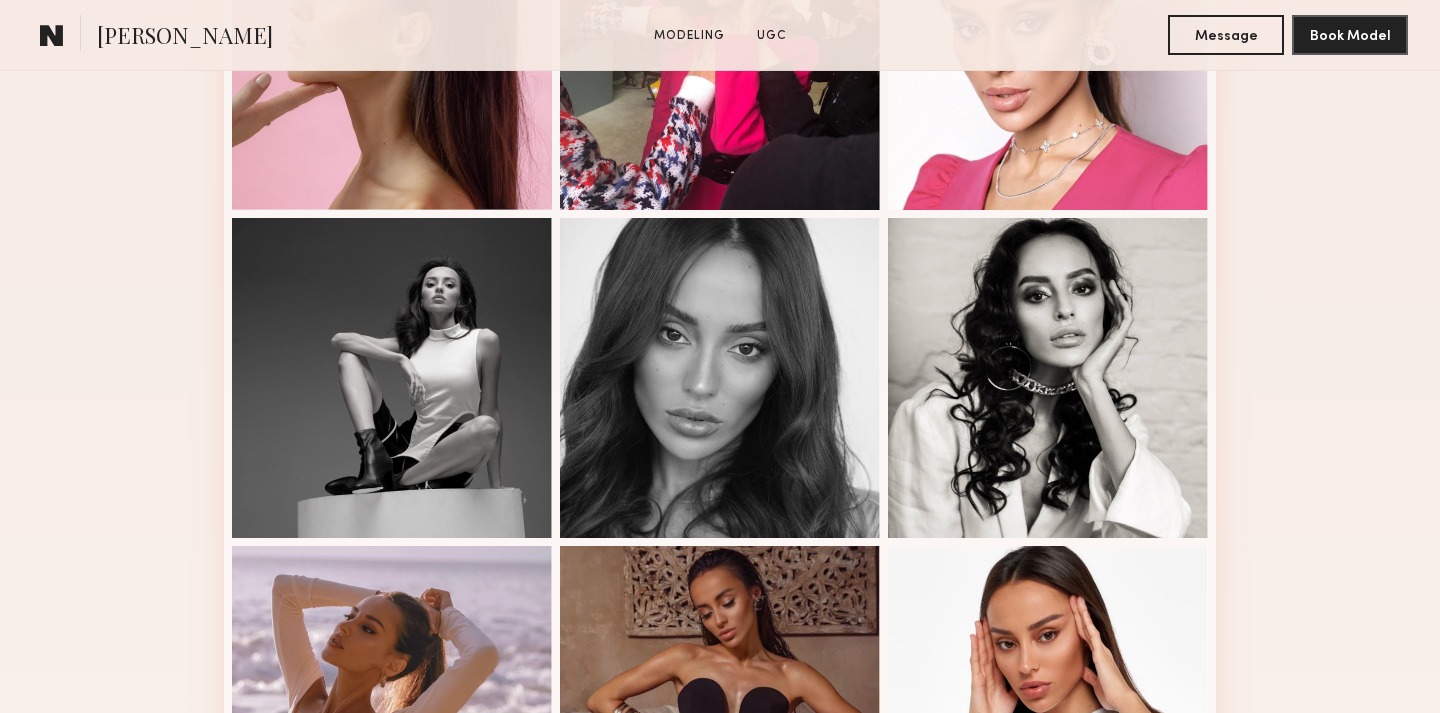 scroll, scrollTop: 413, scrollLeft: 0, axis: vertical 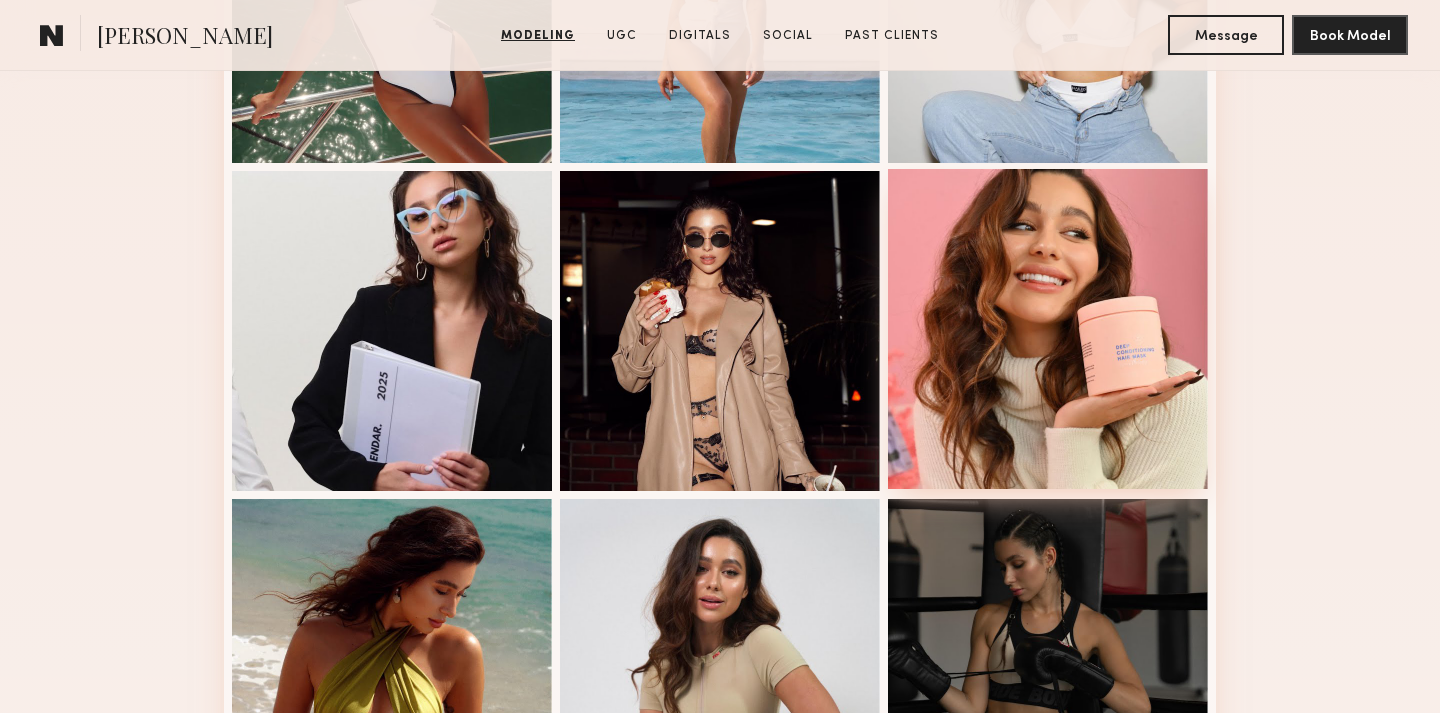 click at bounding box center (1048, 329) 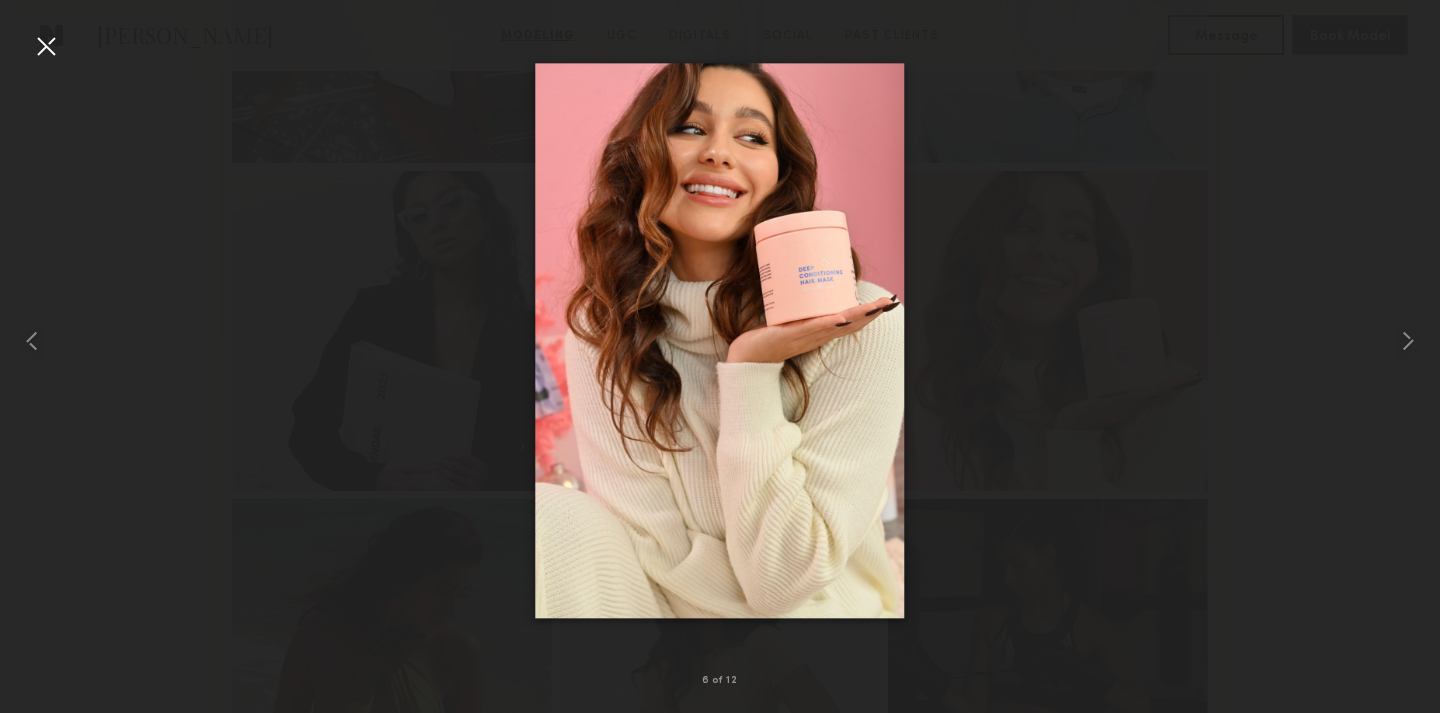 click at bounding box center [720, 340] 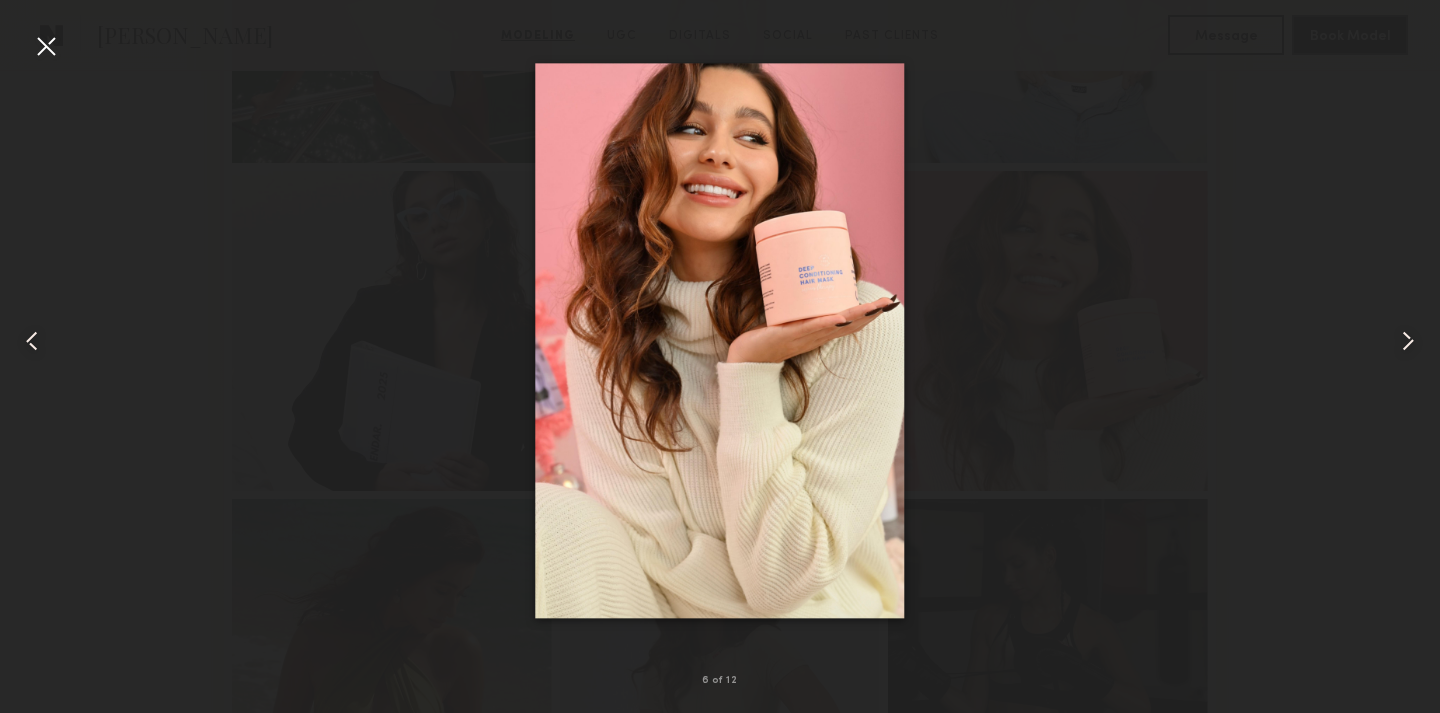 click at bounding box center [46, 46] 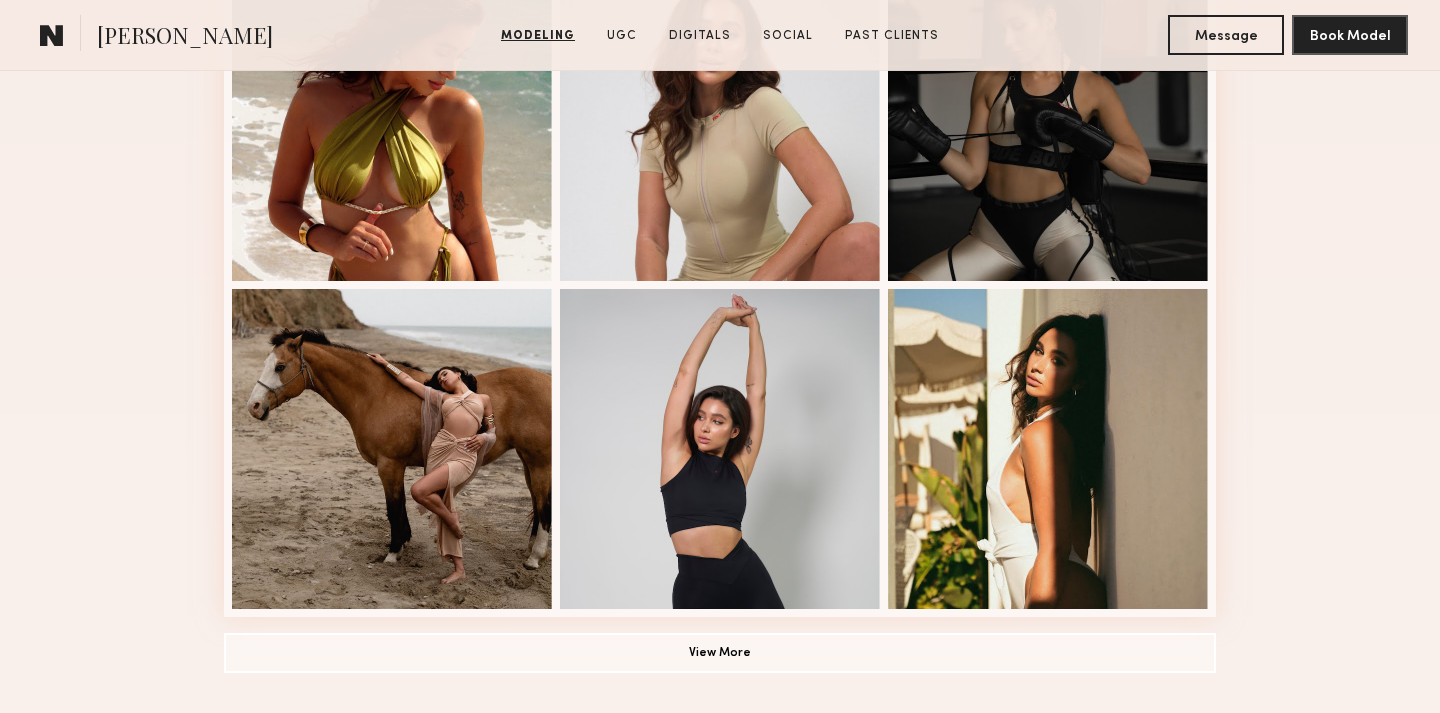 scroll, scrollTop: 1437, scrollLeft: 0, axis: vertical 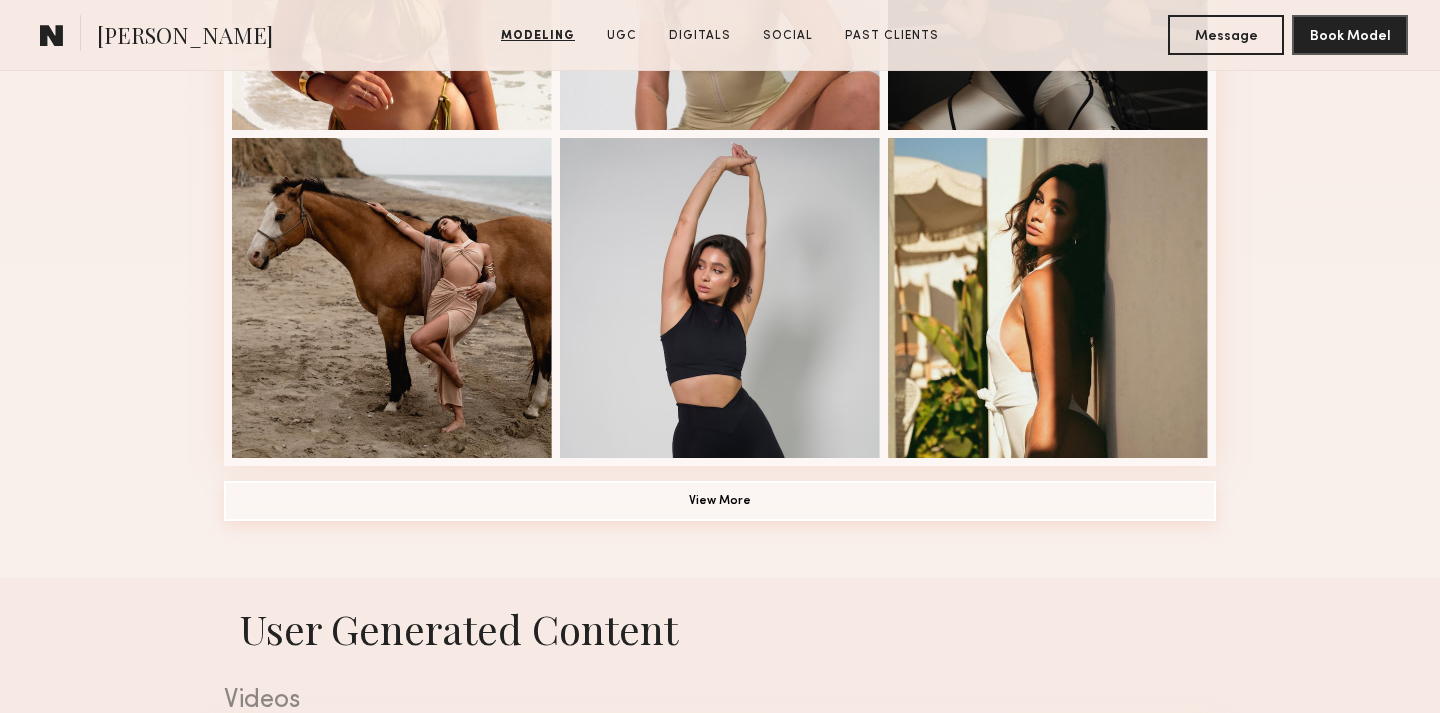 click on "View More" 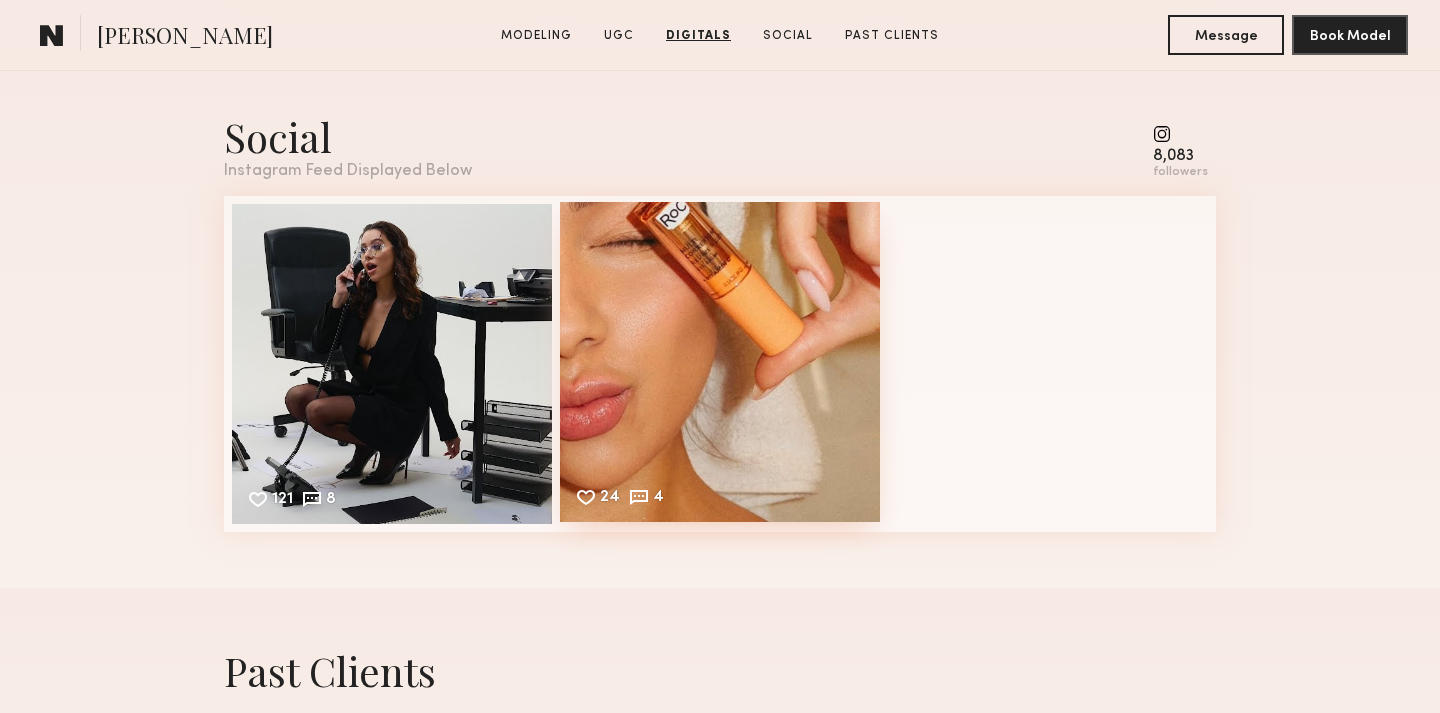 scroll, scrollTop: 6110, scrollLeft: 0, axis: vertical 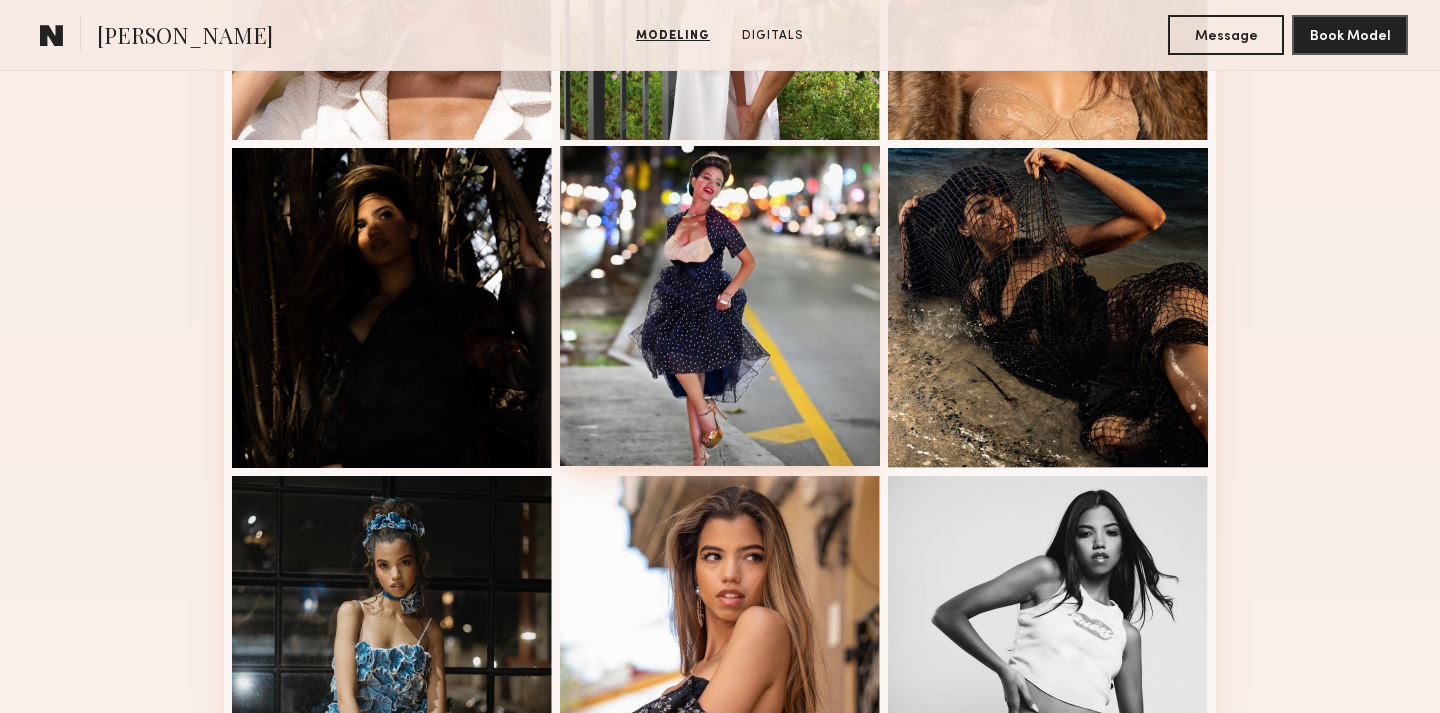 click at bounding box center (720, 306) 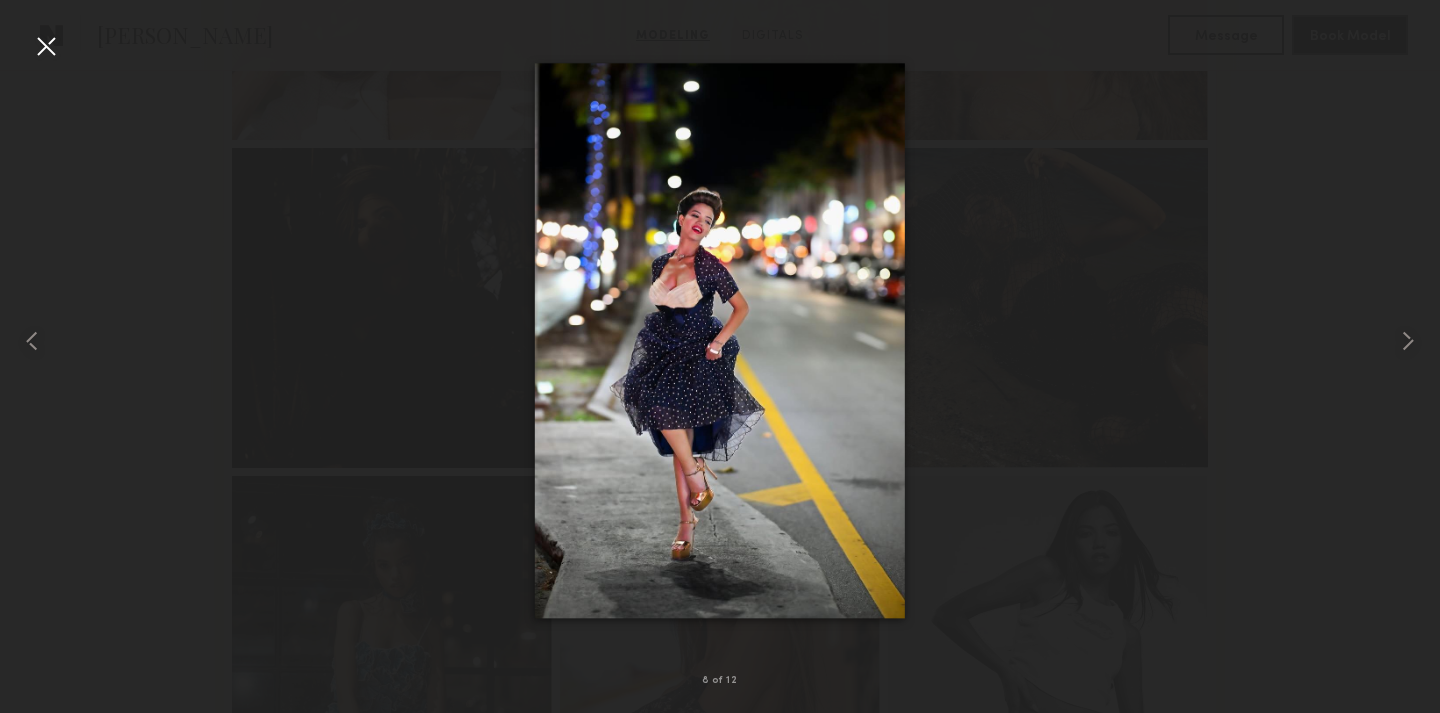 click at bounding box center [46, 46] 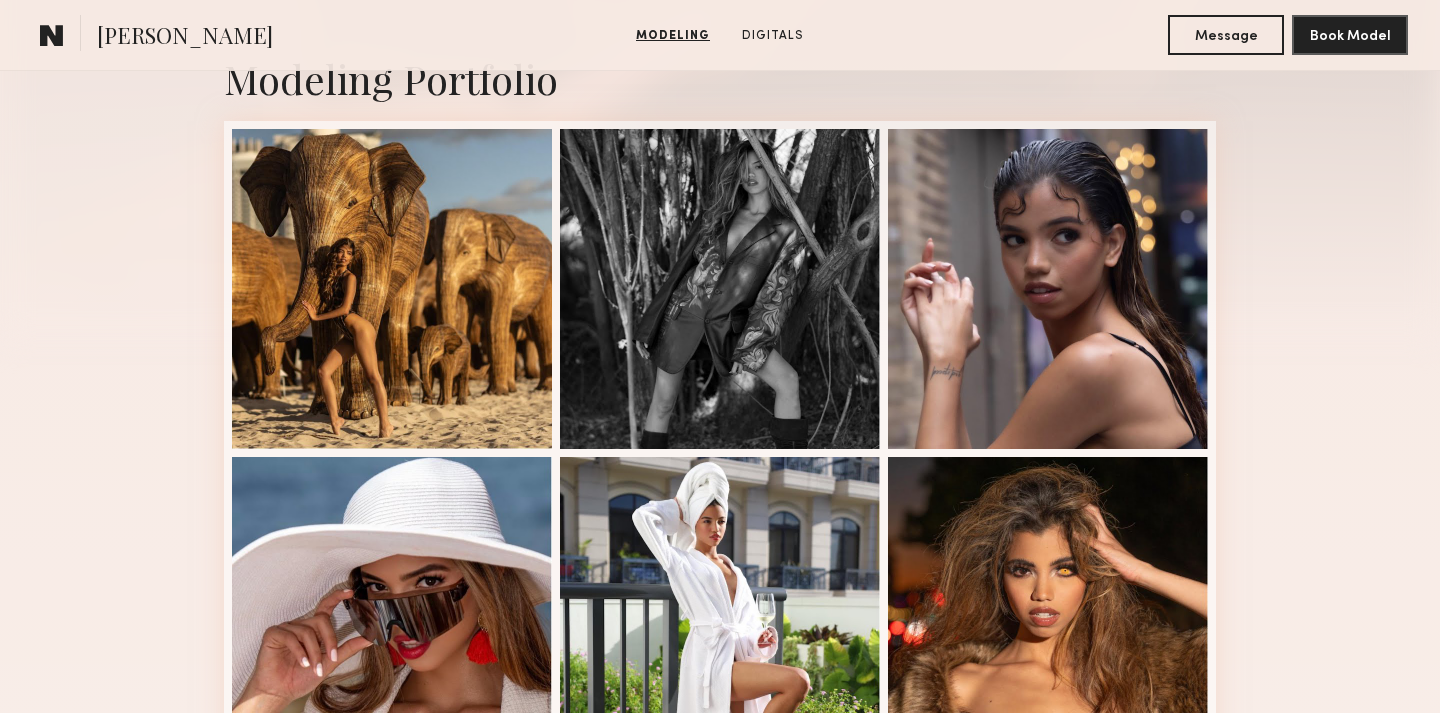 scroll, scrollTop: 392, scrollLeft: 0, axis: vertical 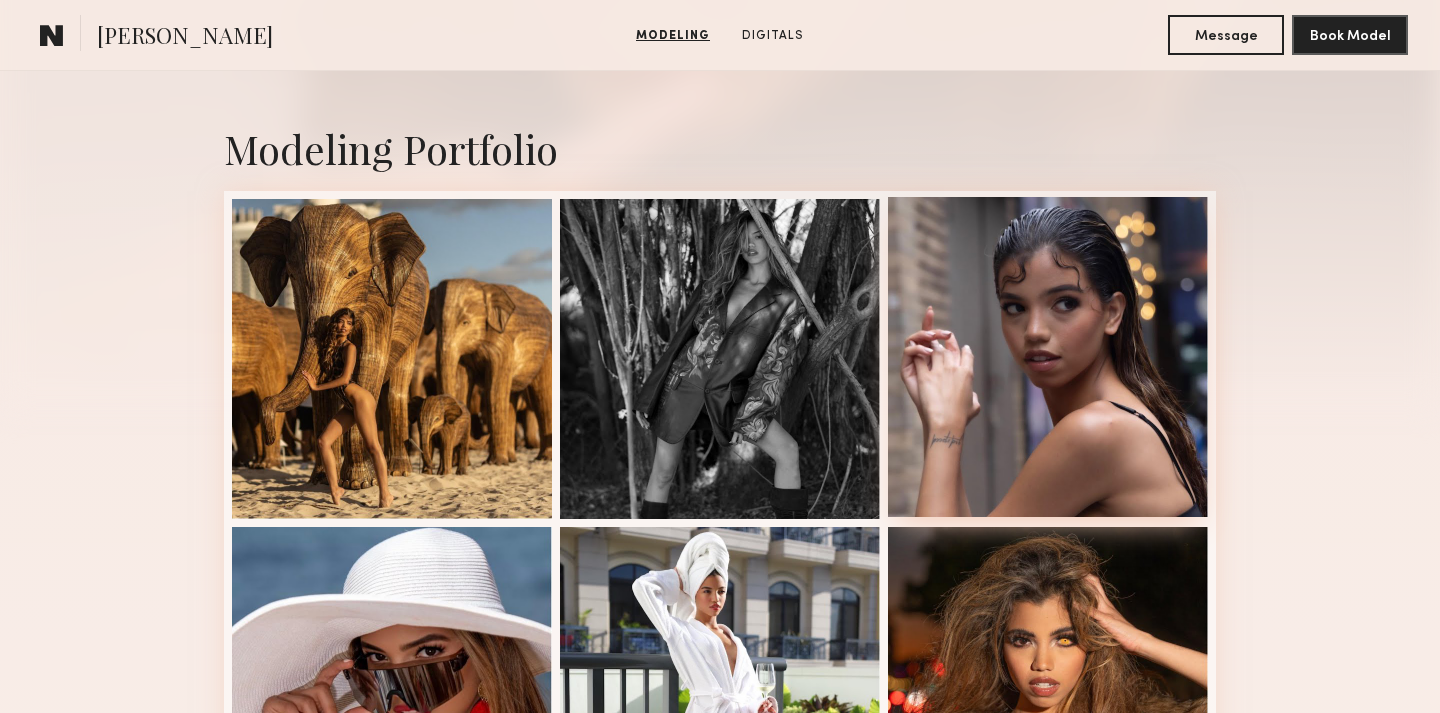 click at bounding box center [1048, 357] 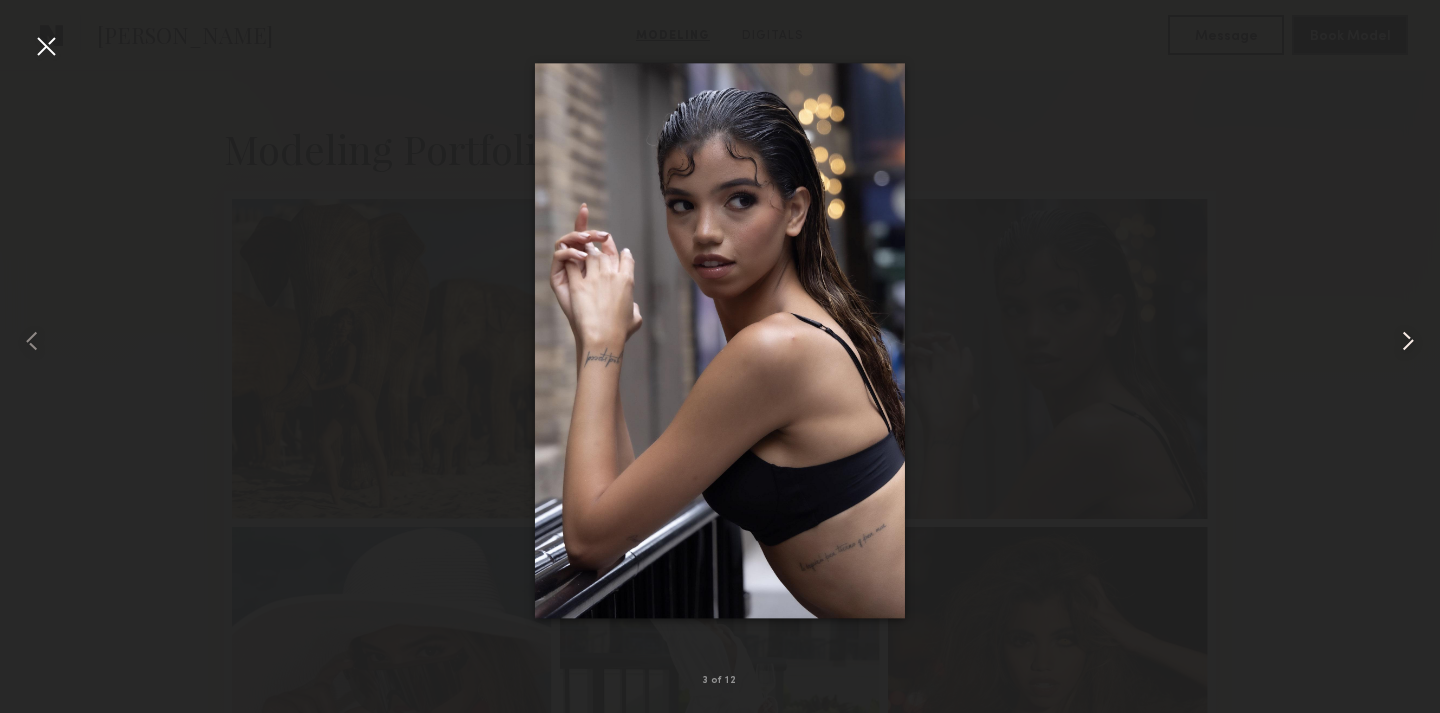 click at bounding box center (1408, 341) 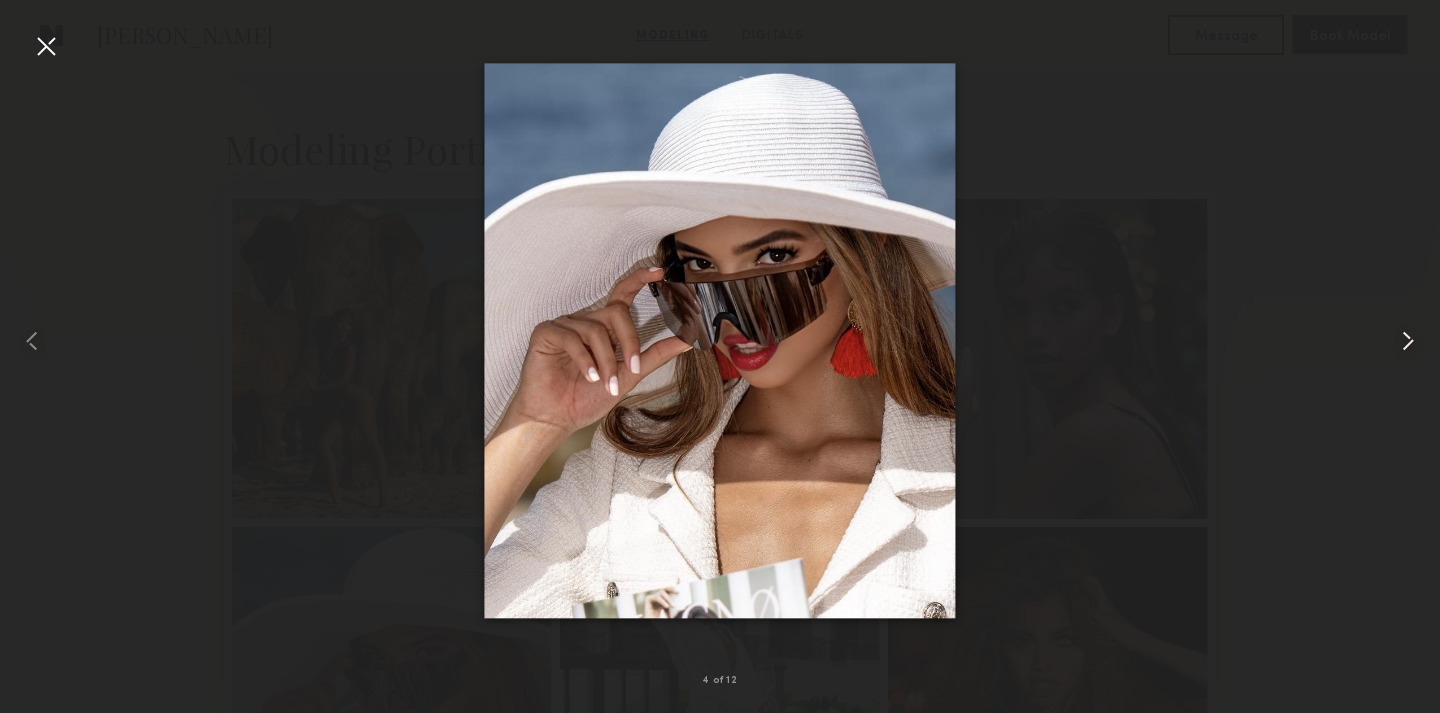 click at bounding box center [1408, 341] 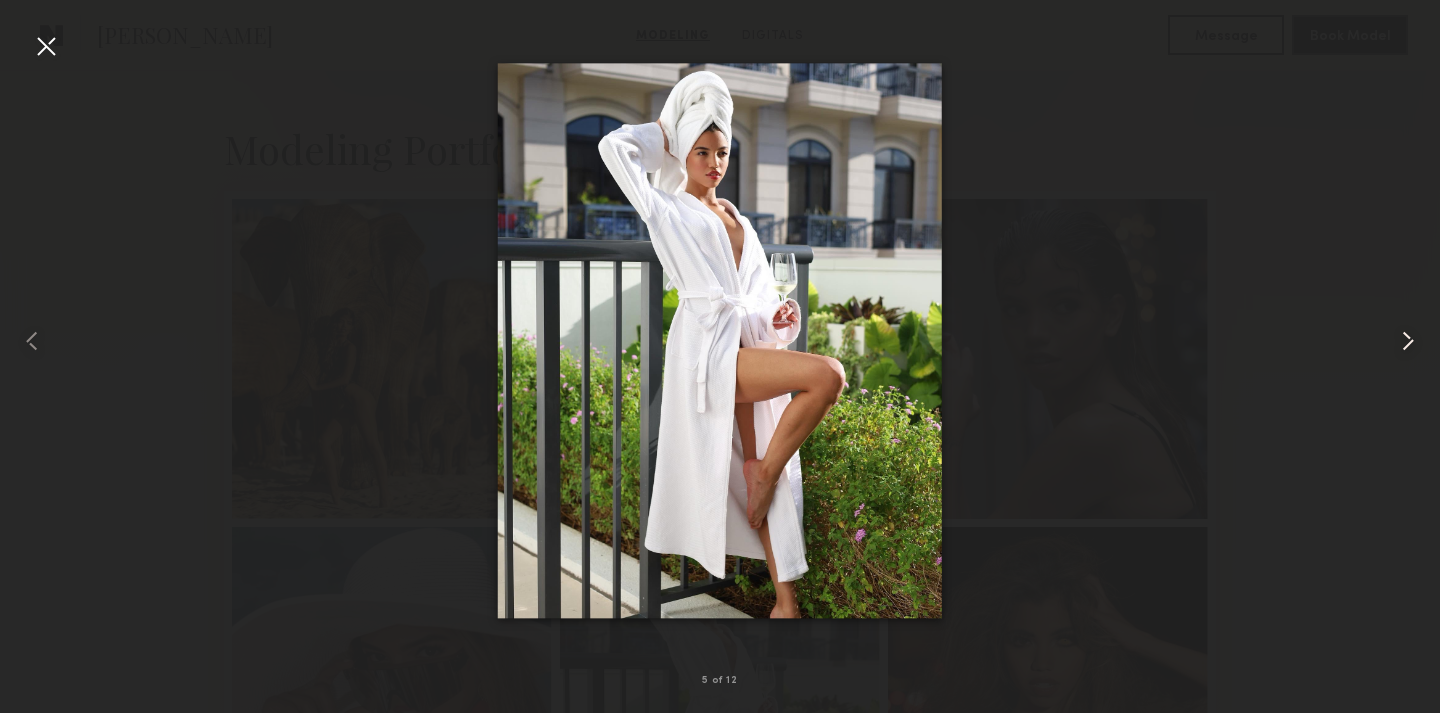 click at bounding box center (1408, 341) 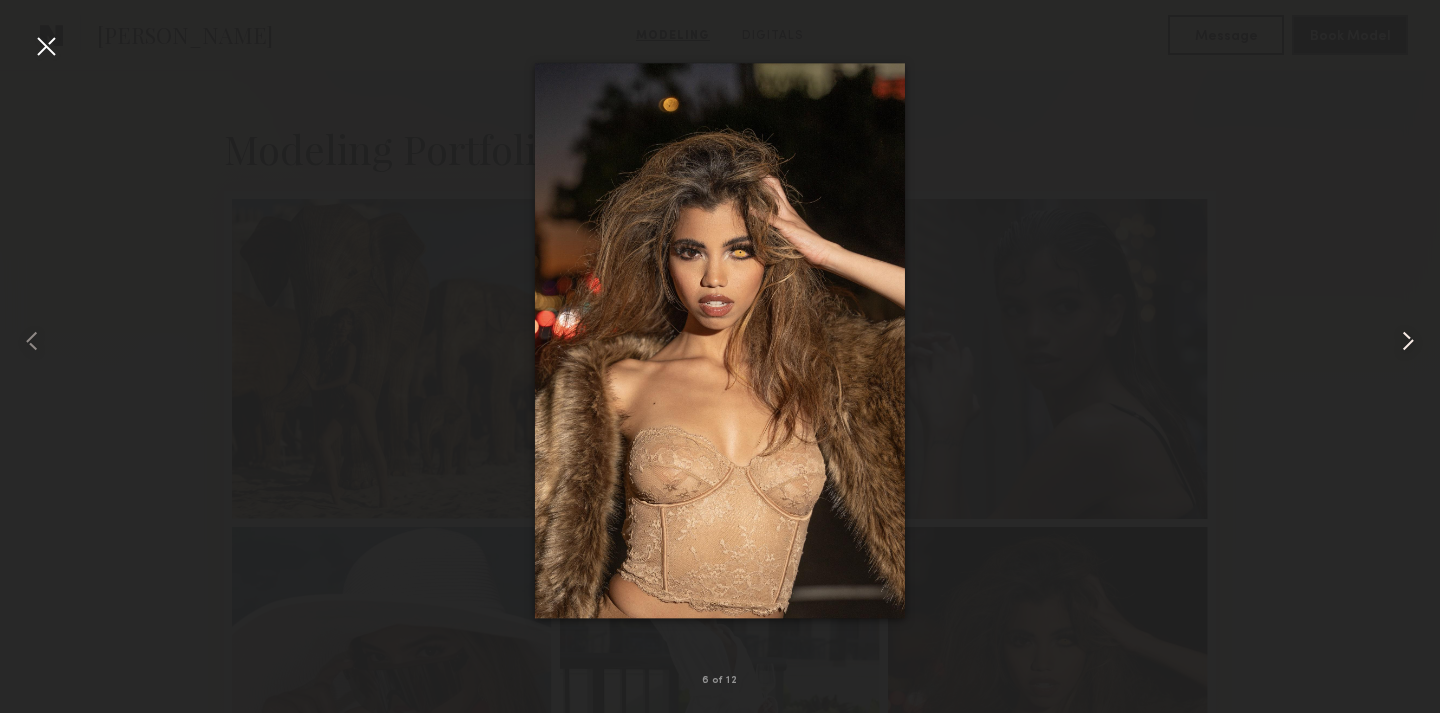 click at bounding box center (1408, 341) 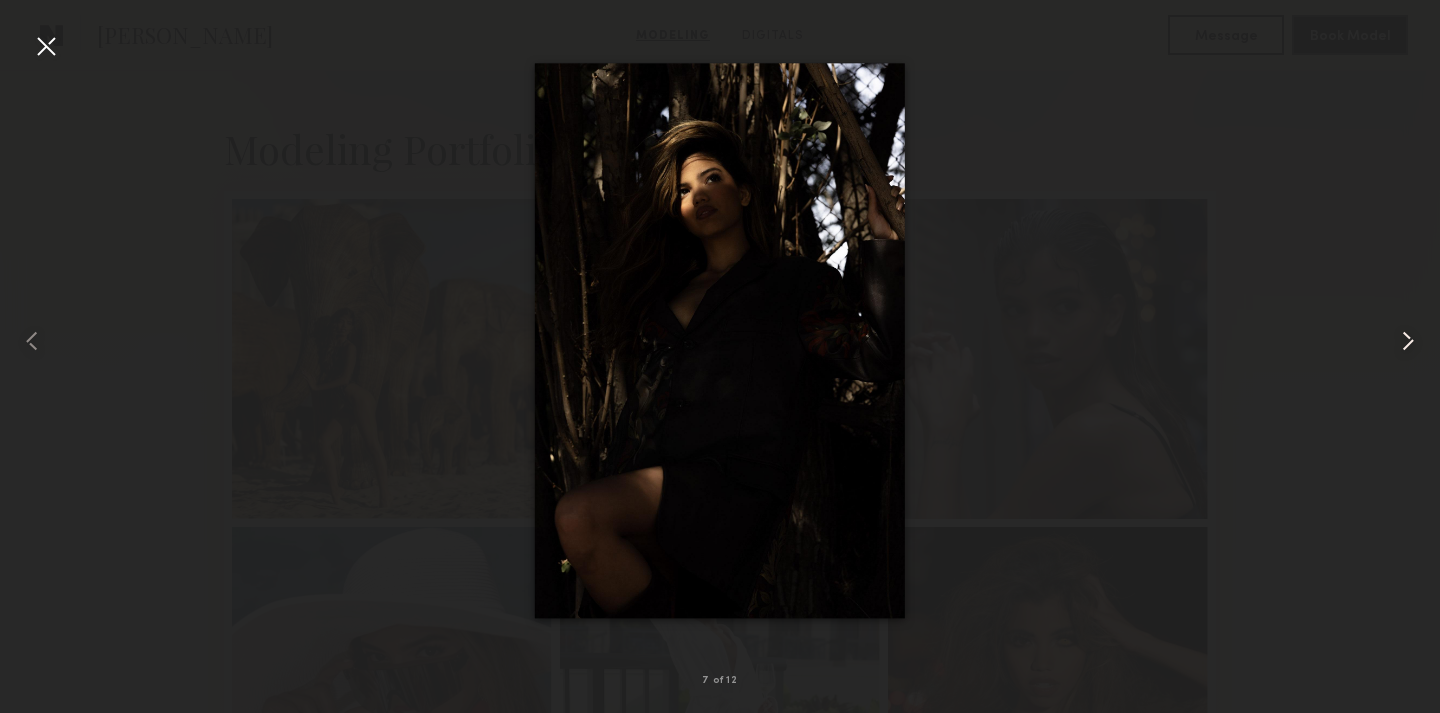 click at bounding box center [1408, 341] 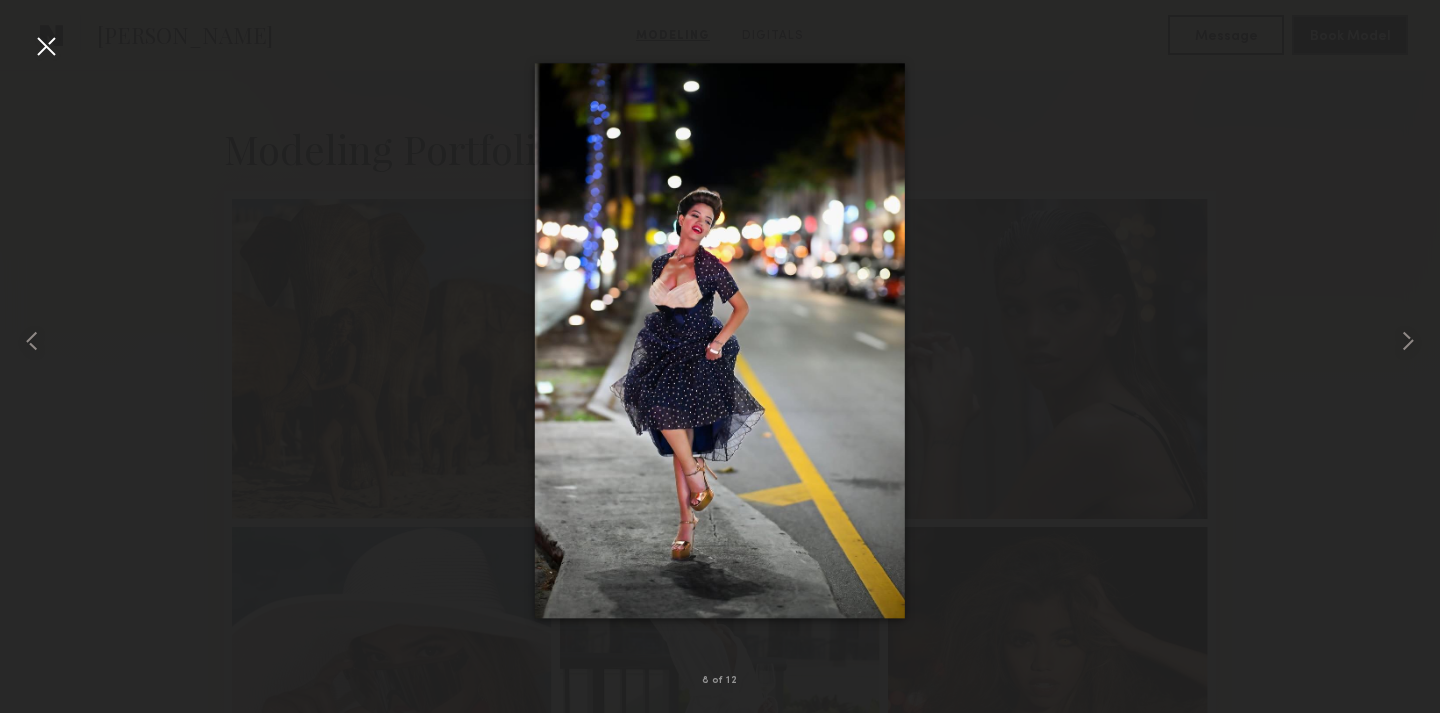 click at bounding box center [46, 46] 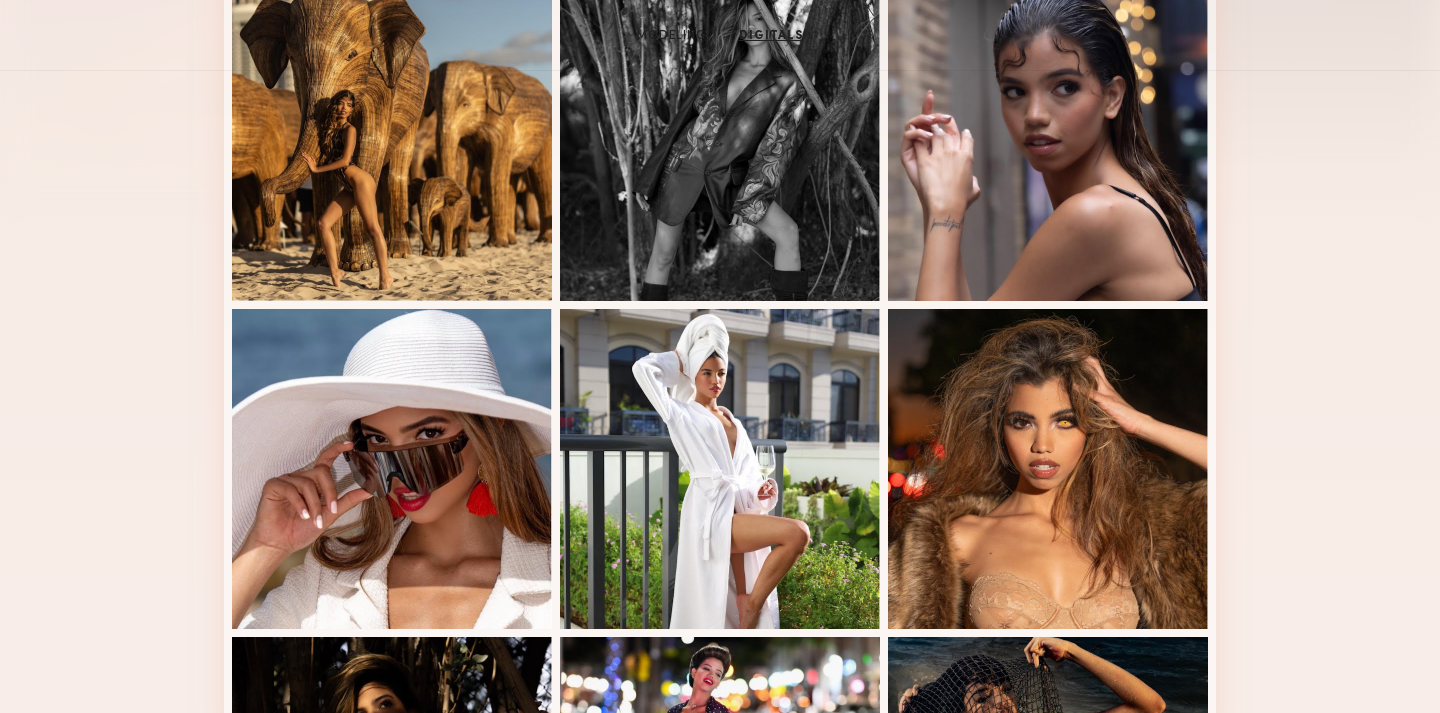 scroll, scrollTop: 0, scrollLeft: 0, axis: both 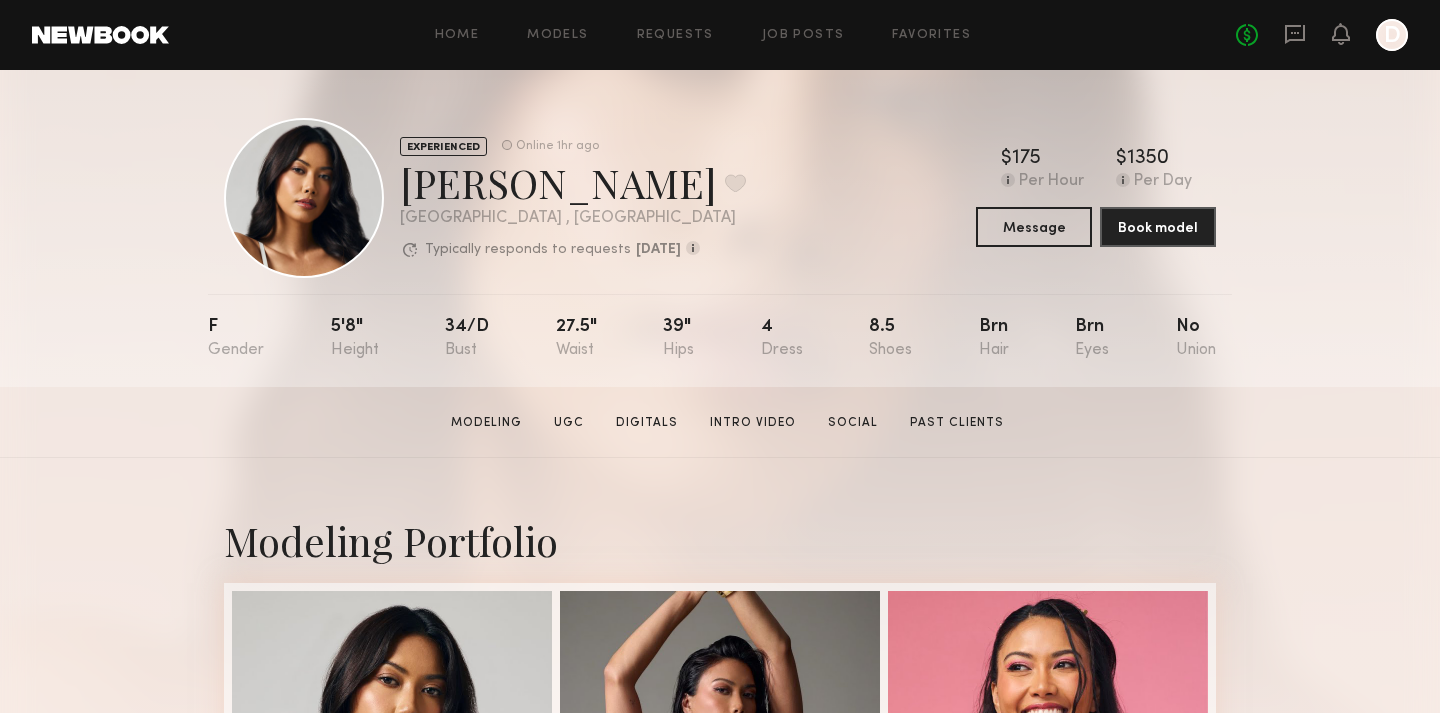 click 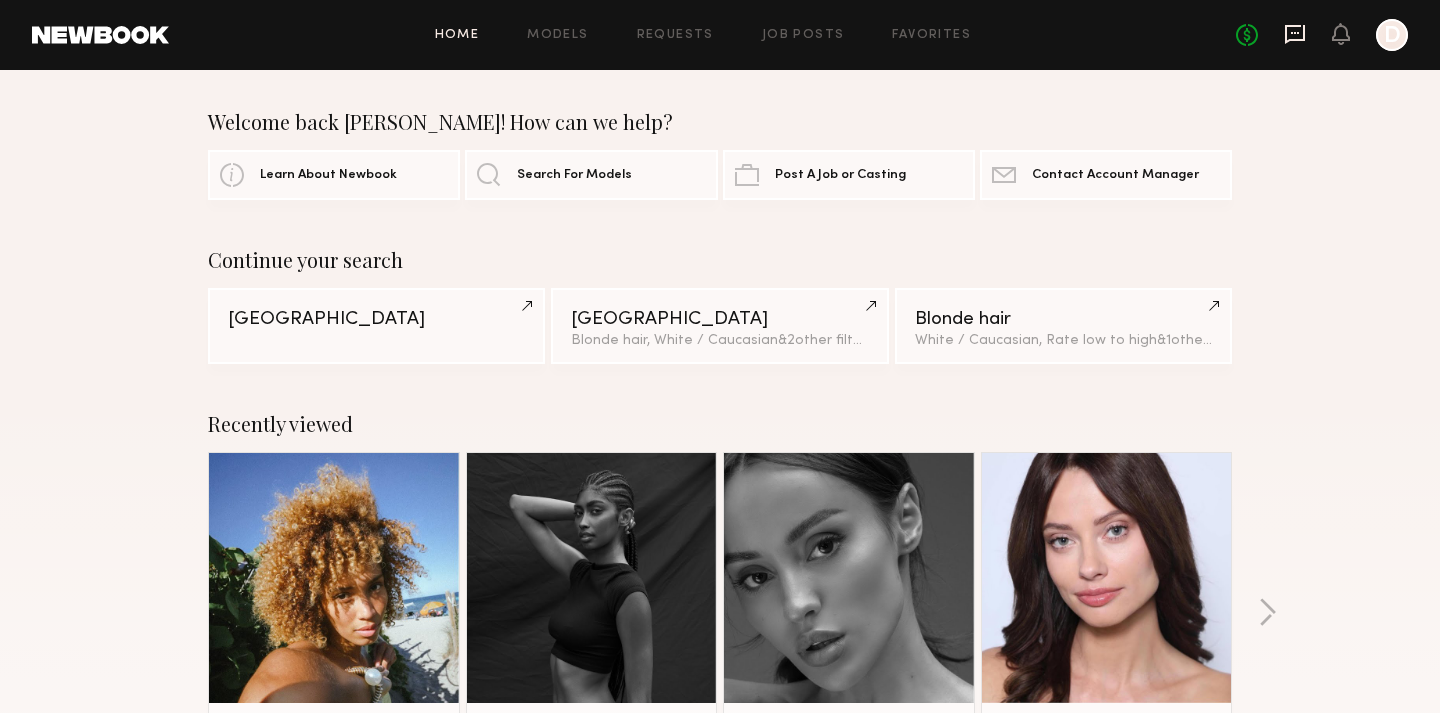 click 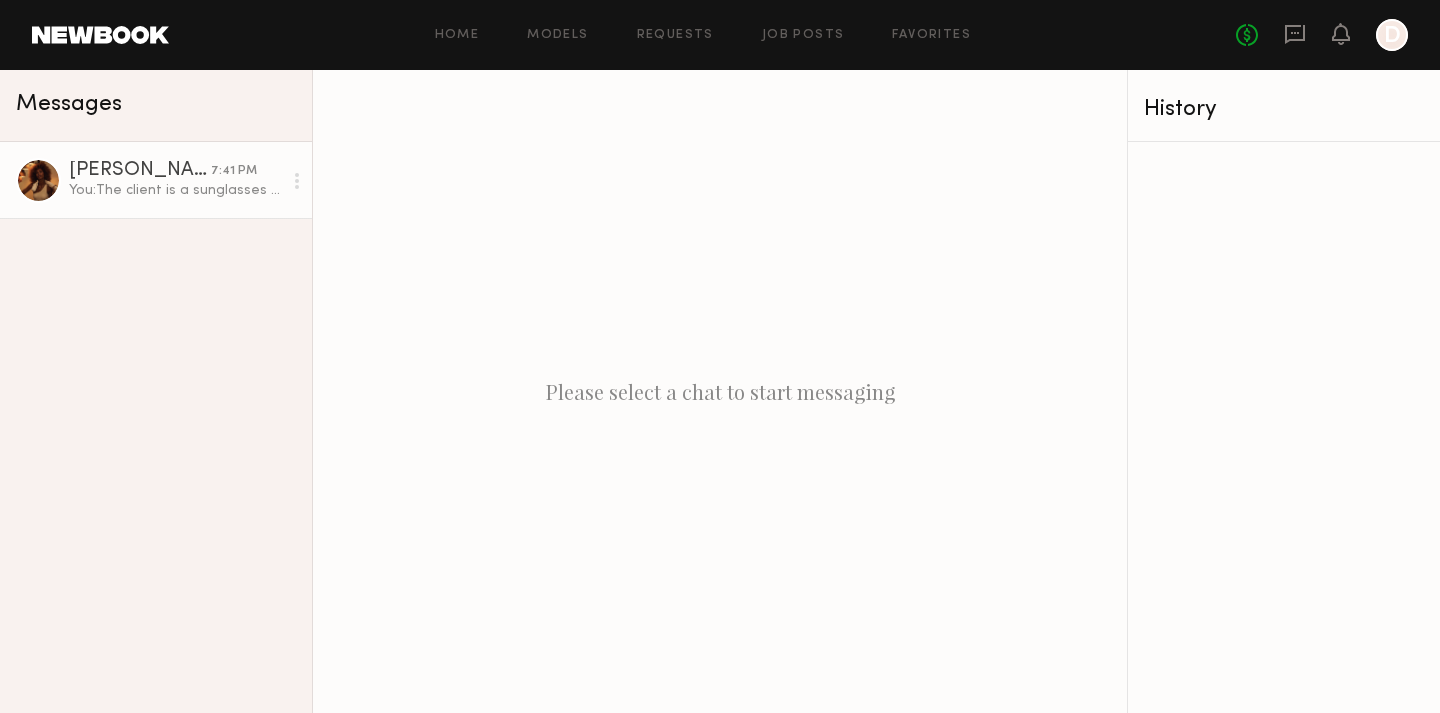 click on "You:  The client is a sunglasses boutique" 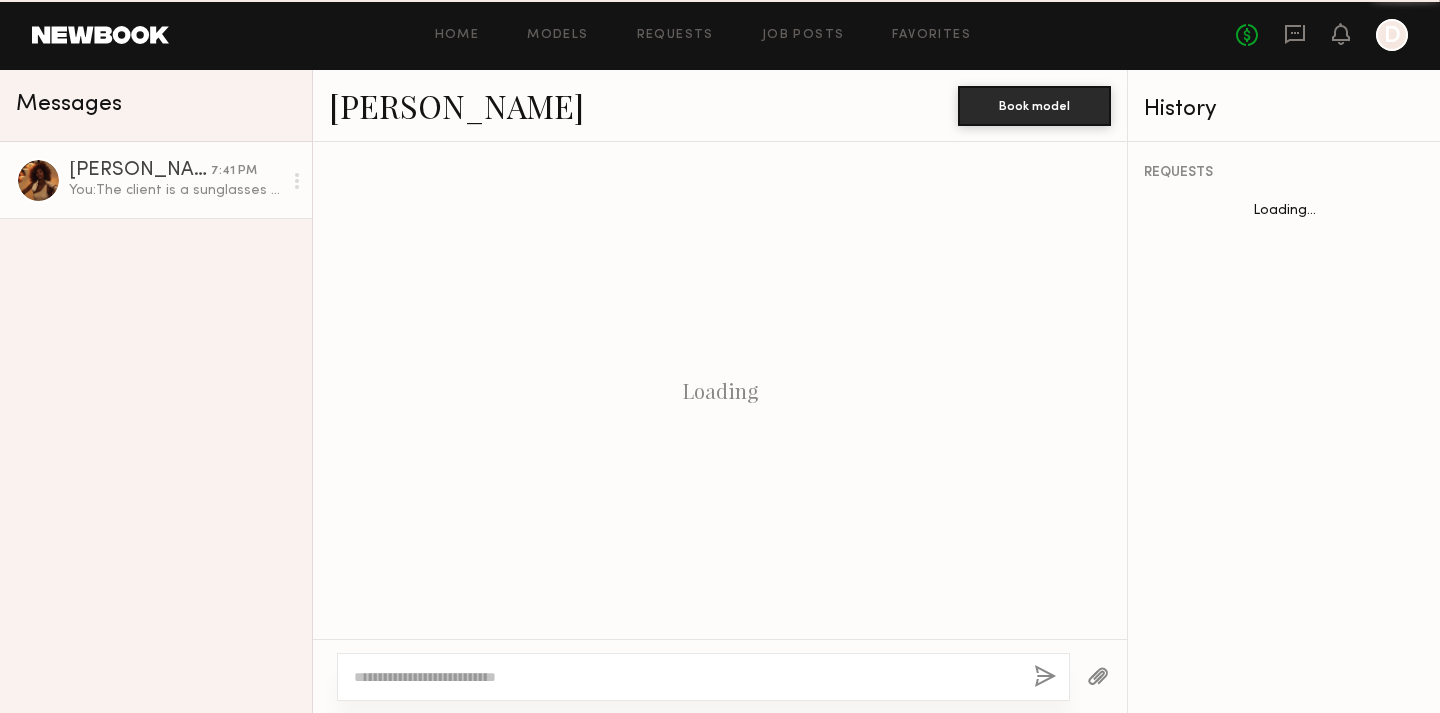 scroll, scrollTop: 423, scrollLeft: 0, axis: vertical 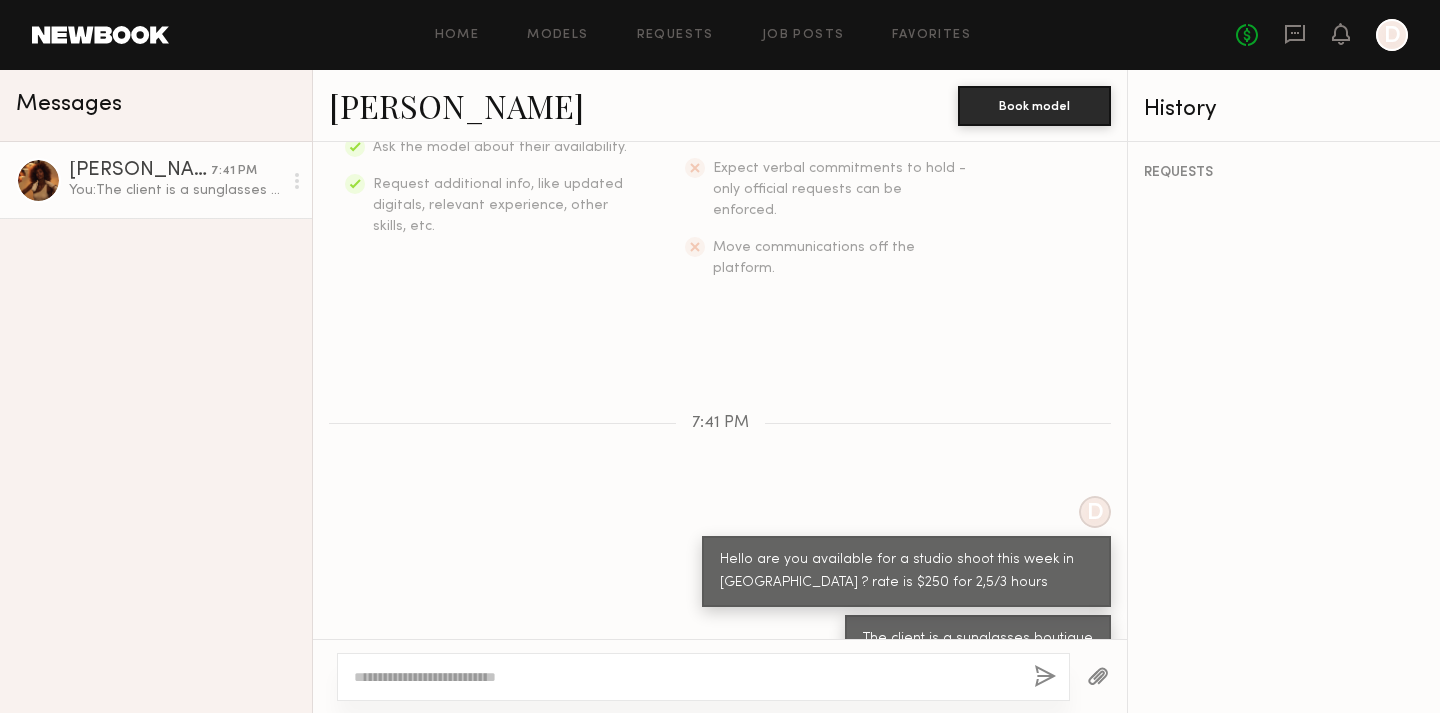 click 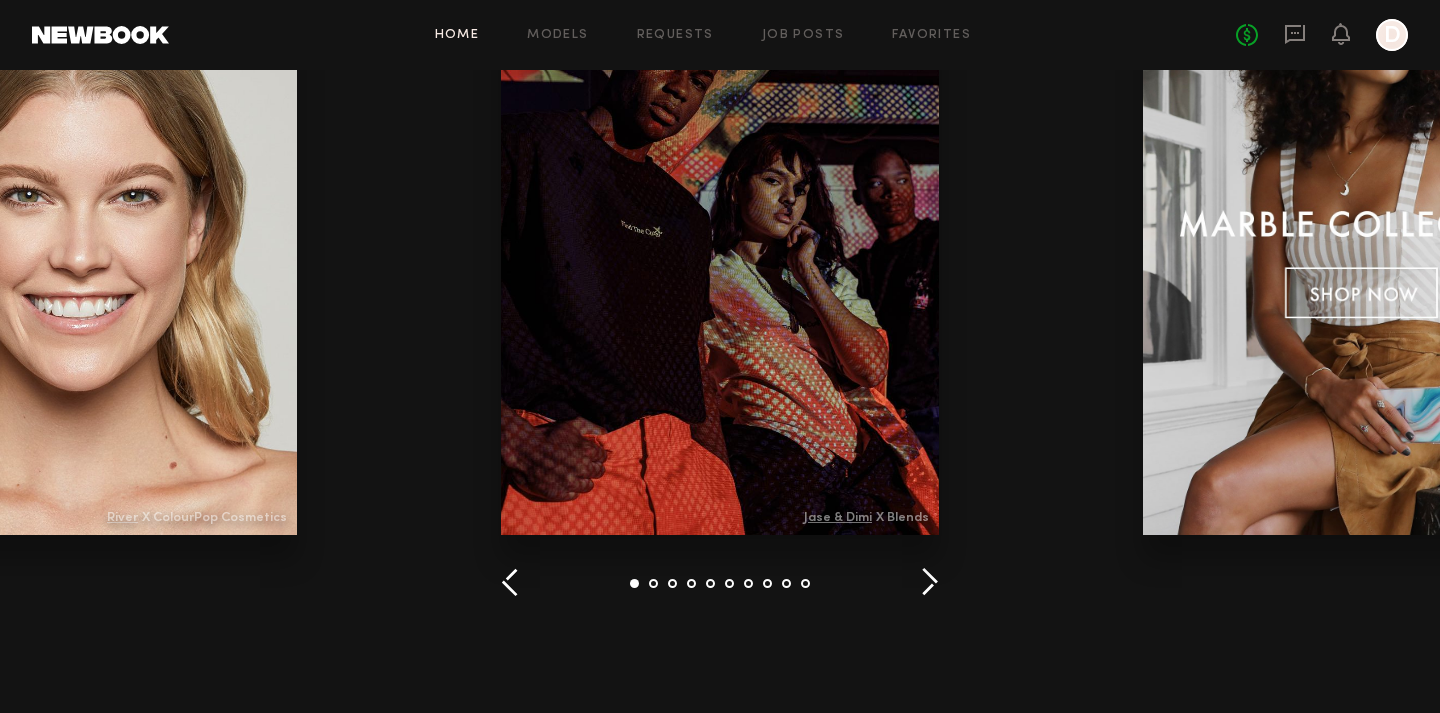 scroll, scrollTop: 2451, scrollLeft: 0, axis: vertical 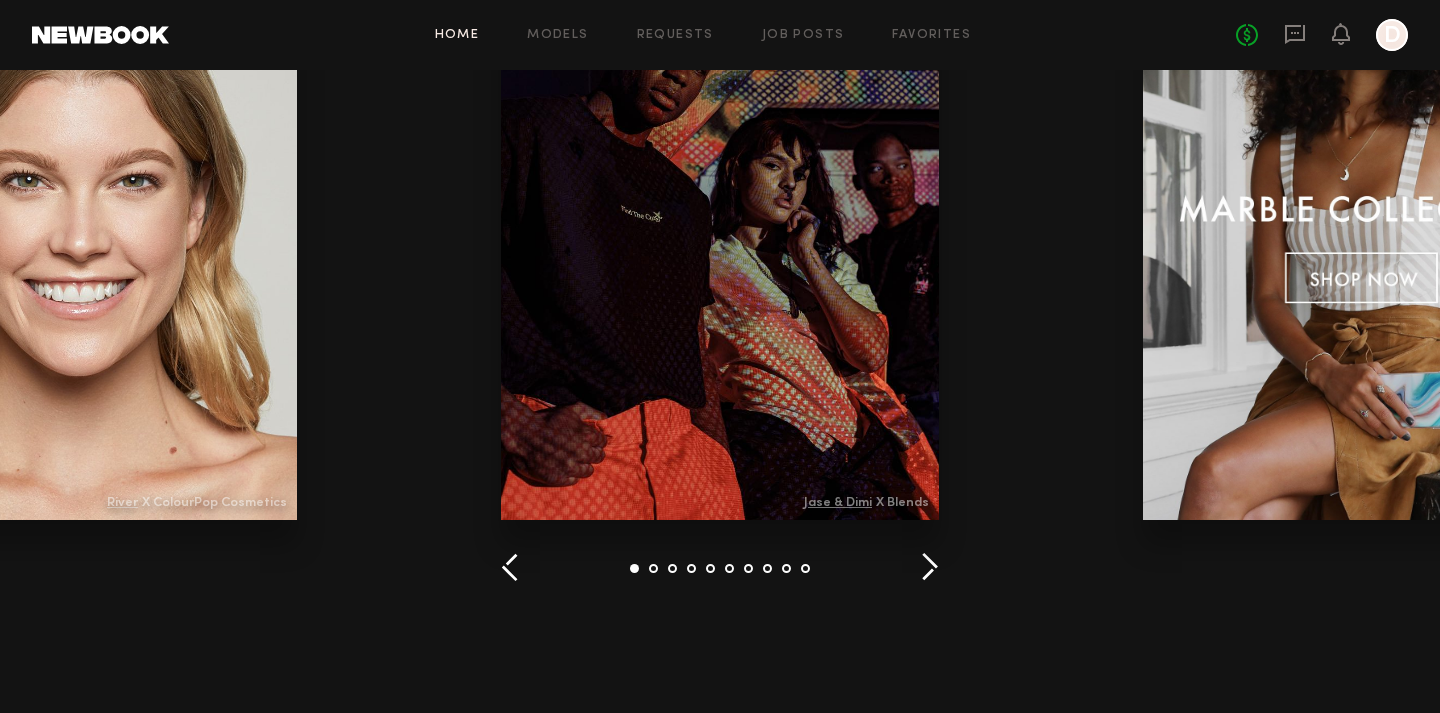 click 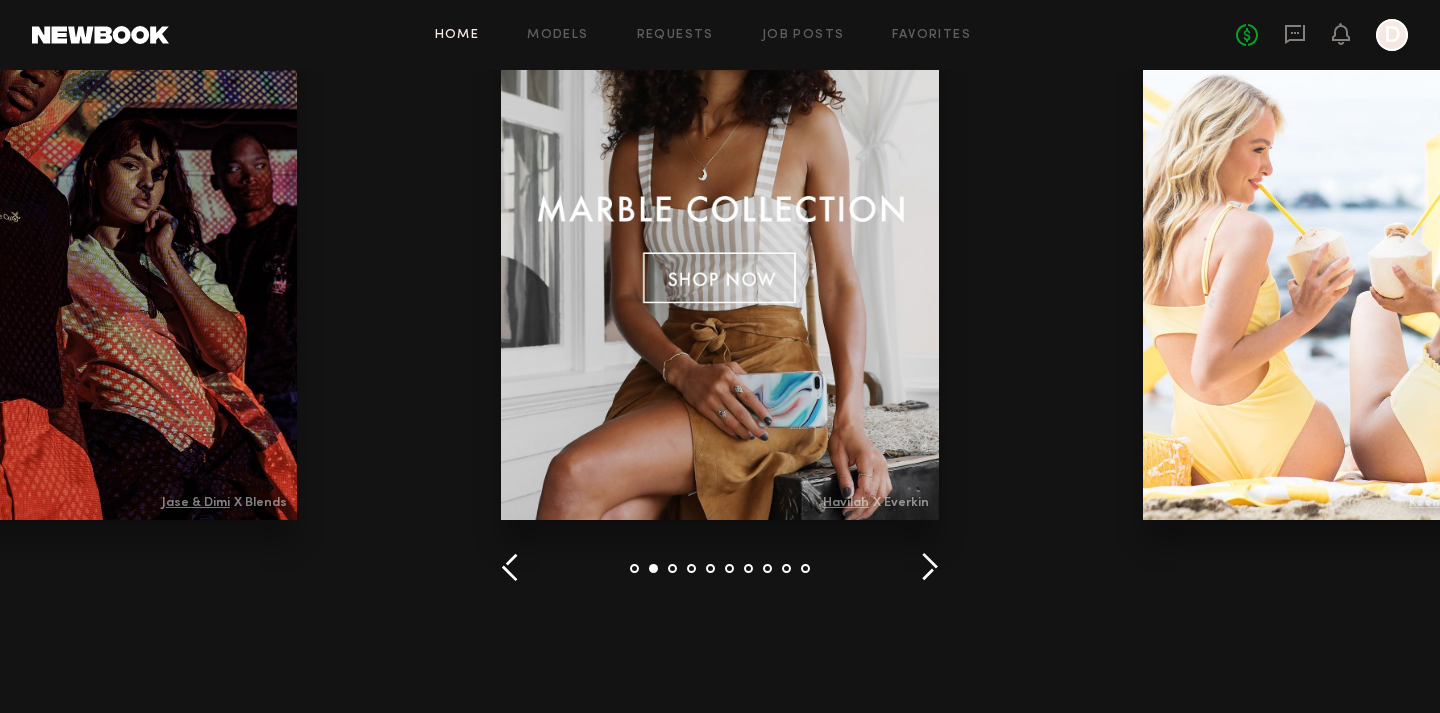 click 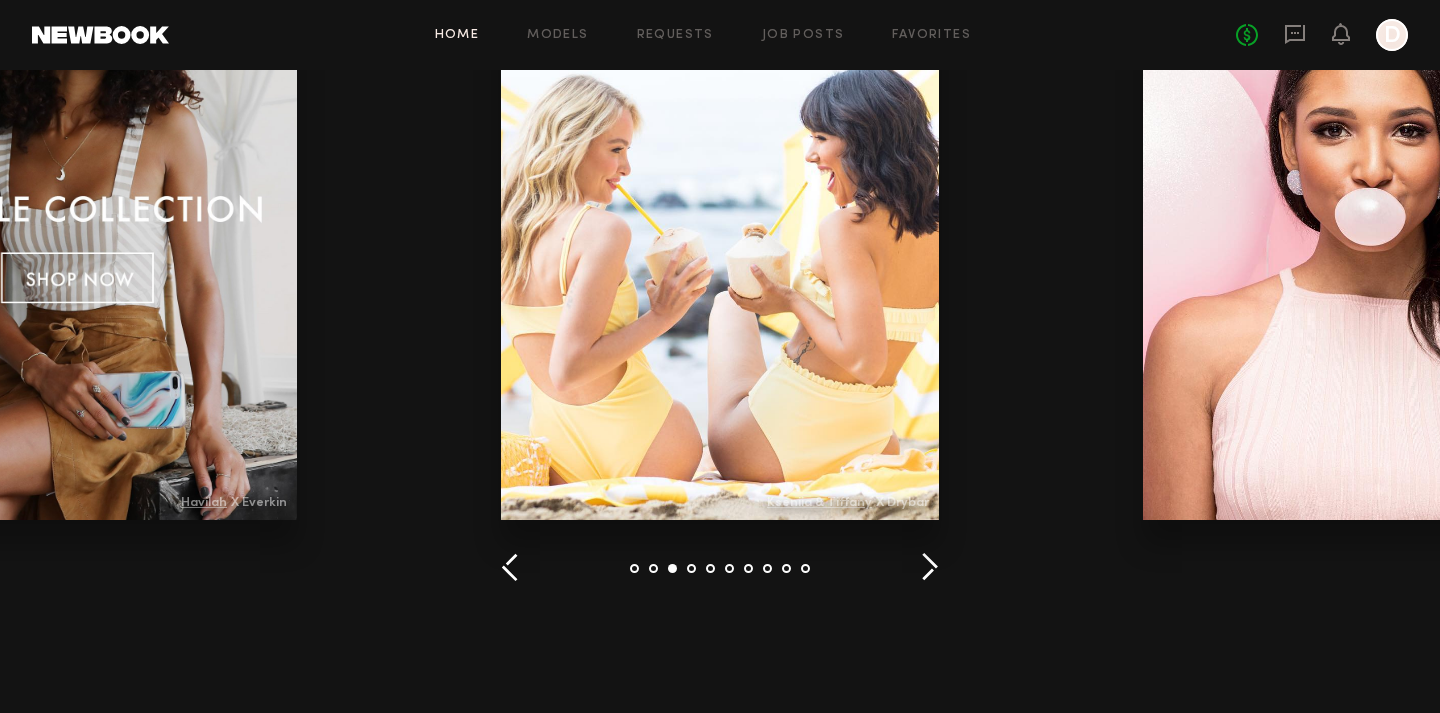 click 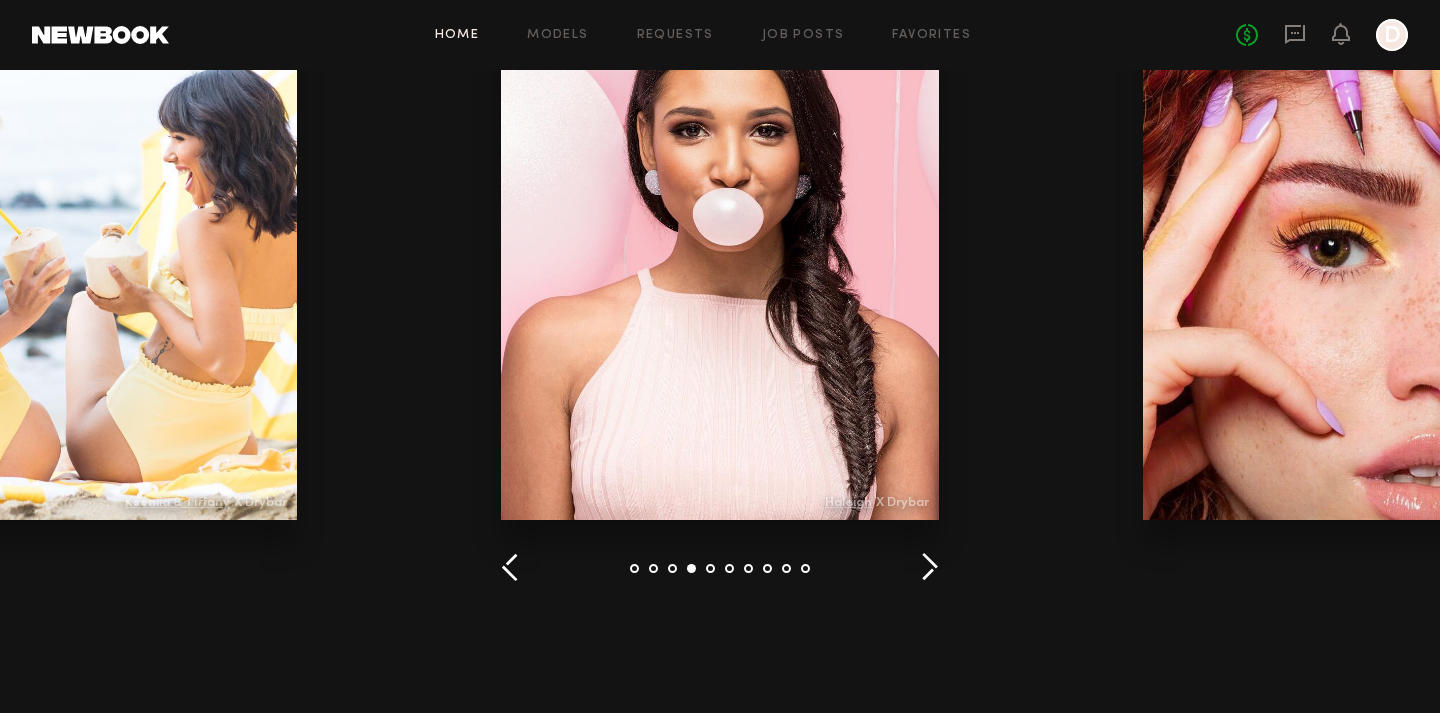 click 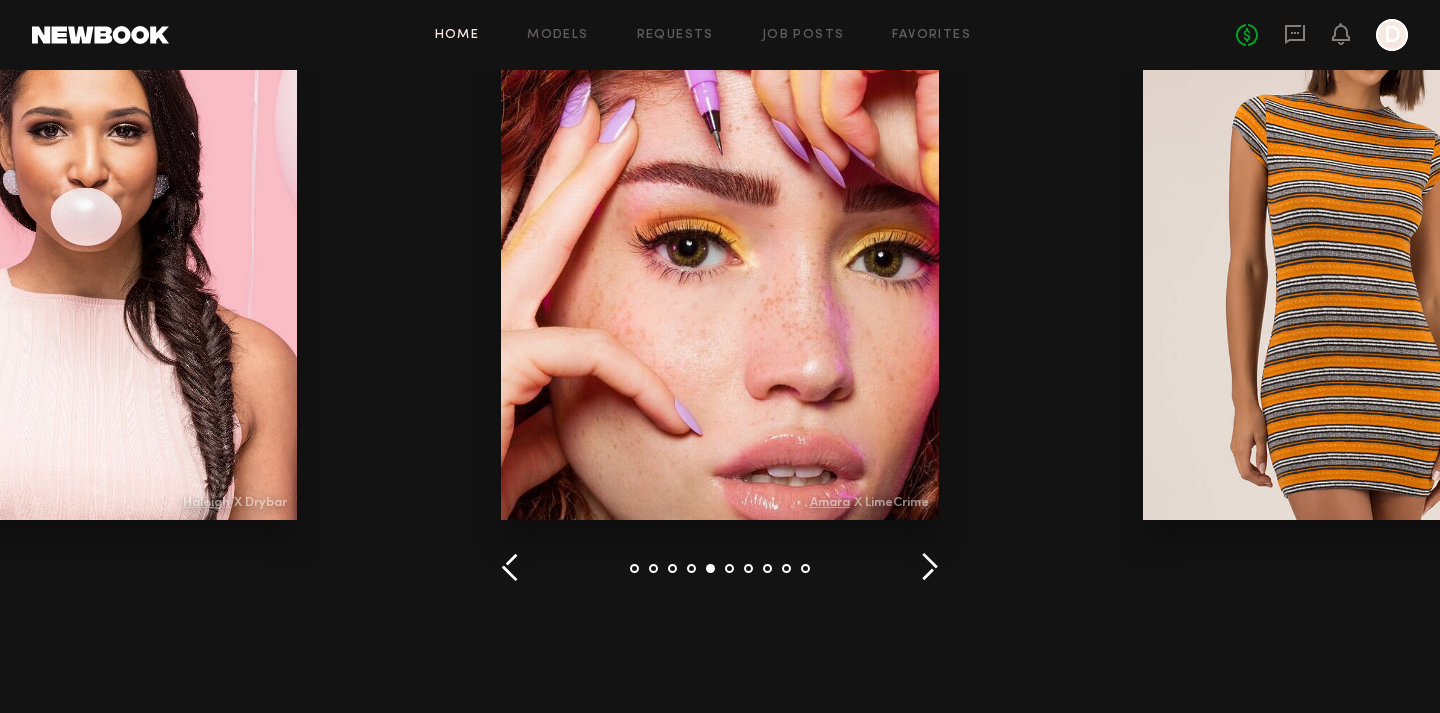 click 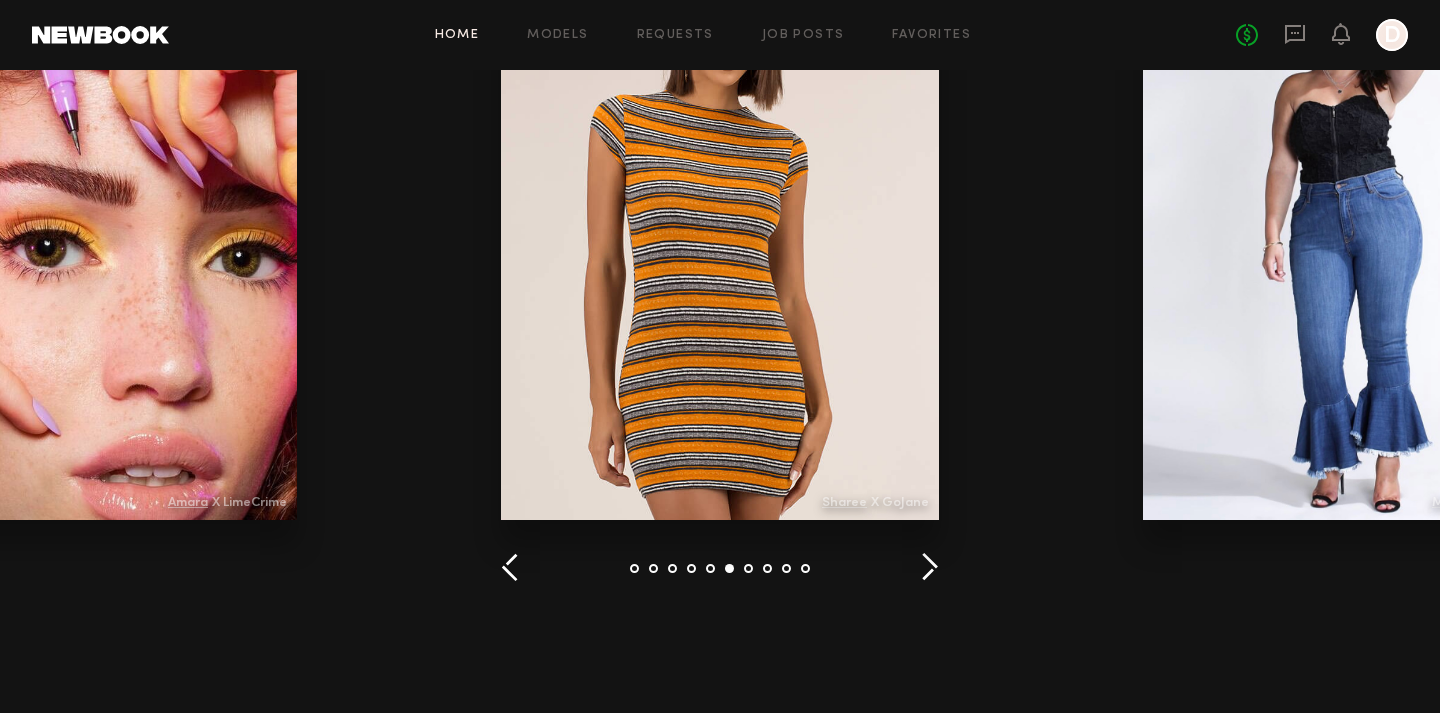 click 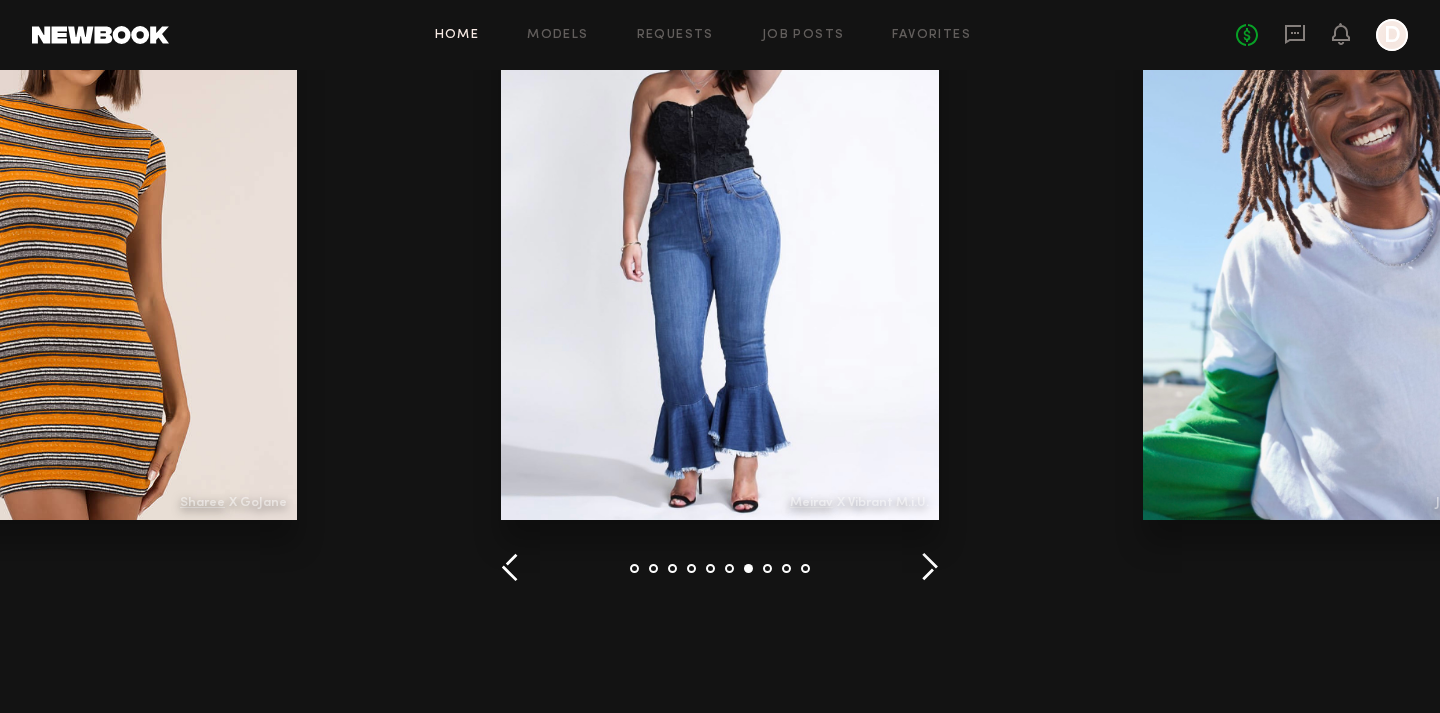 click 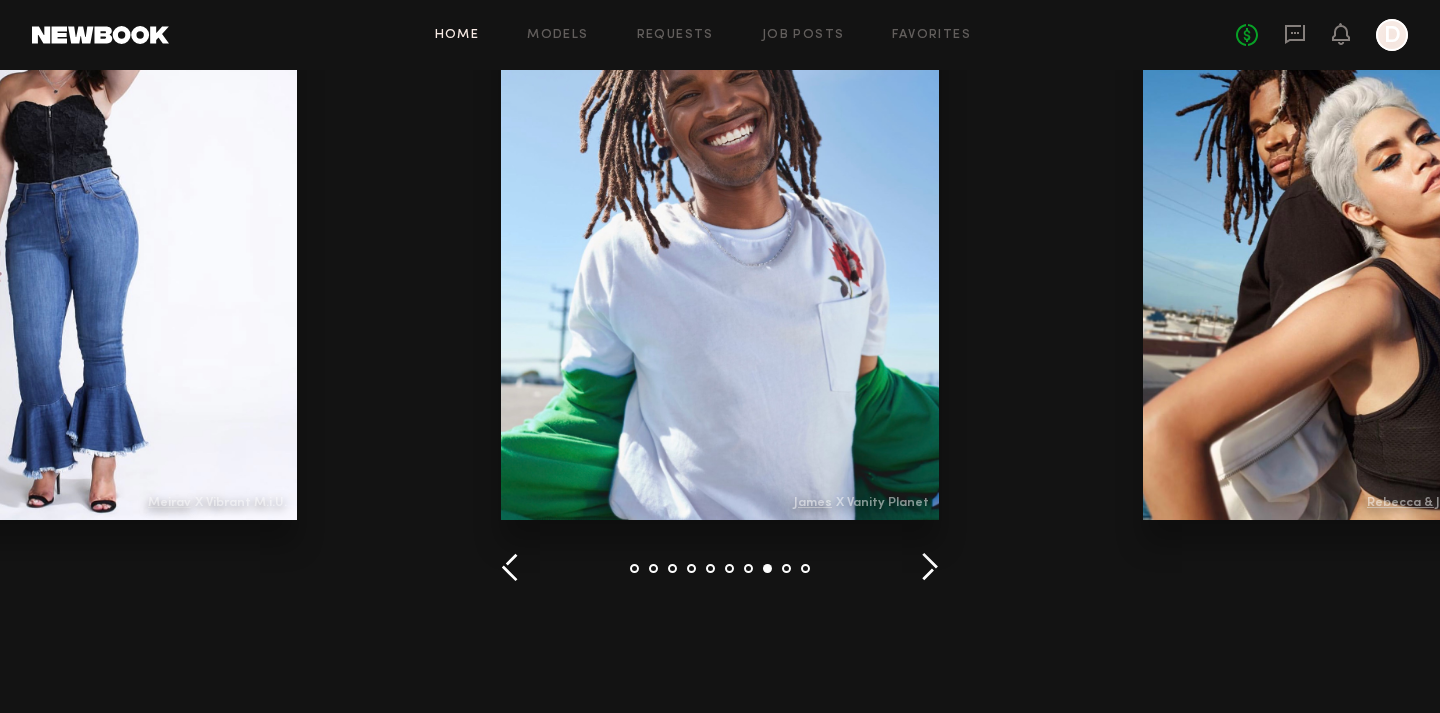 click 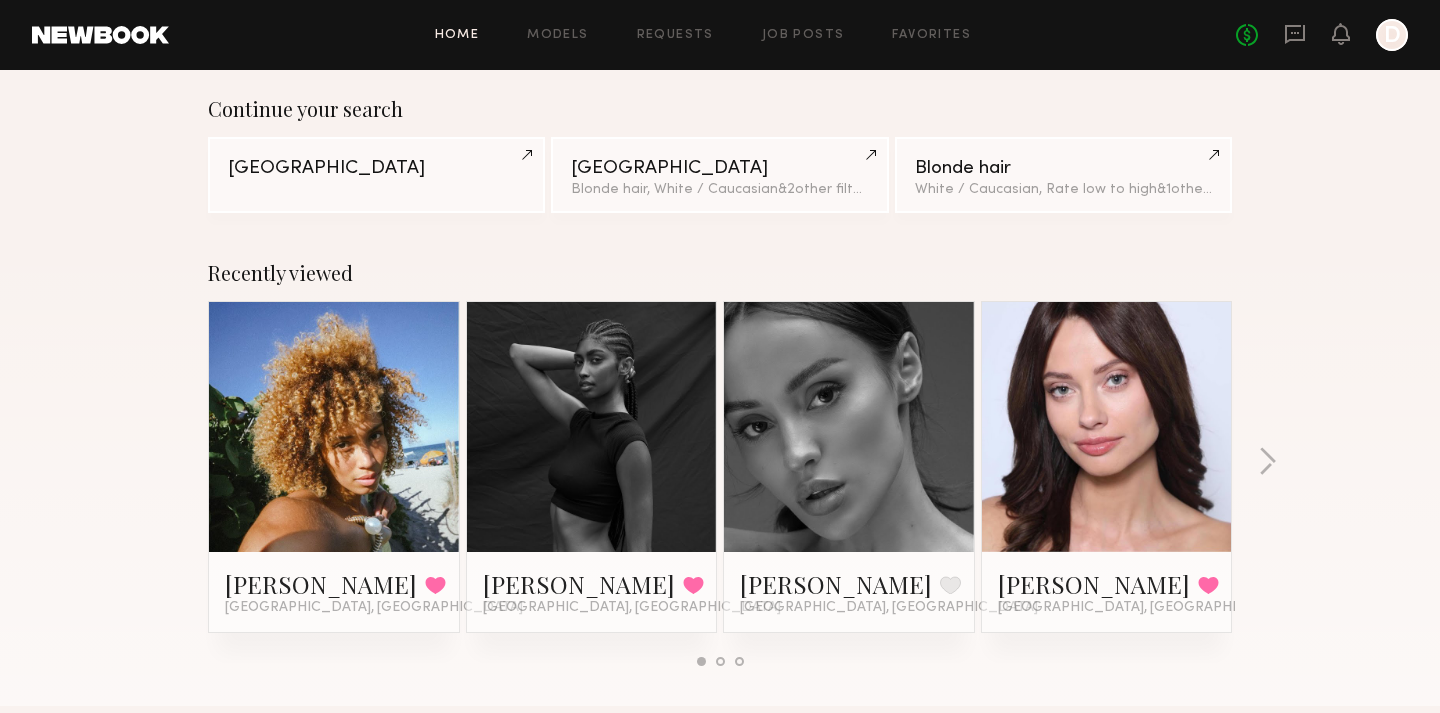 scroll, scrollTop: 0, scrollLeft: 0, axis: both 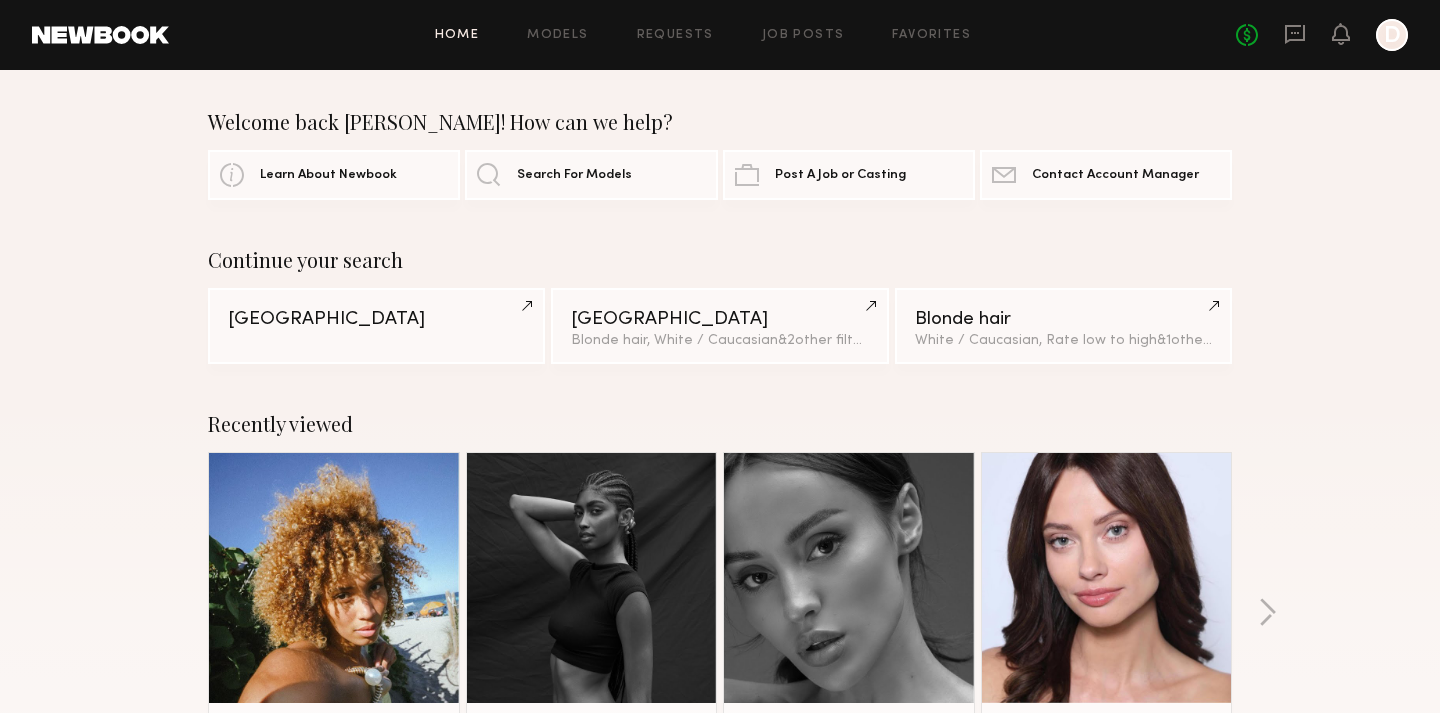 click on "No fees up to $5,000 D" 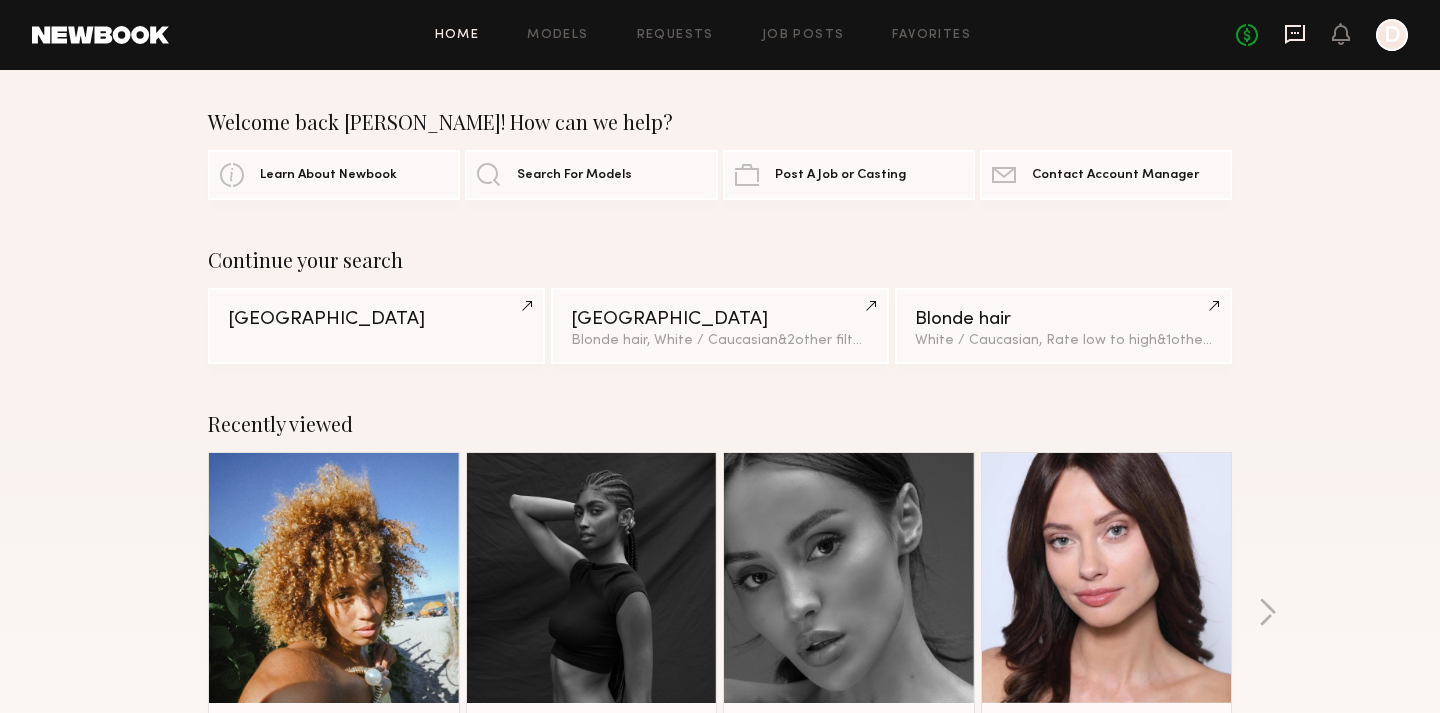 click 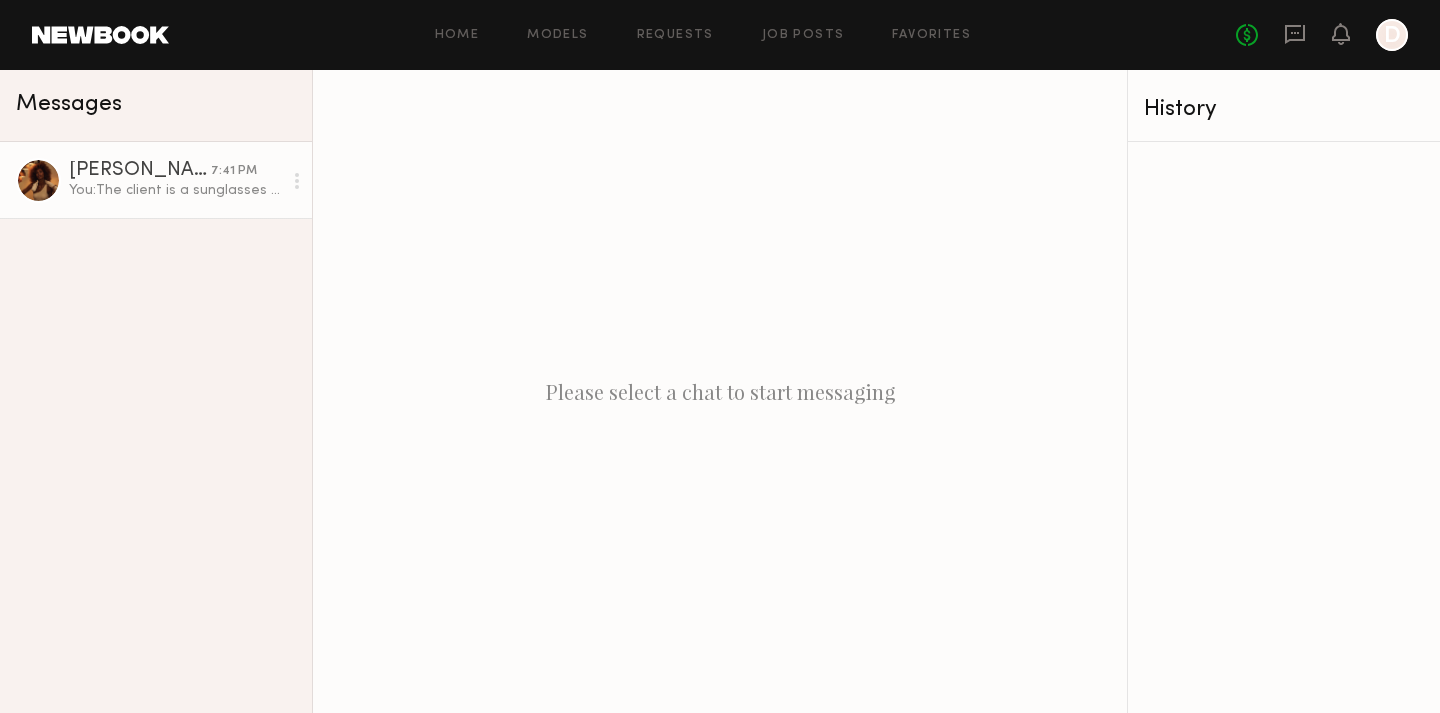 click on "7:41 PM" 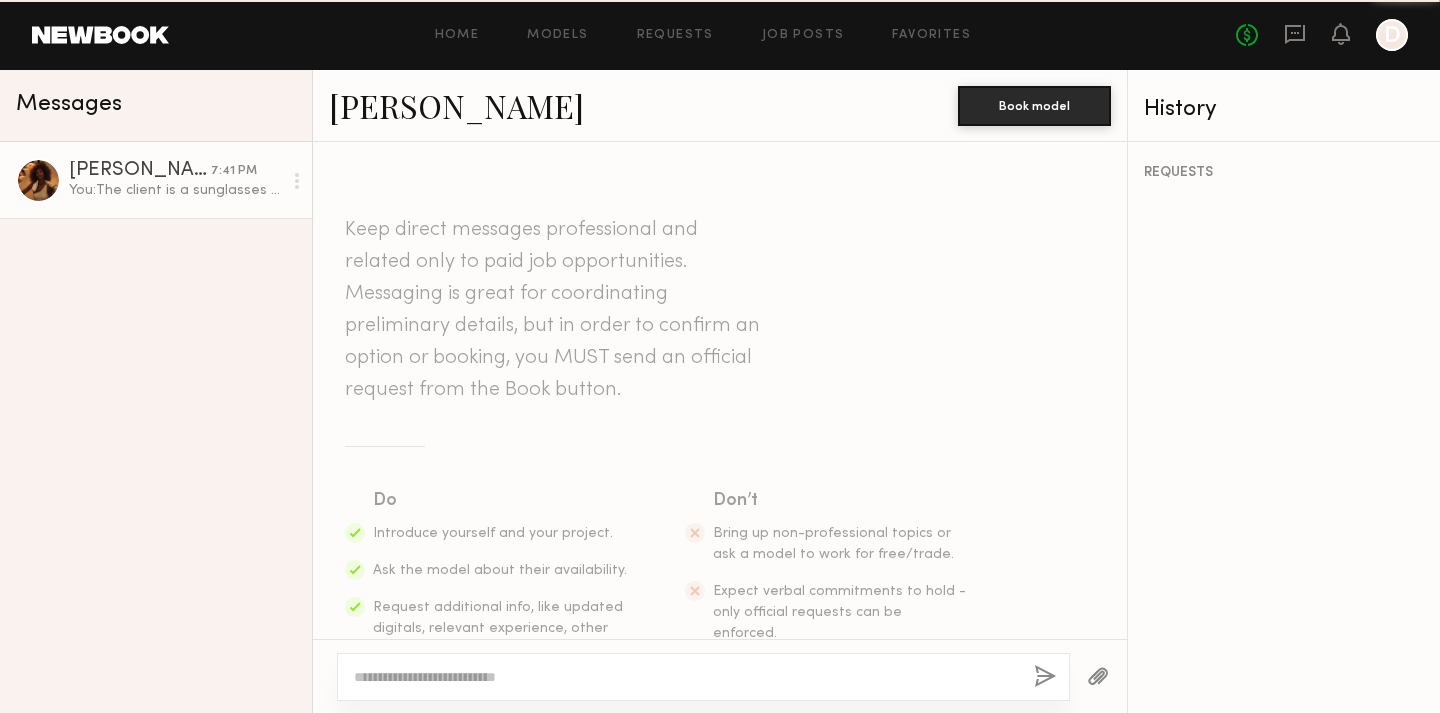 scroll, scrollTop: 423, scrollLeft: 0, axis: vertical 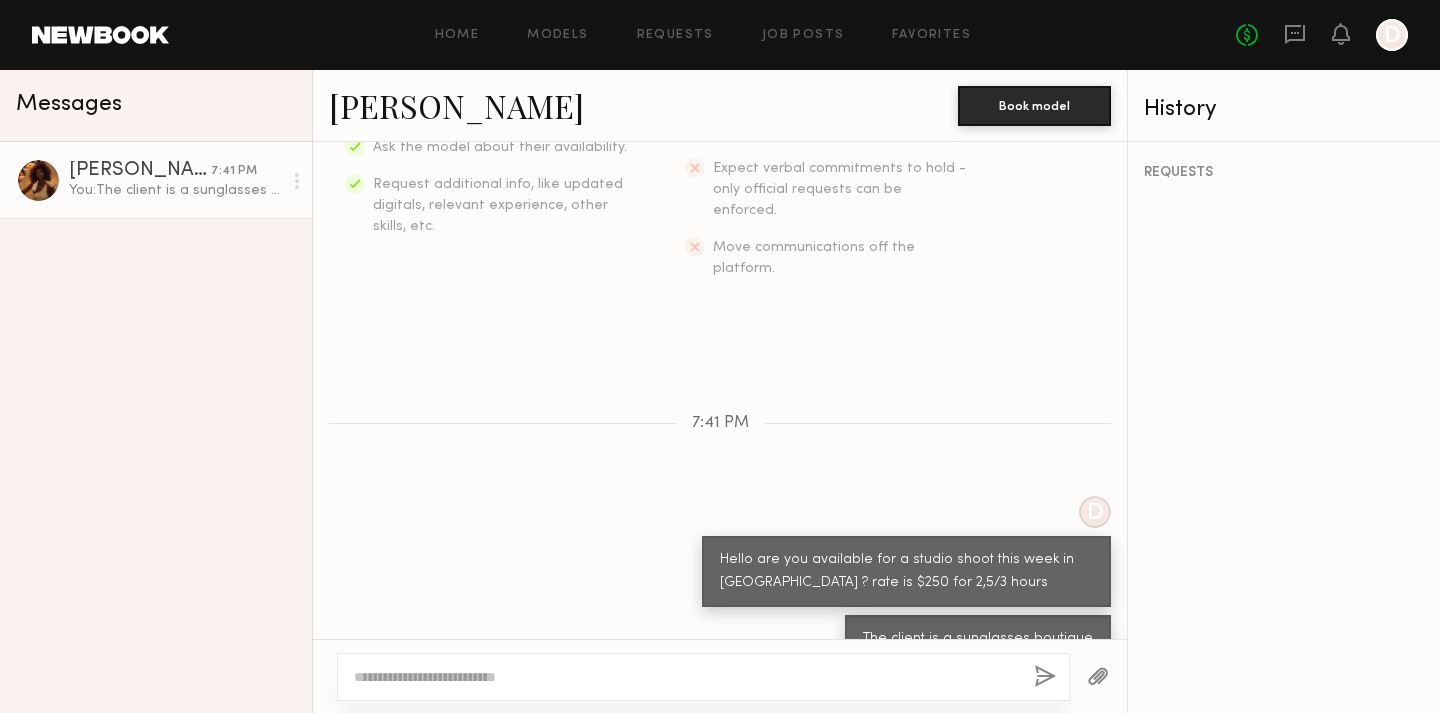 click on "Home Models Requests Job Posts Favorites Sign Out No fees up to $5,000 D" 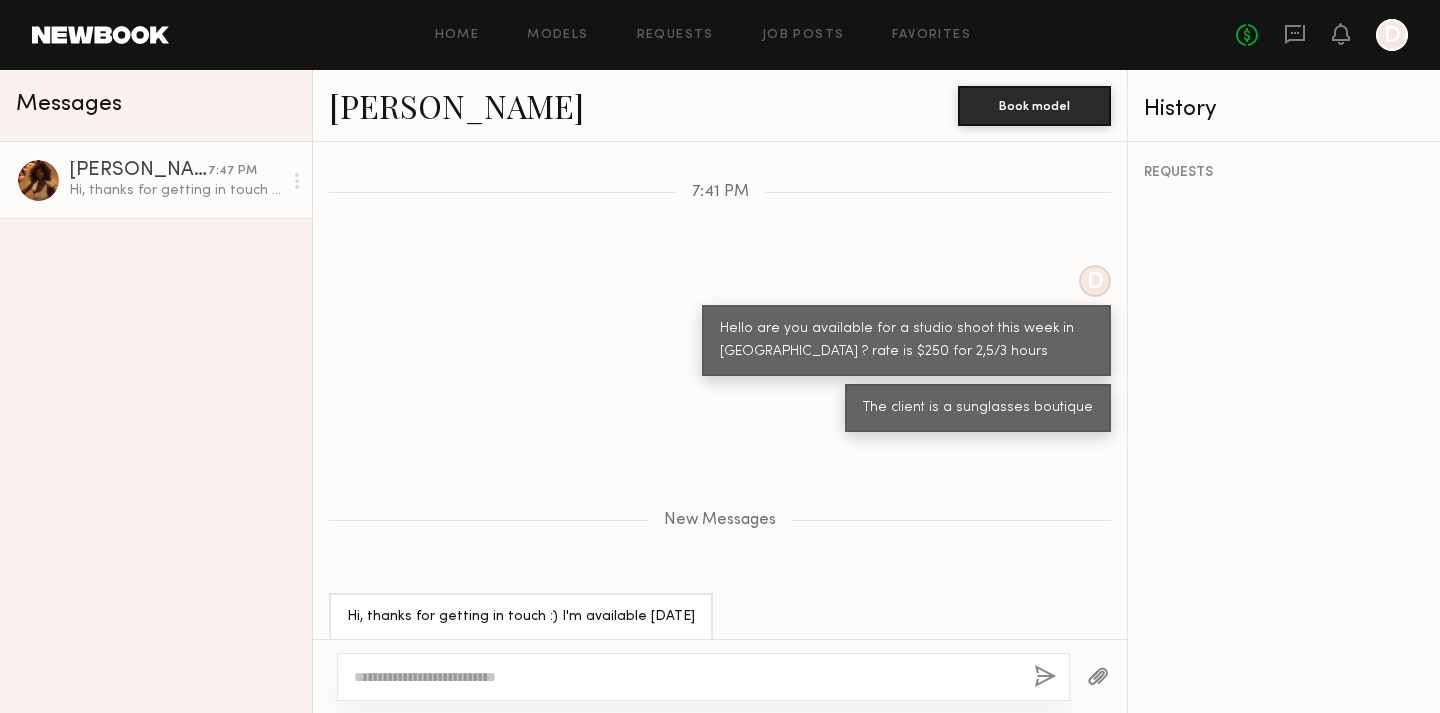 click 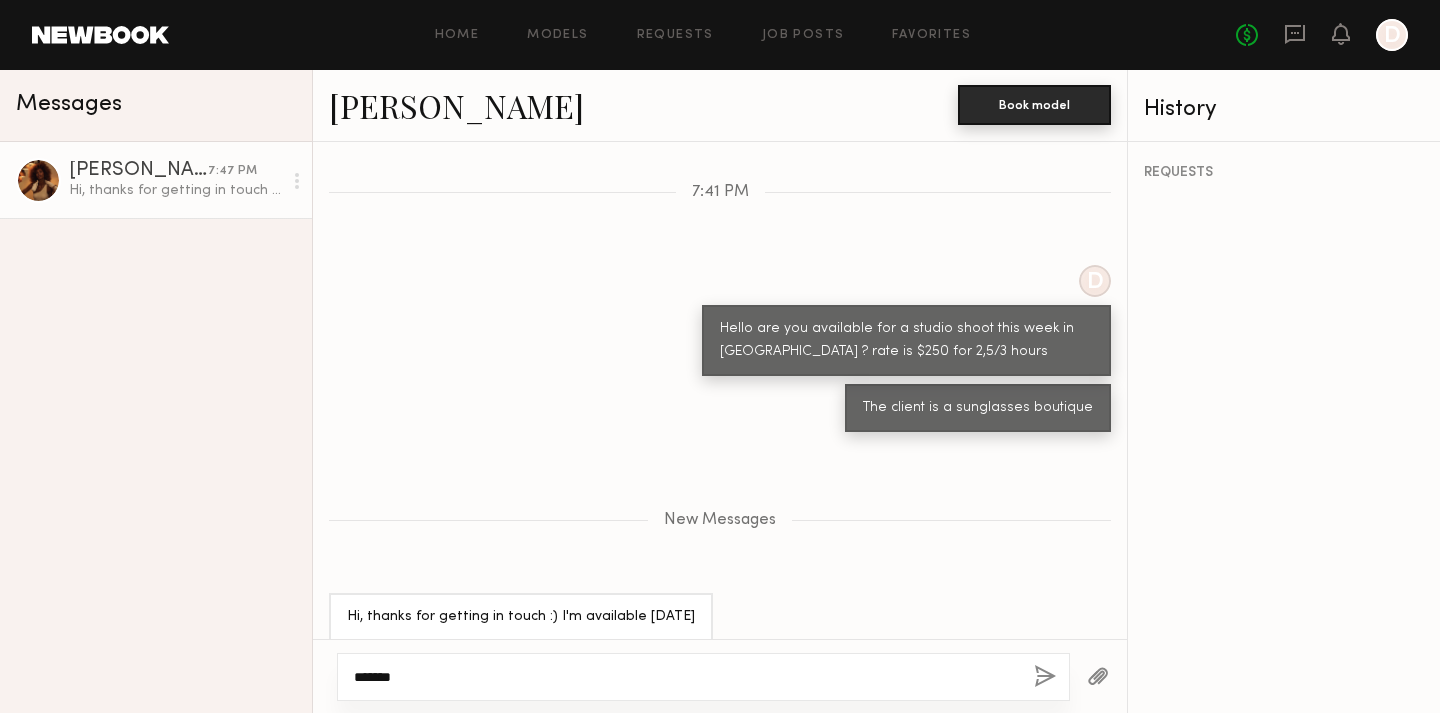 type on "******" 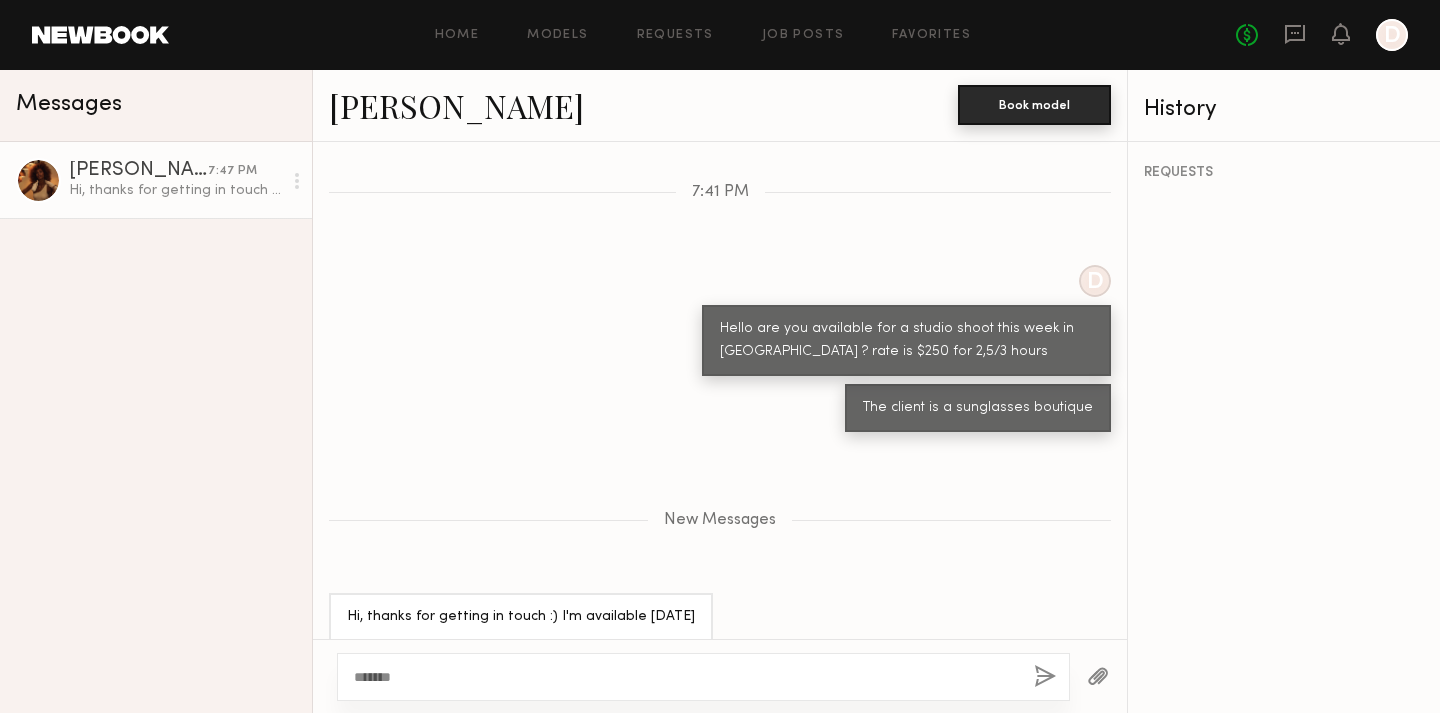 click on "Book model" 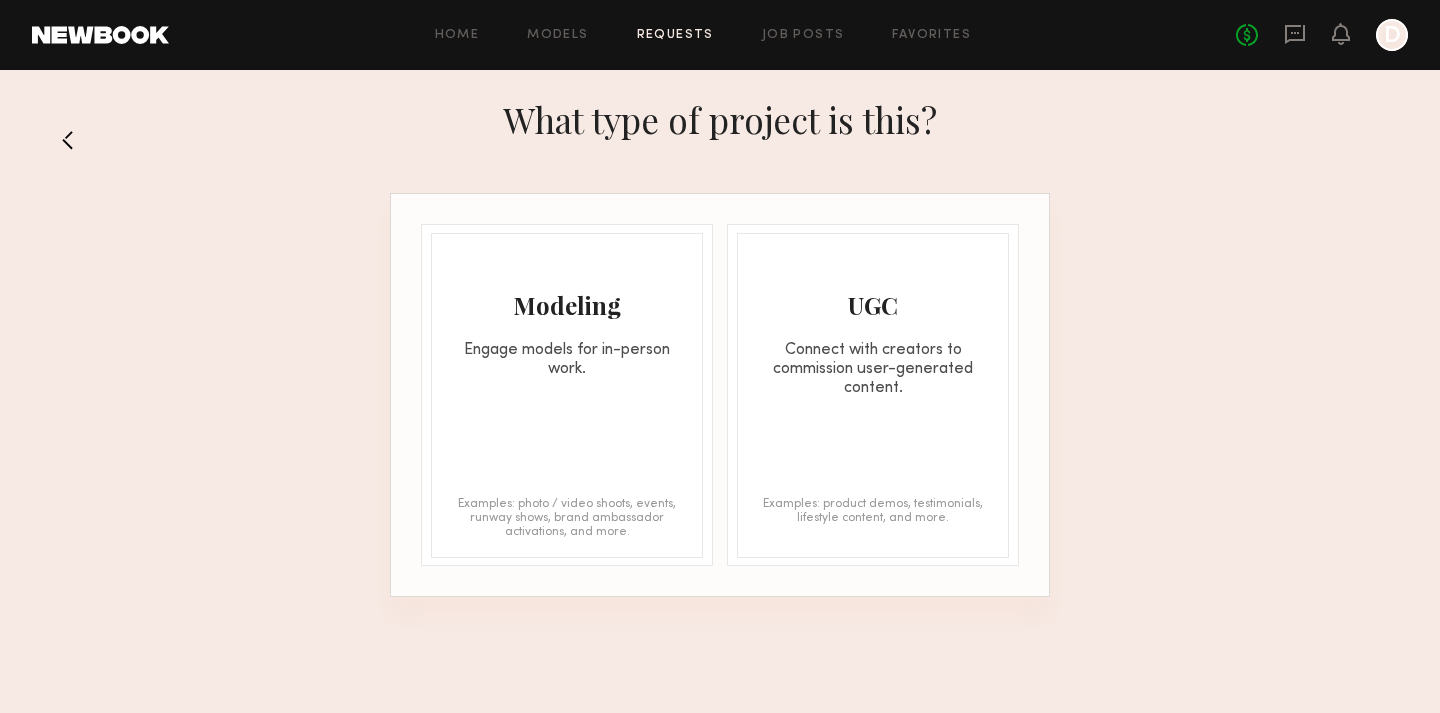 click 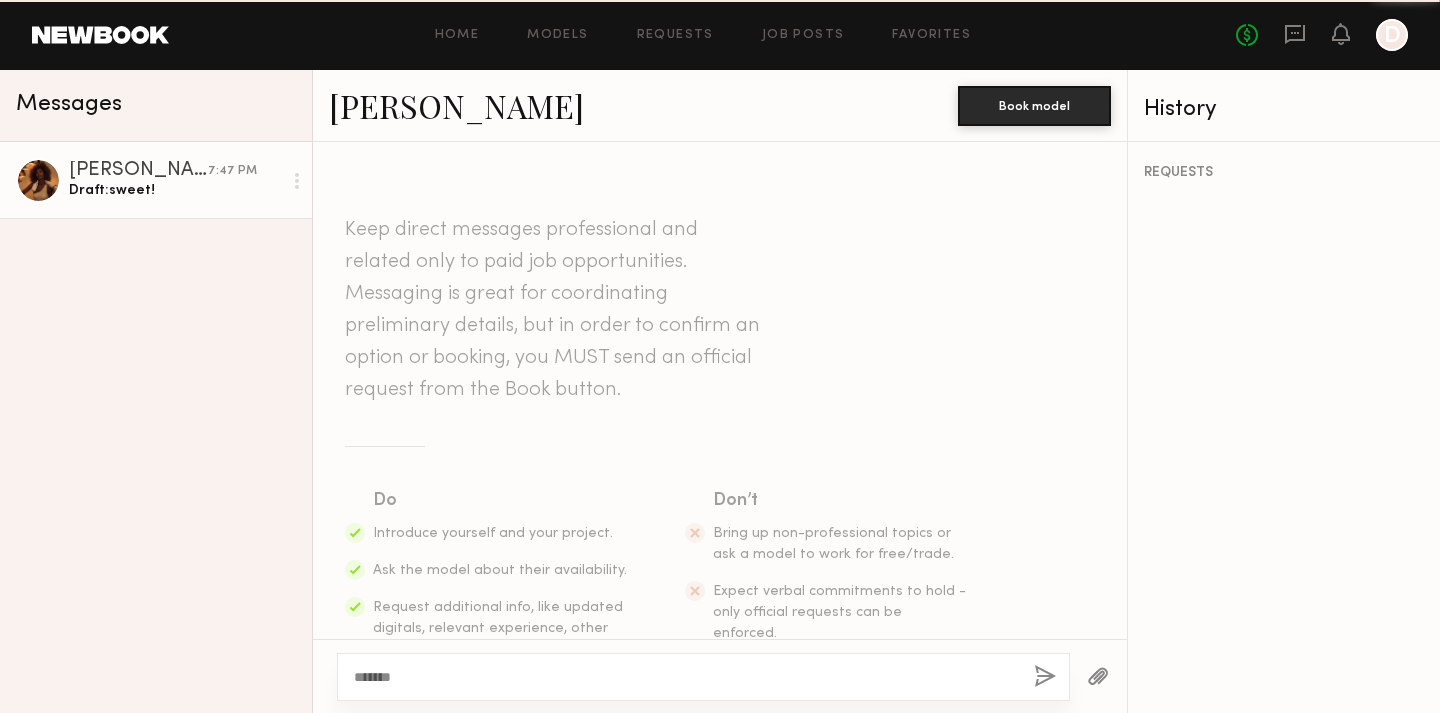 scroll, scrollTop: 502, scrollLeft: 0, axis: vertical 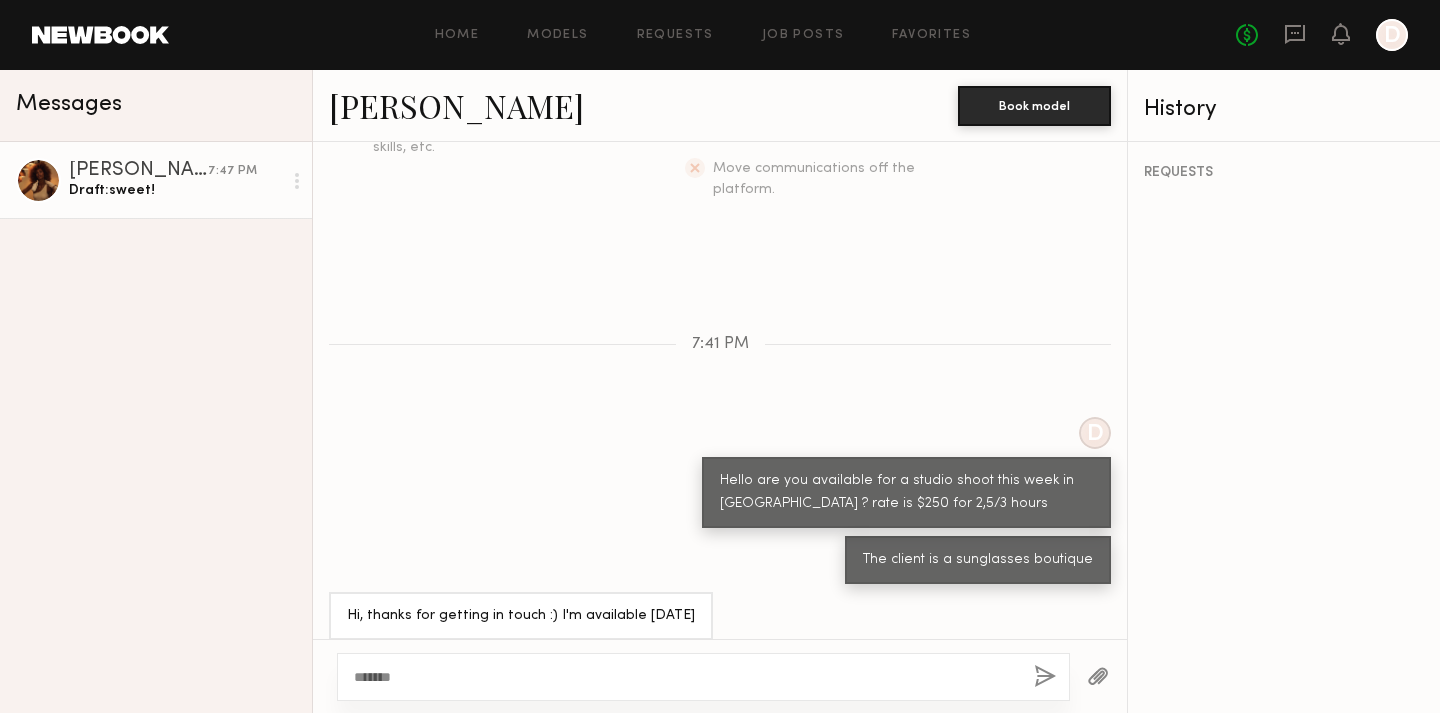 click on "******" 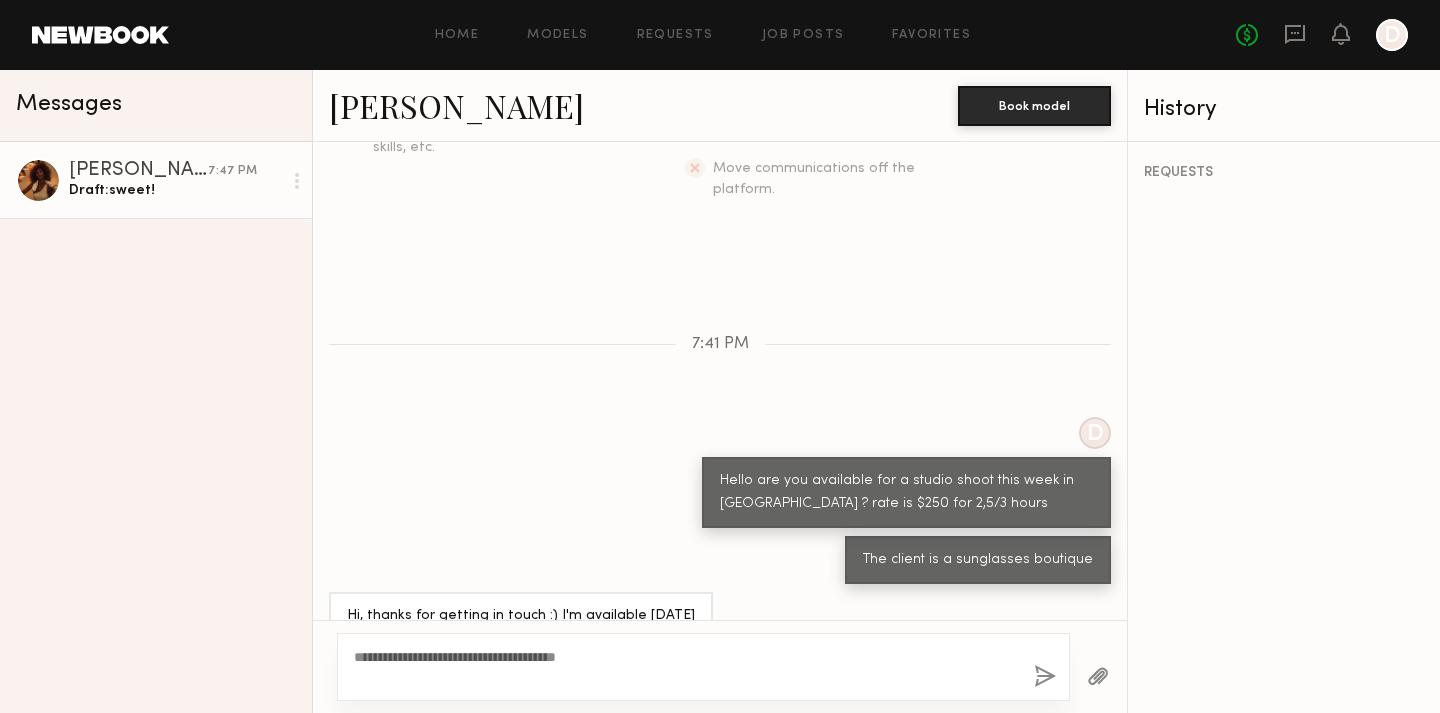 type on "**********" 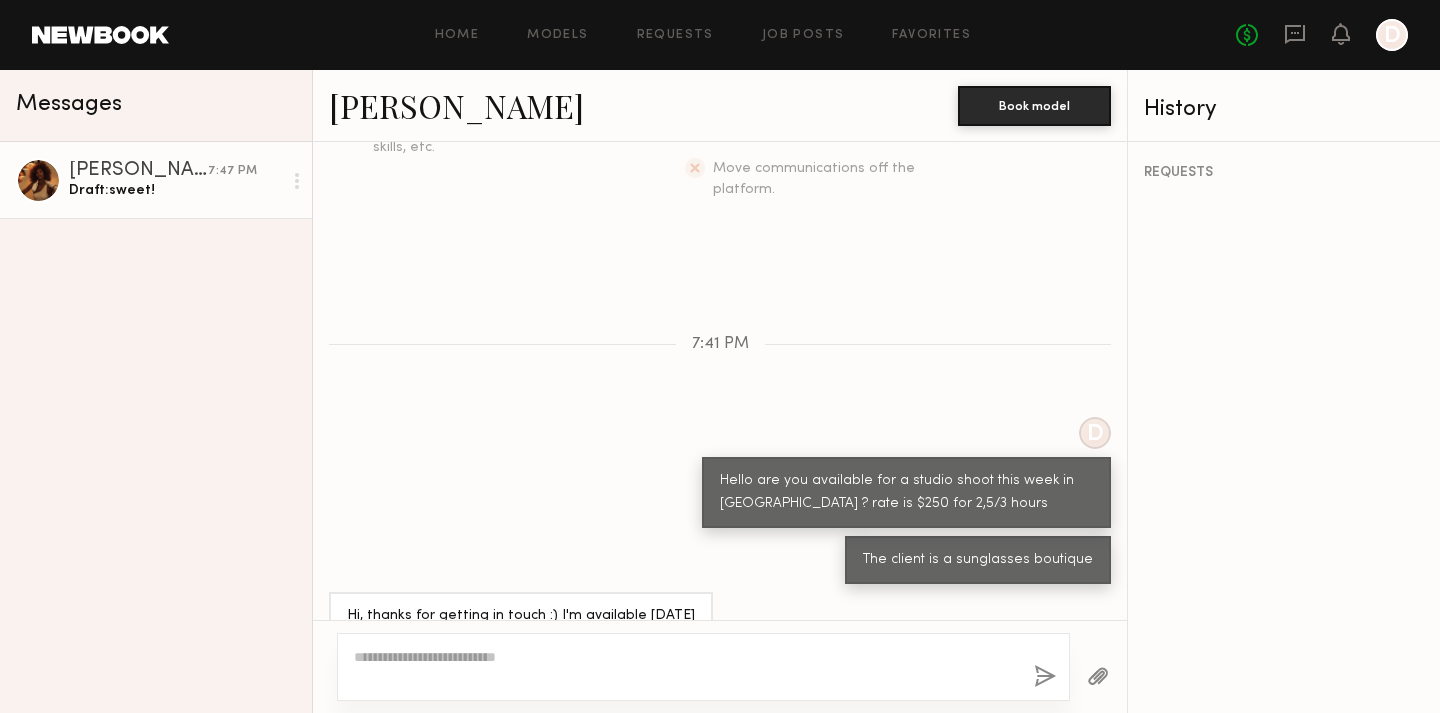 scroll, scrollTop: 749, scrollLeft: 0, axis: vertical 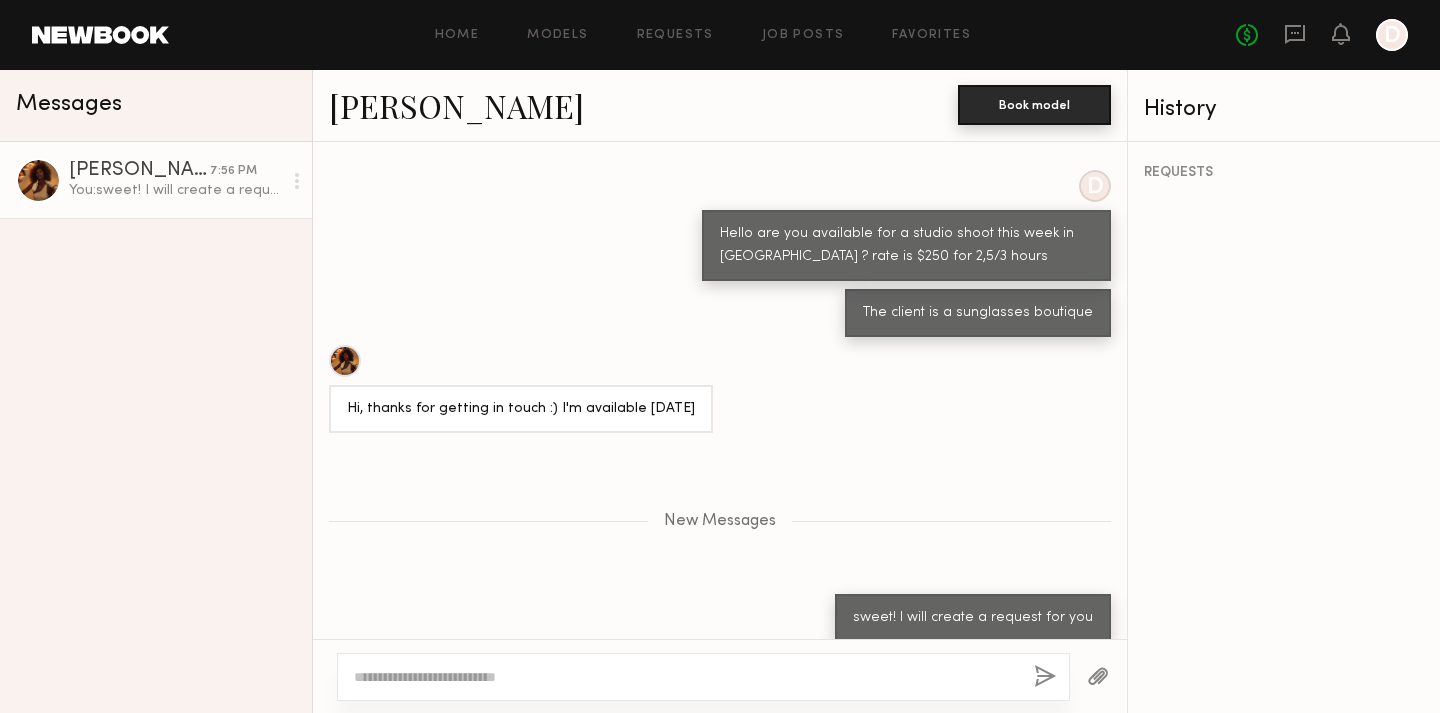 click on "Book model" 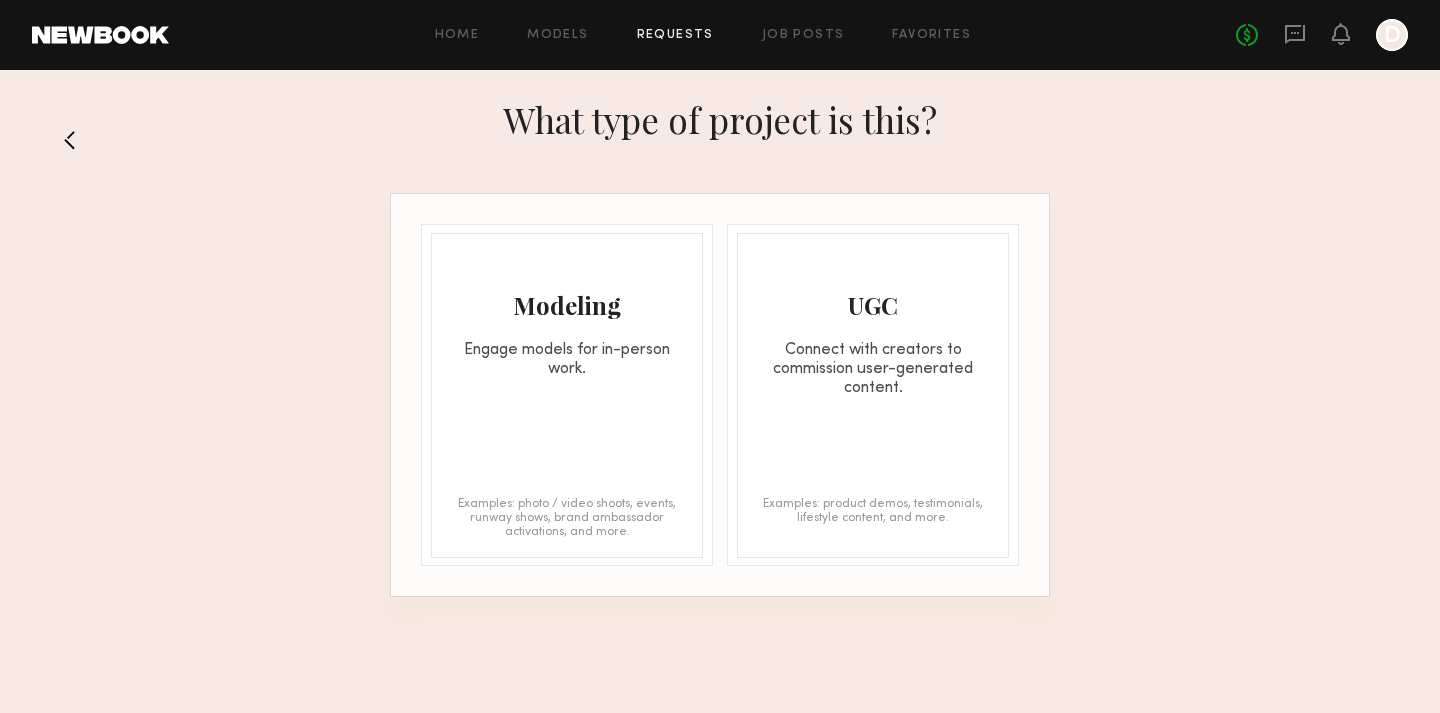 click on "Engage models for in-person work." 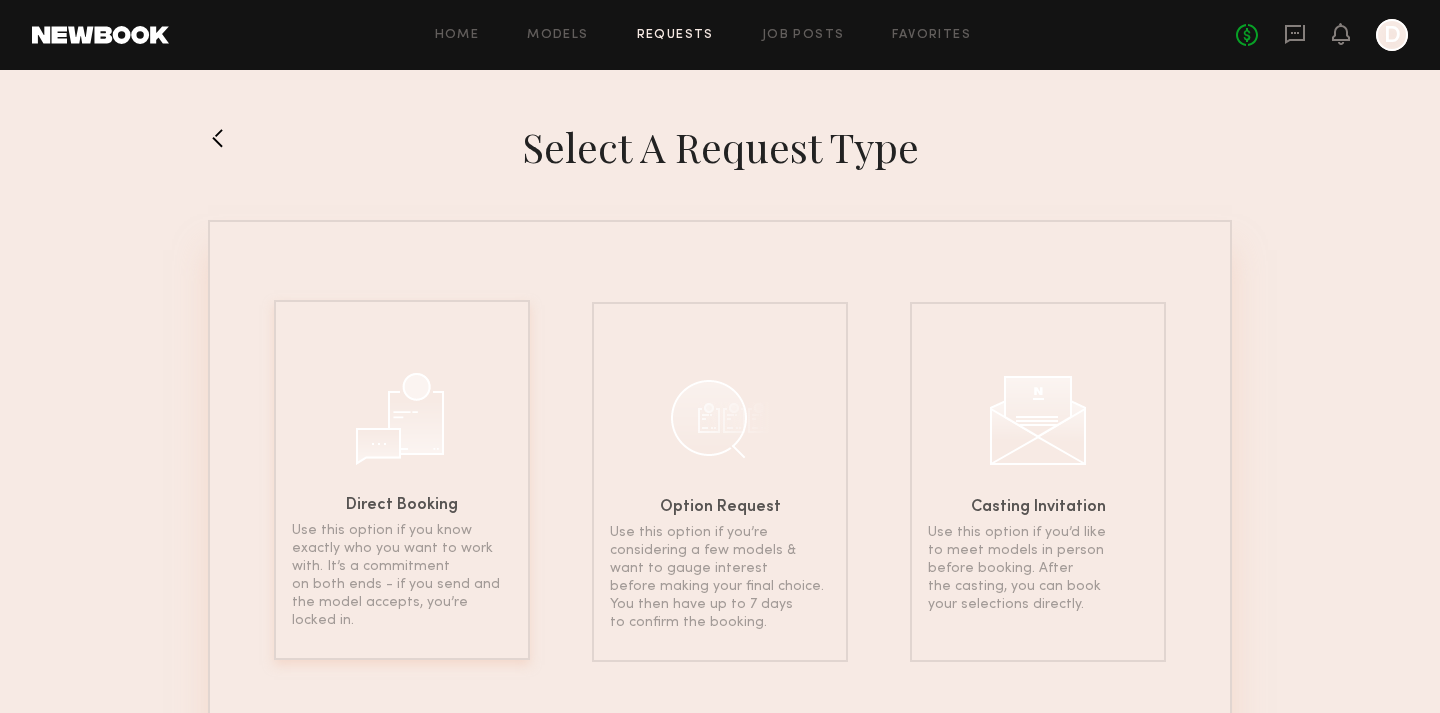 click on "Use this option if you know exactly who you want to work with. It’s a commitment on both ends - if you send and the model accepts, you’re locked in." 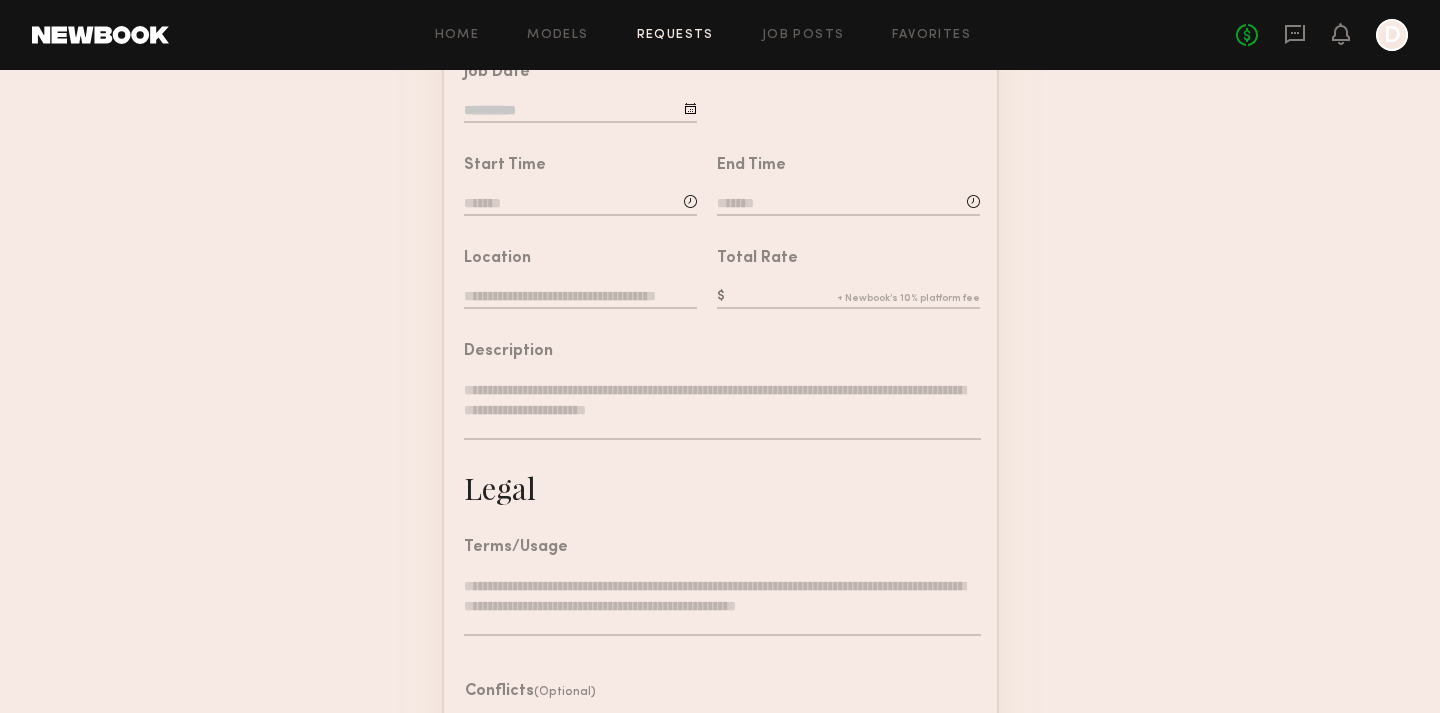 scroll, scrollTop: 480, scrollLeft: 0, axis: vertical 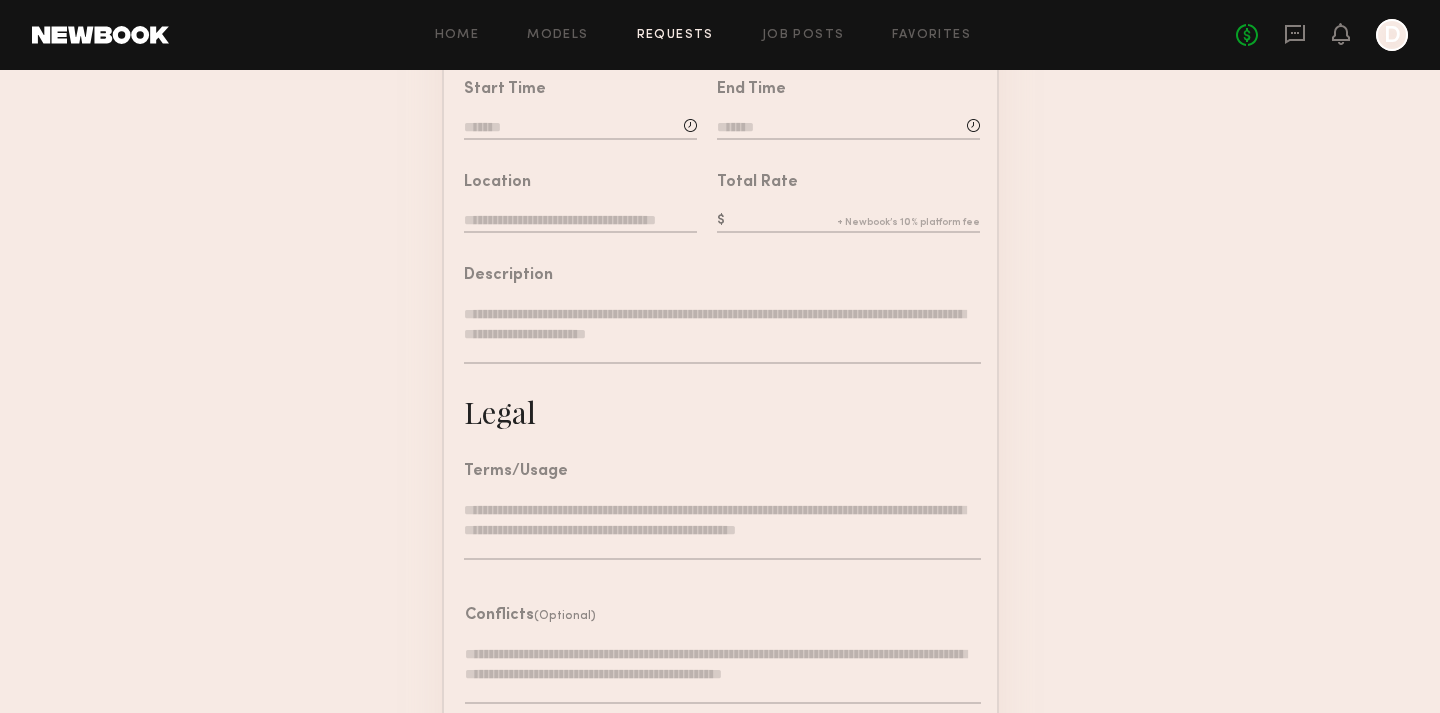 click on "Total Rate" 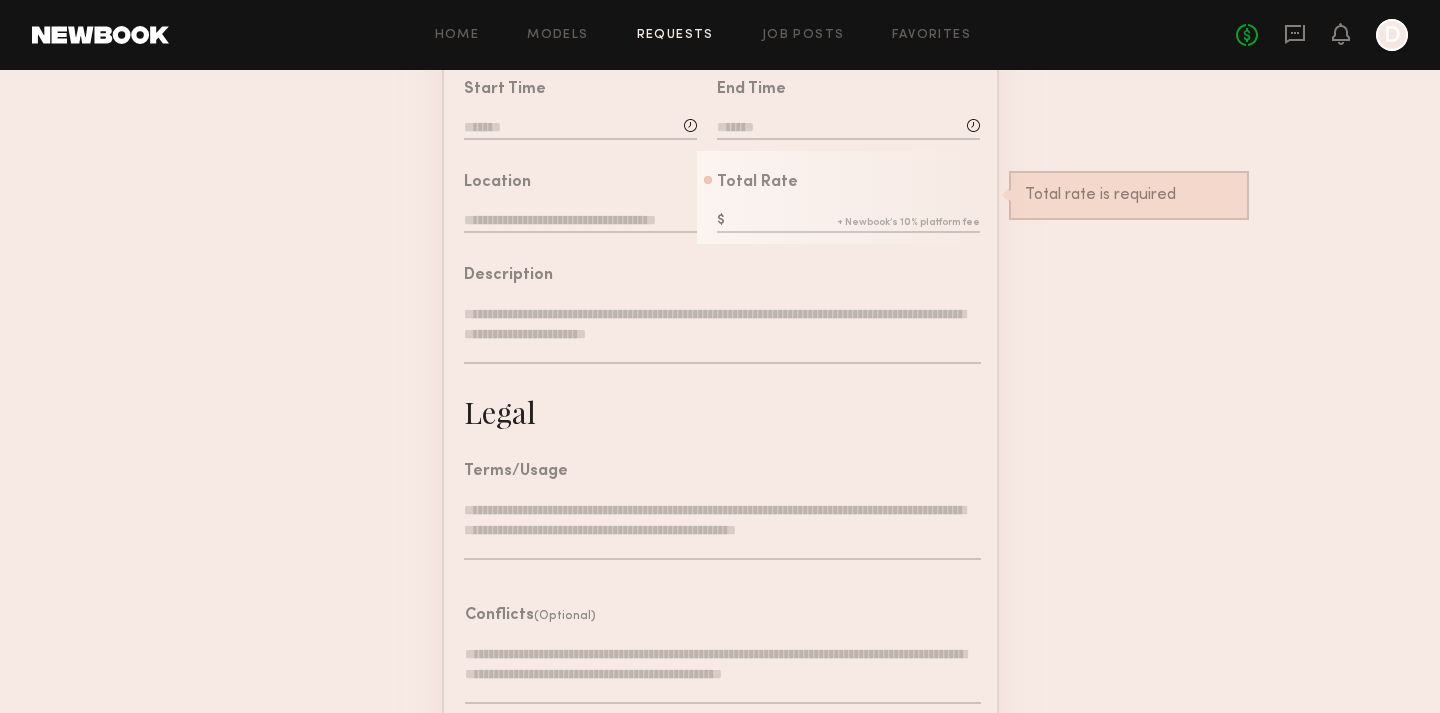 click on "Job Details   Project Name   Create   Use recent modeling project  Valentine's sunglasses campaign   Brand Name   Job Date   Start Time   End Time   Location   Total Rate   Total rate is required   Description   Legal   Terms/Usage  Conflicts  (Optional)  Send Request" 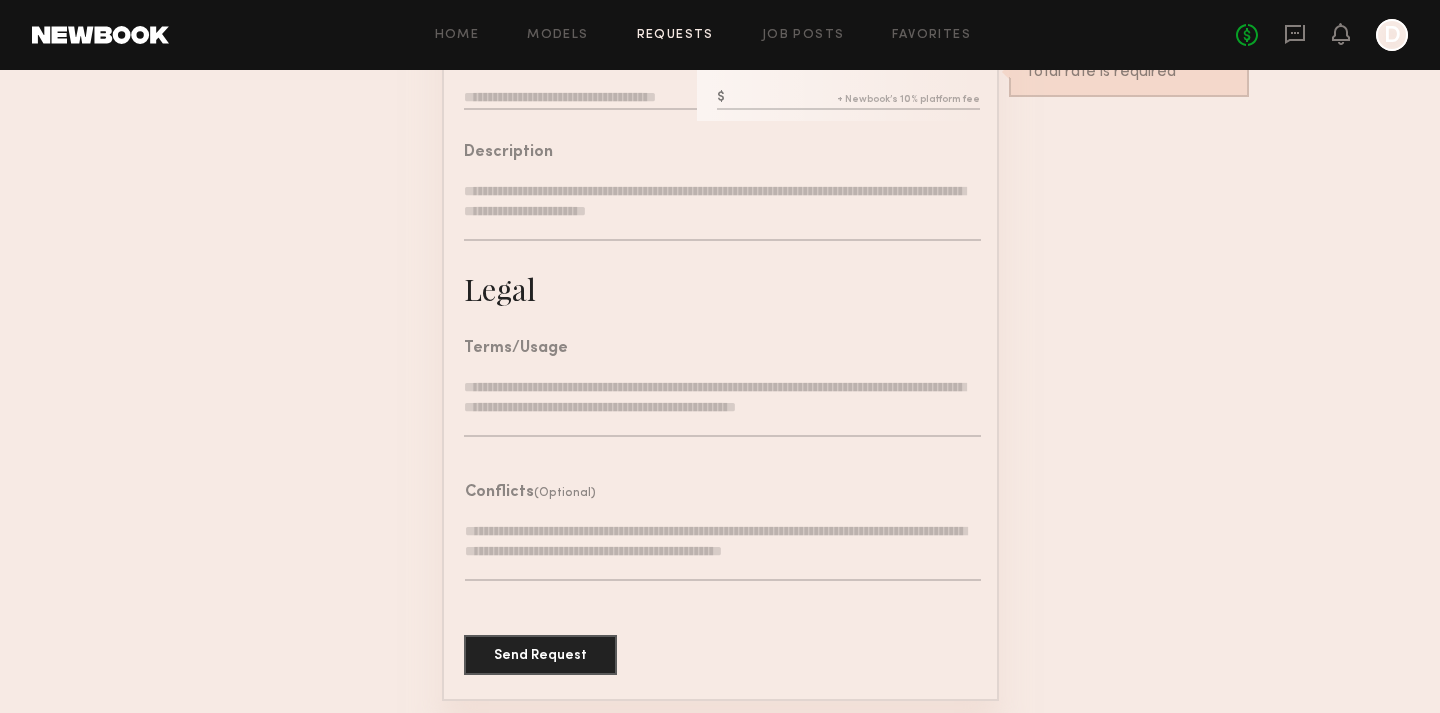 scroll, scrollTop: 0, scrollLeft: 0, axis: both 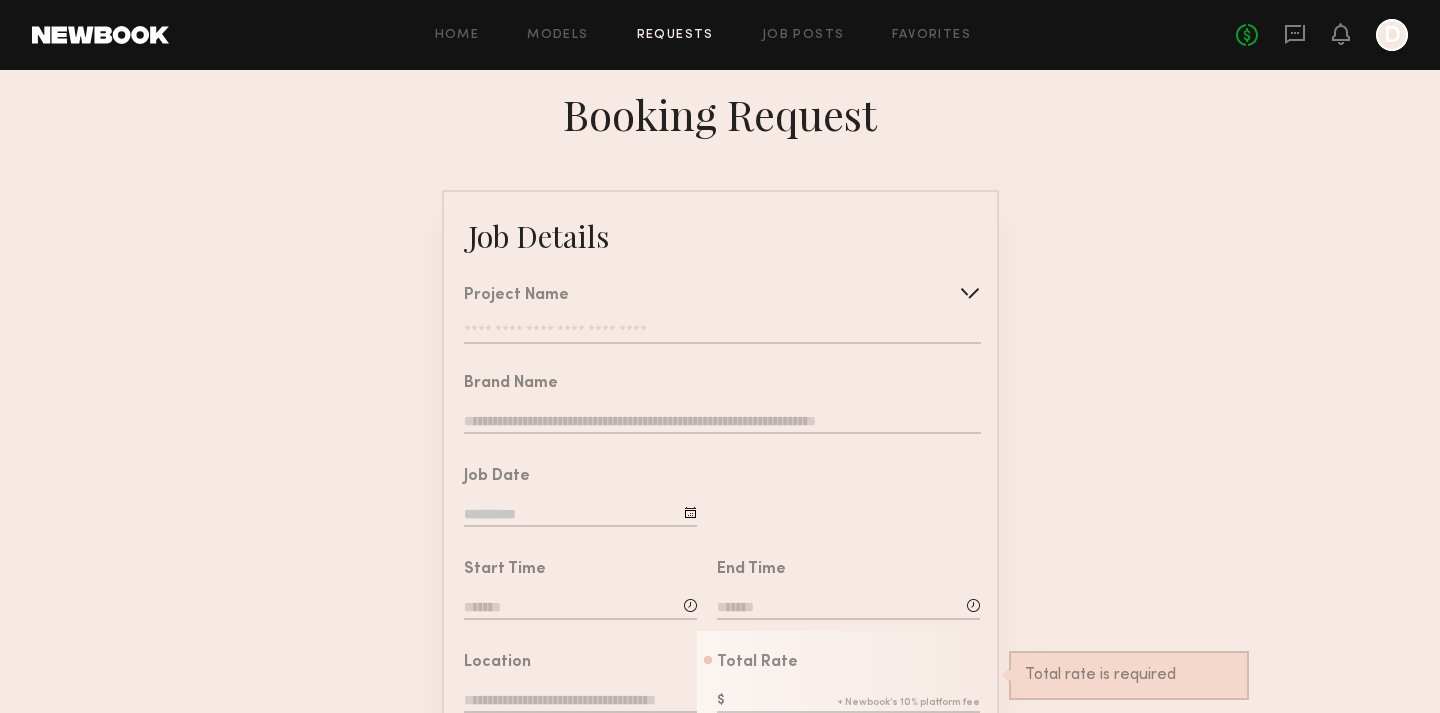 click on "Job Details   Project Name   Create   Use recent modeling project  Valentine's sunglasses campaign   Brand Name   Job Date   Start Time   End Time   Location   Total Rate   Total rate is required   Description   Legal   Terms/Usage  Conflicts  (Optional)  Send Request" 